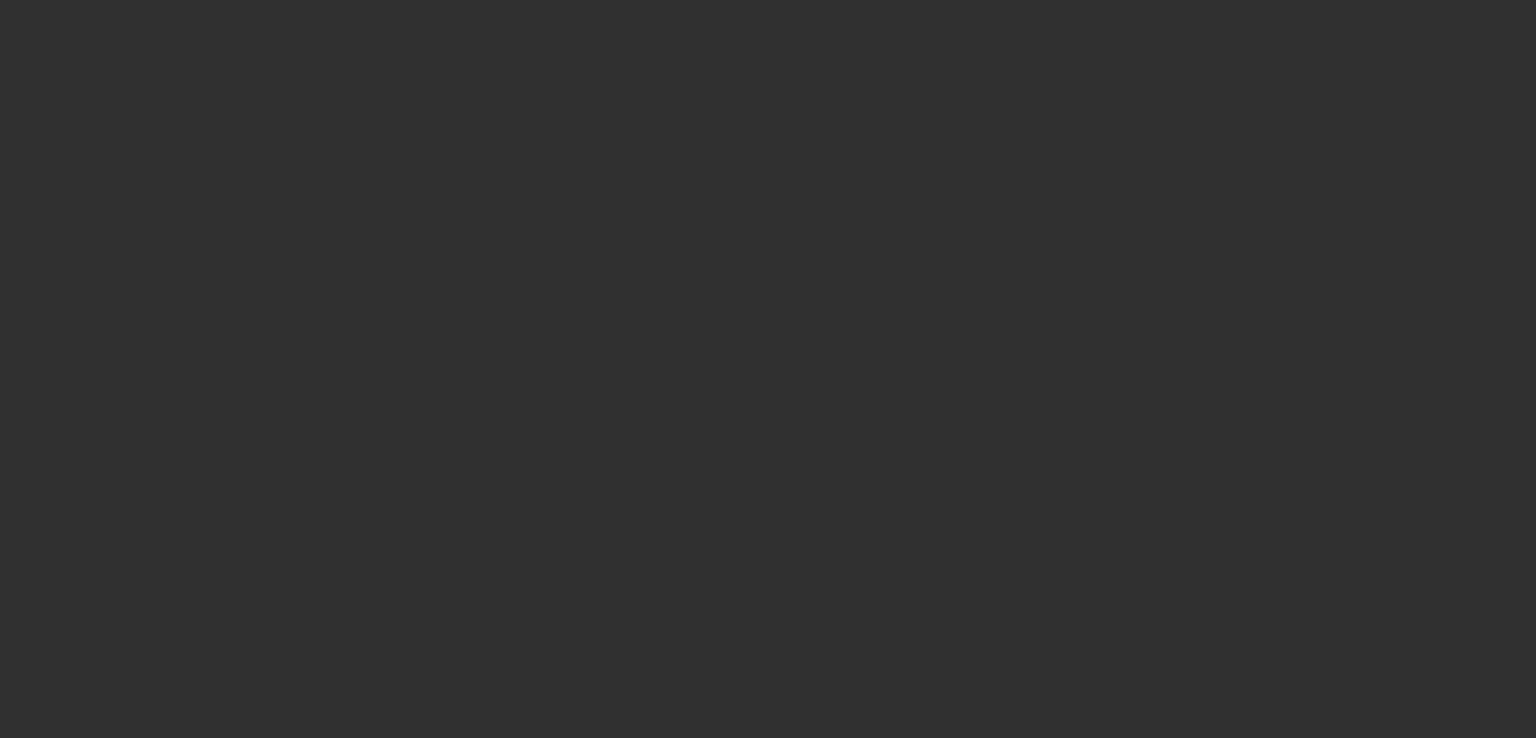 scroll, scrollTop: 0, scrollLeft: 0, axis: both 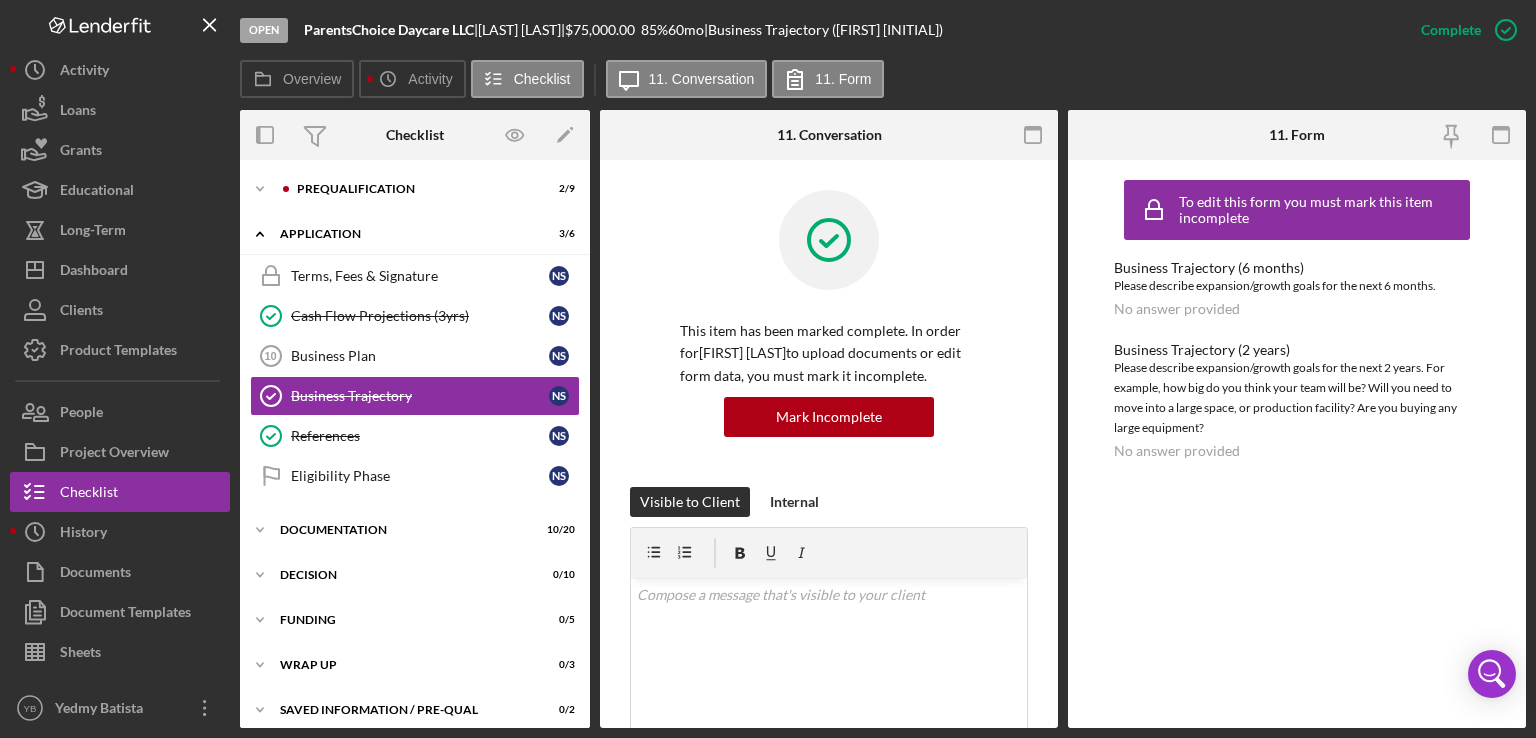 drag, startPoint x: 593, startPoint y: 499, endPoint x: 588, endPoint y: 330, distance: 169.07394 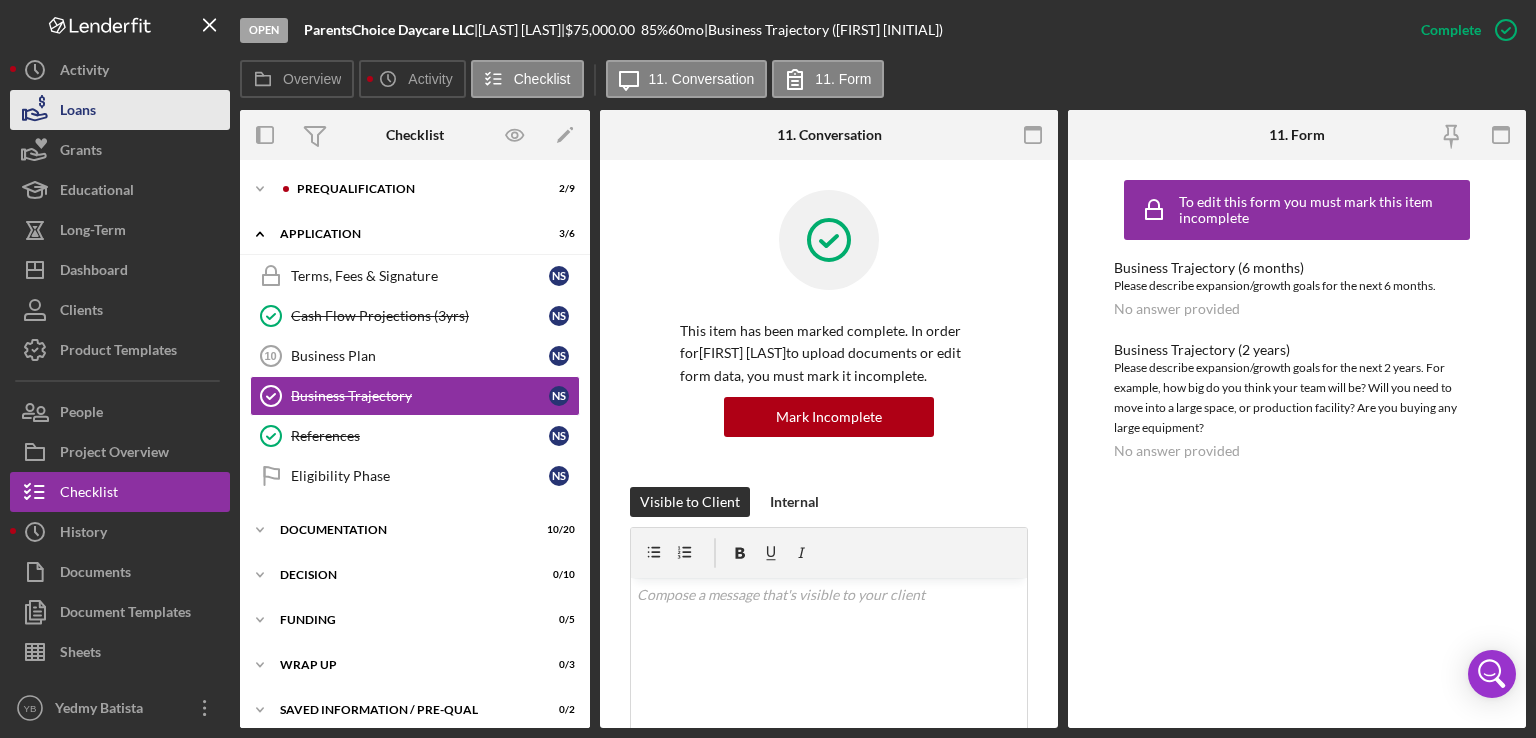 click on "Loans" at bounding box center [78, 112] 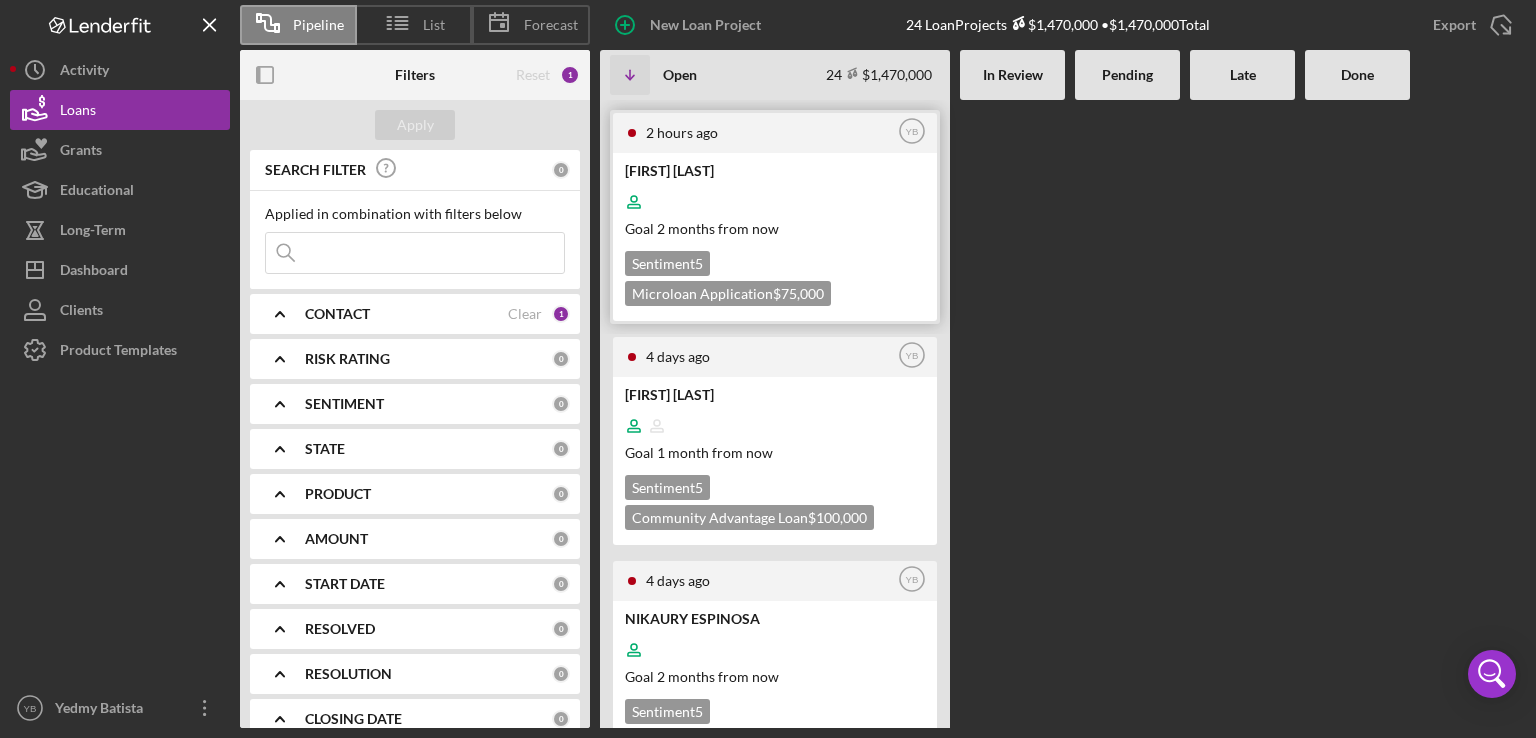 click on "Goal   2 months from now" at bounding box center (773, 228) 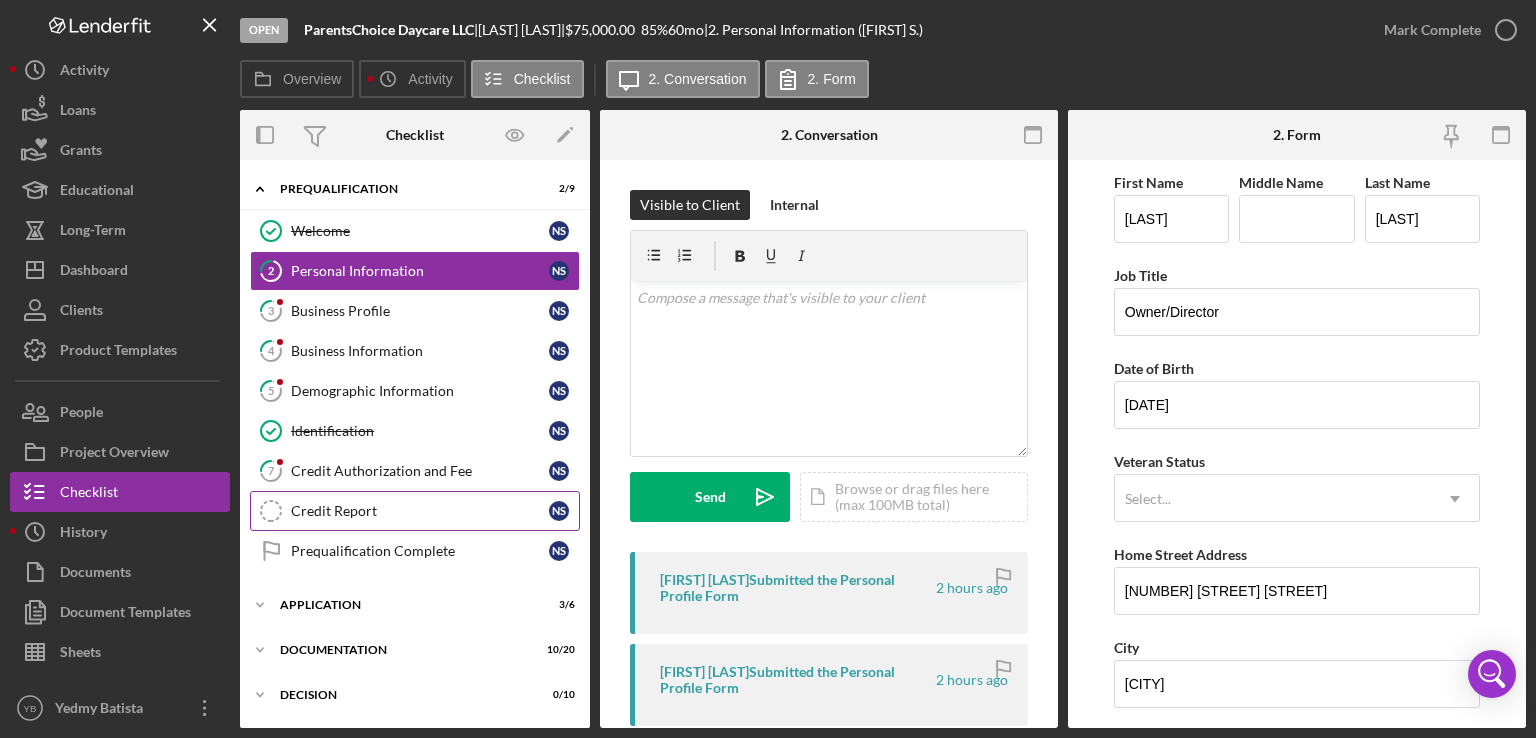 click on "Credit Report Credit Report N S" at bounding box center (415, 511) 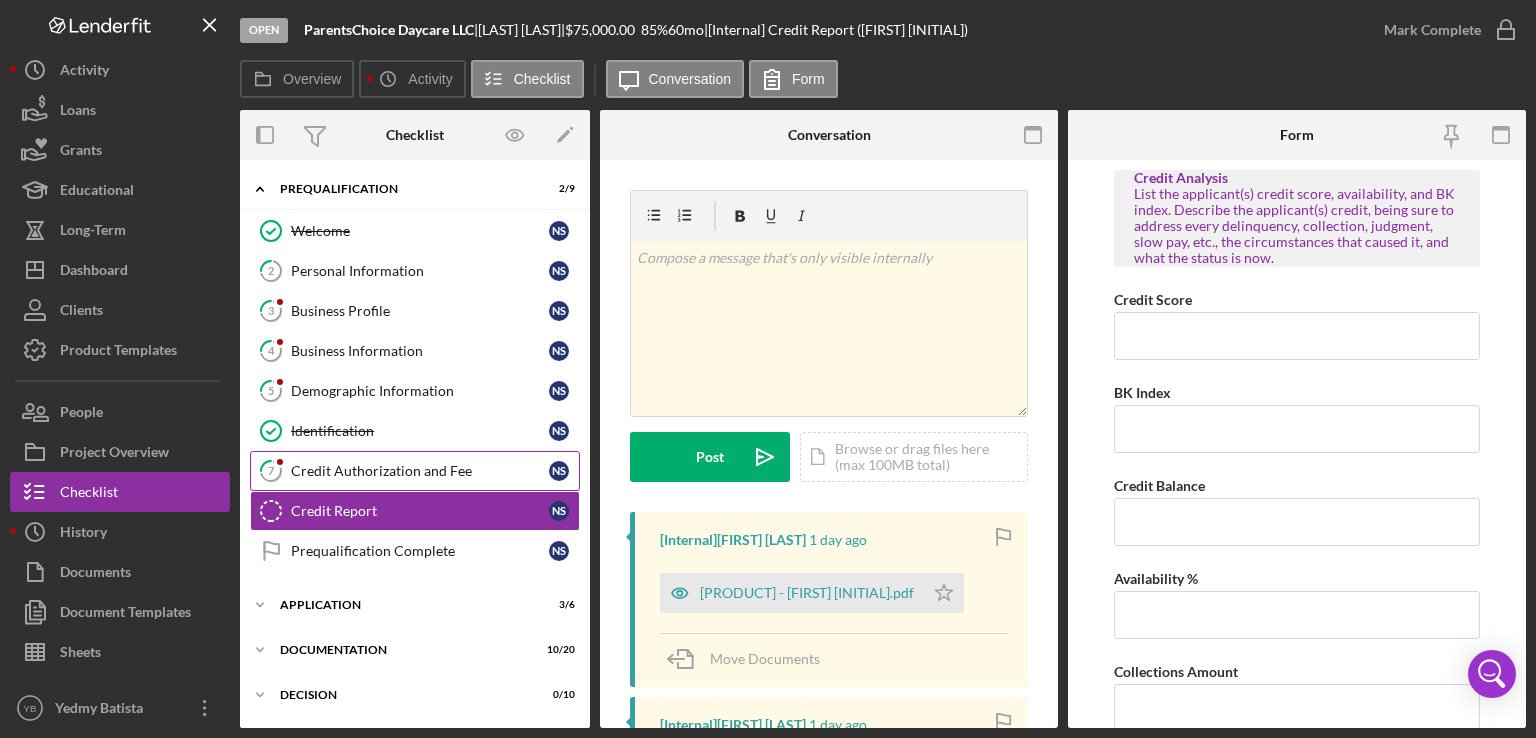 click on "Credit Authorization and Fee [INITIAL] [INITIAL]" at bounding box center [415, 471] 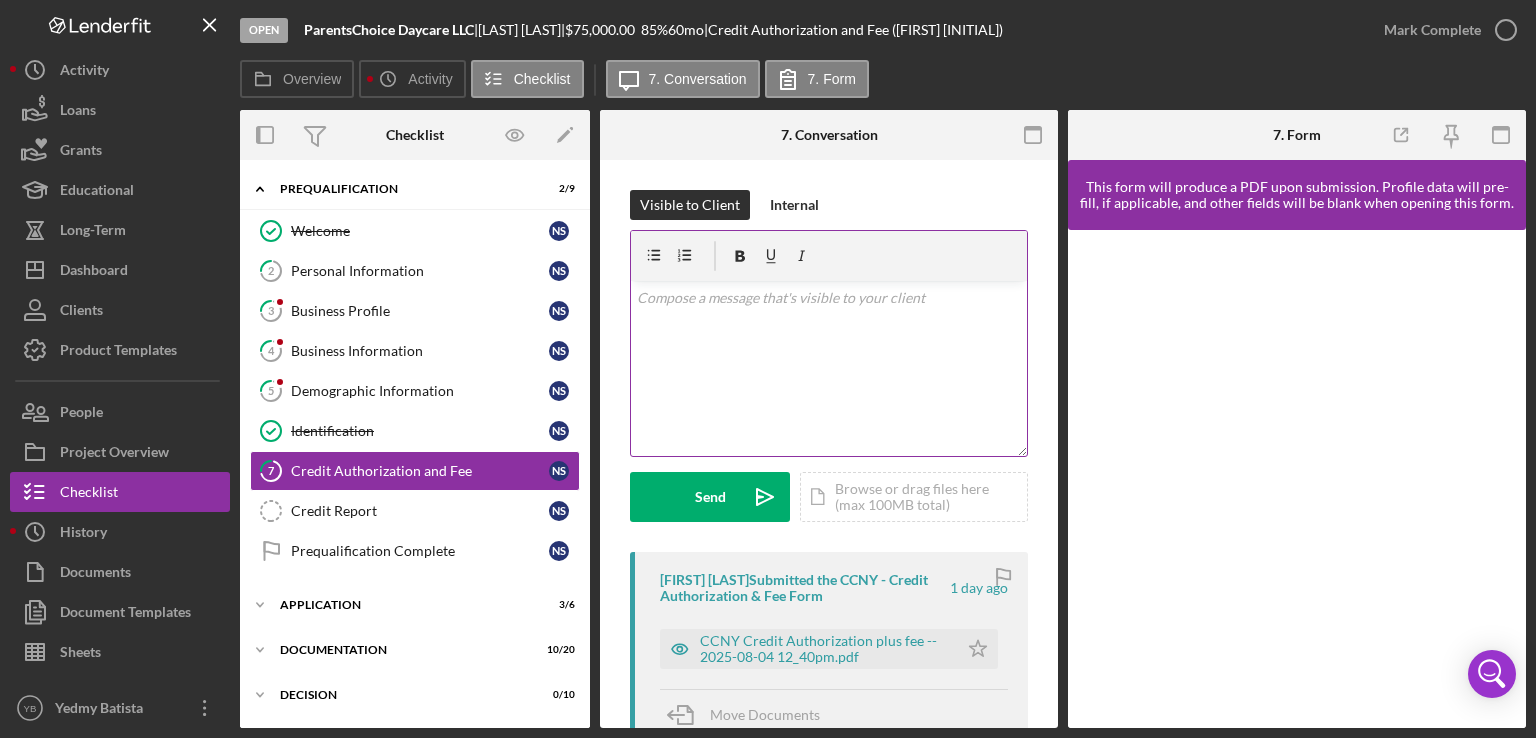 click on "v Color teal Color pink Remove color Add row above Add row below Add column before Add column after Merge cells Split cells Remove column Remove row Remove table" at bounding box center (829, 368) 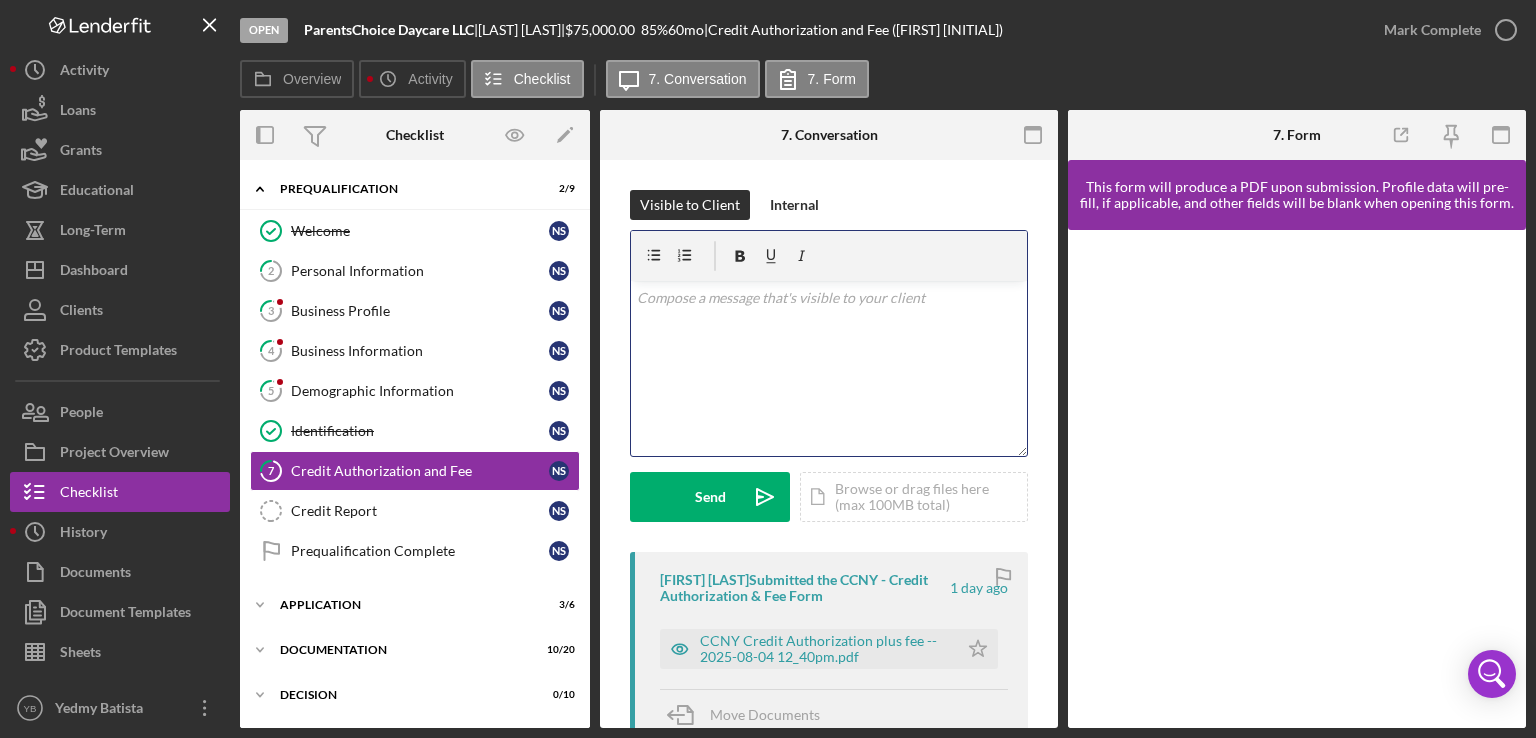 scroll, scrollTop: 49, scrollLeft: 0, axis: vertical 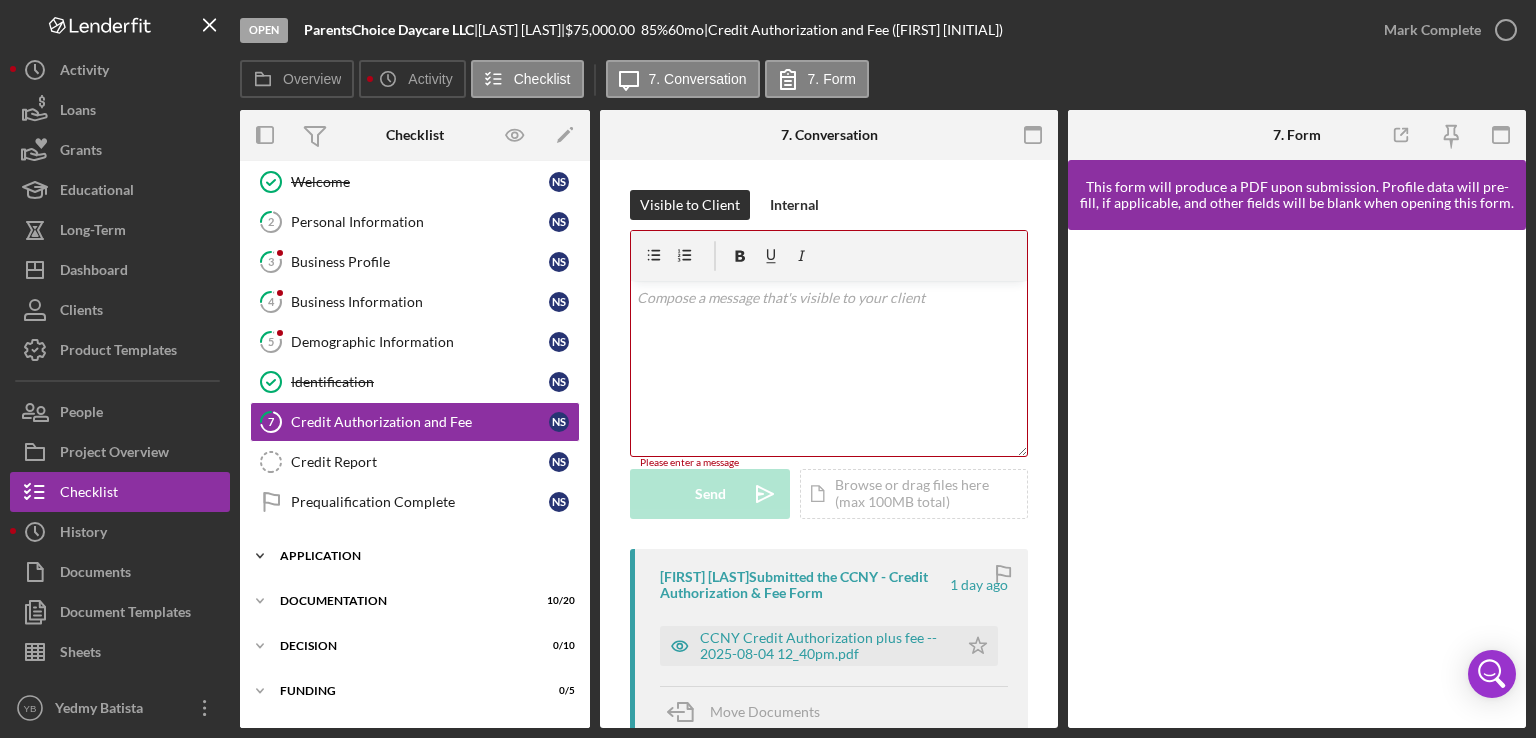 click on "Icon/Expander Application 3 / 6" at bounding box center (415, 556) 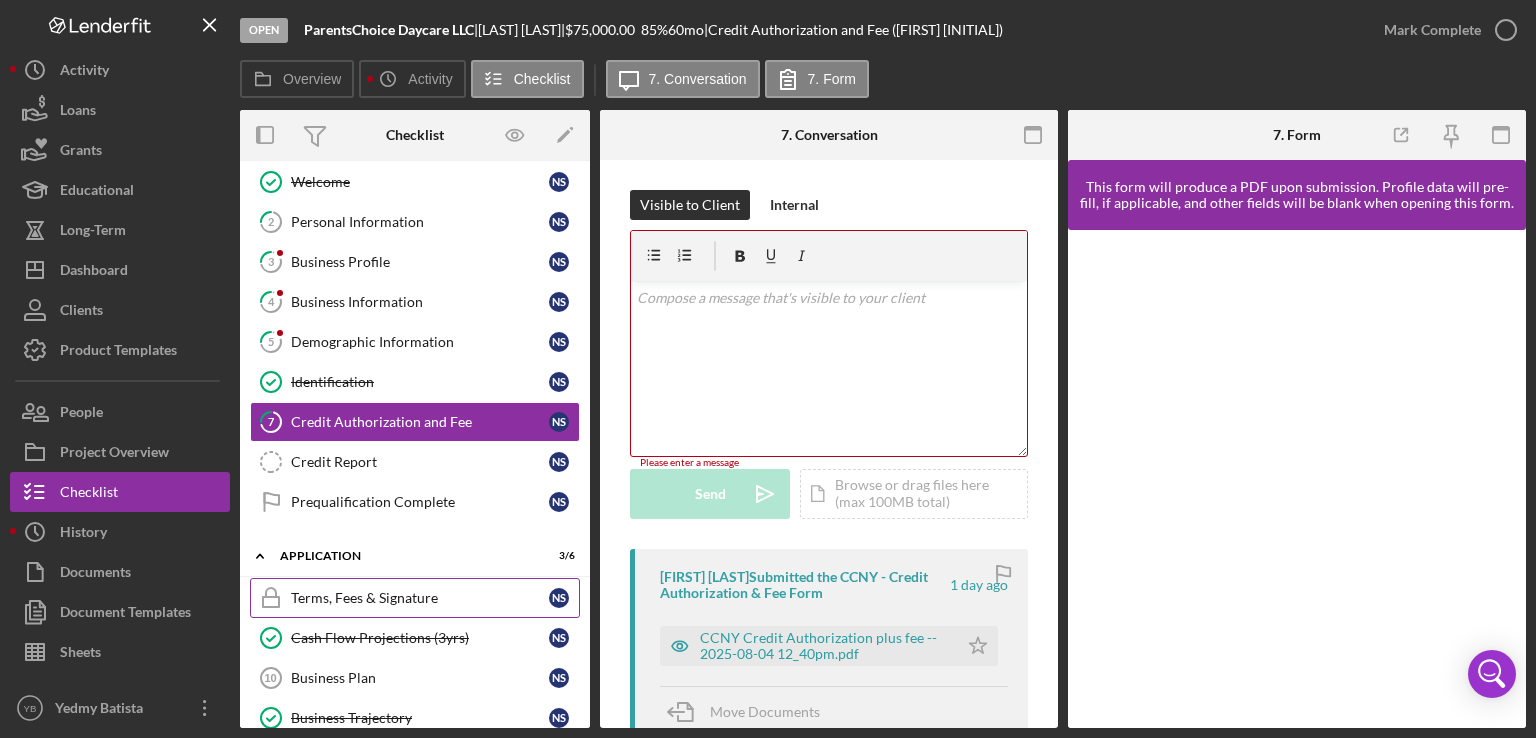 click on "Terms, Fees & Signature" at bounding box center (420, 598) 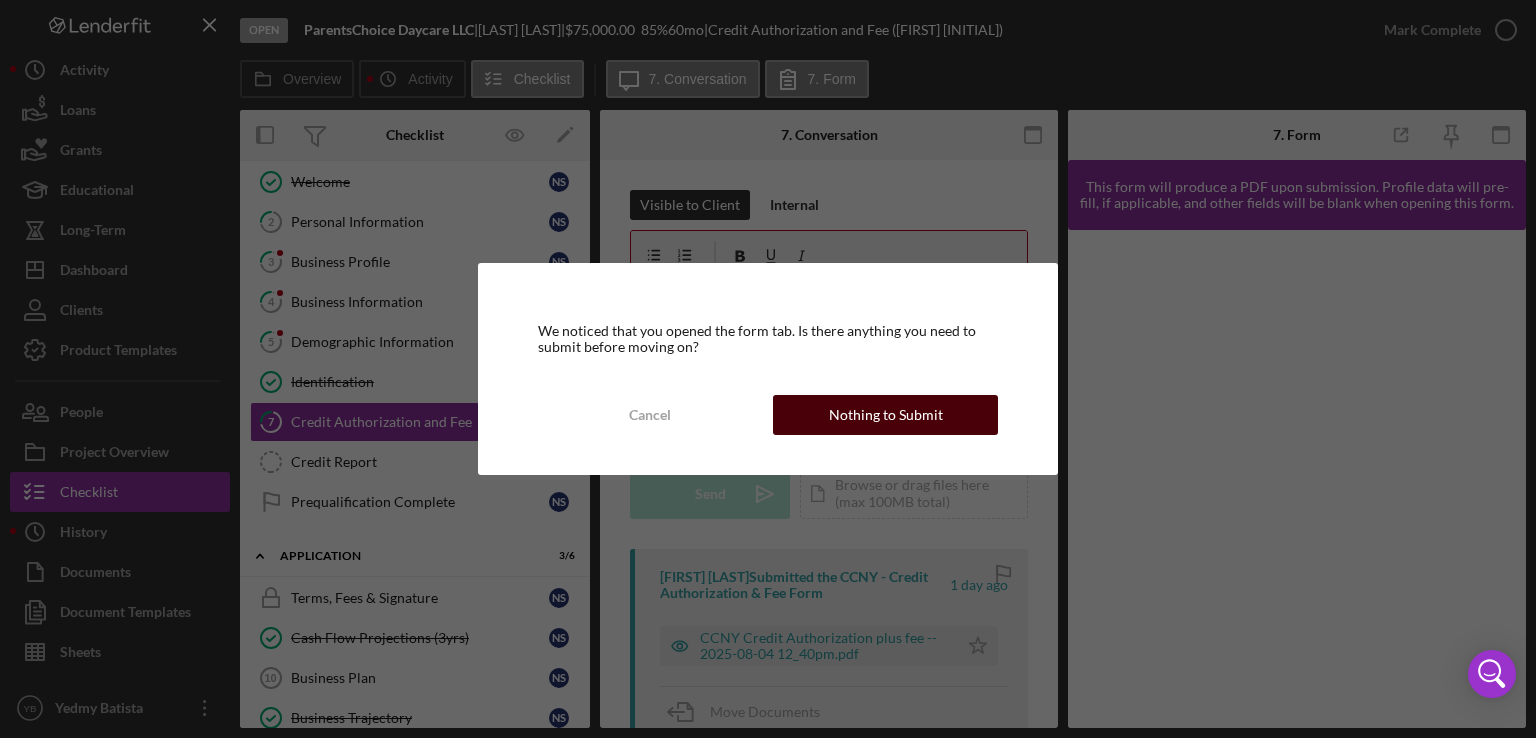 click on "Nothing to Submit" at bounding box center (886, 415) 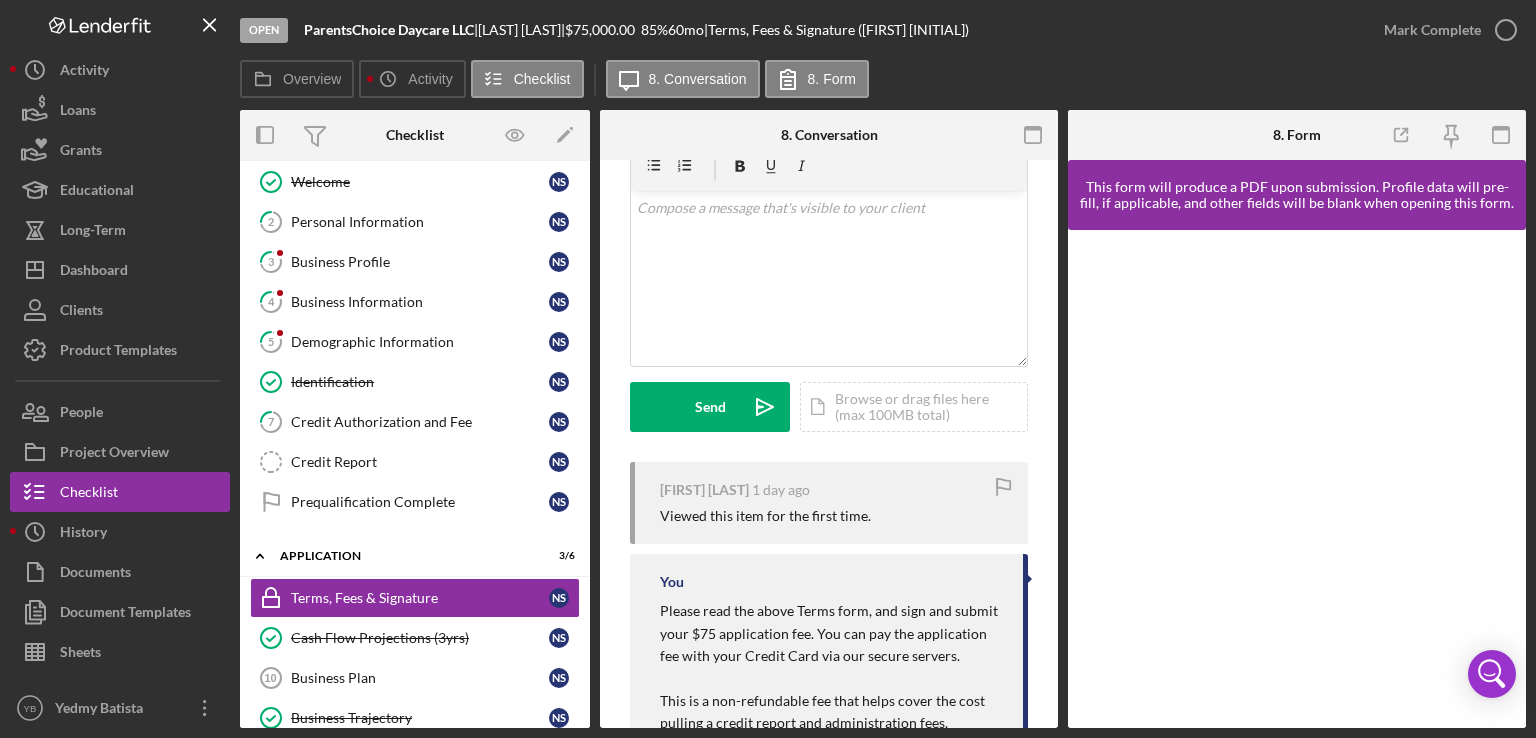 scroll, scrollTop: 0, scrollLeft: 0, axis: both 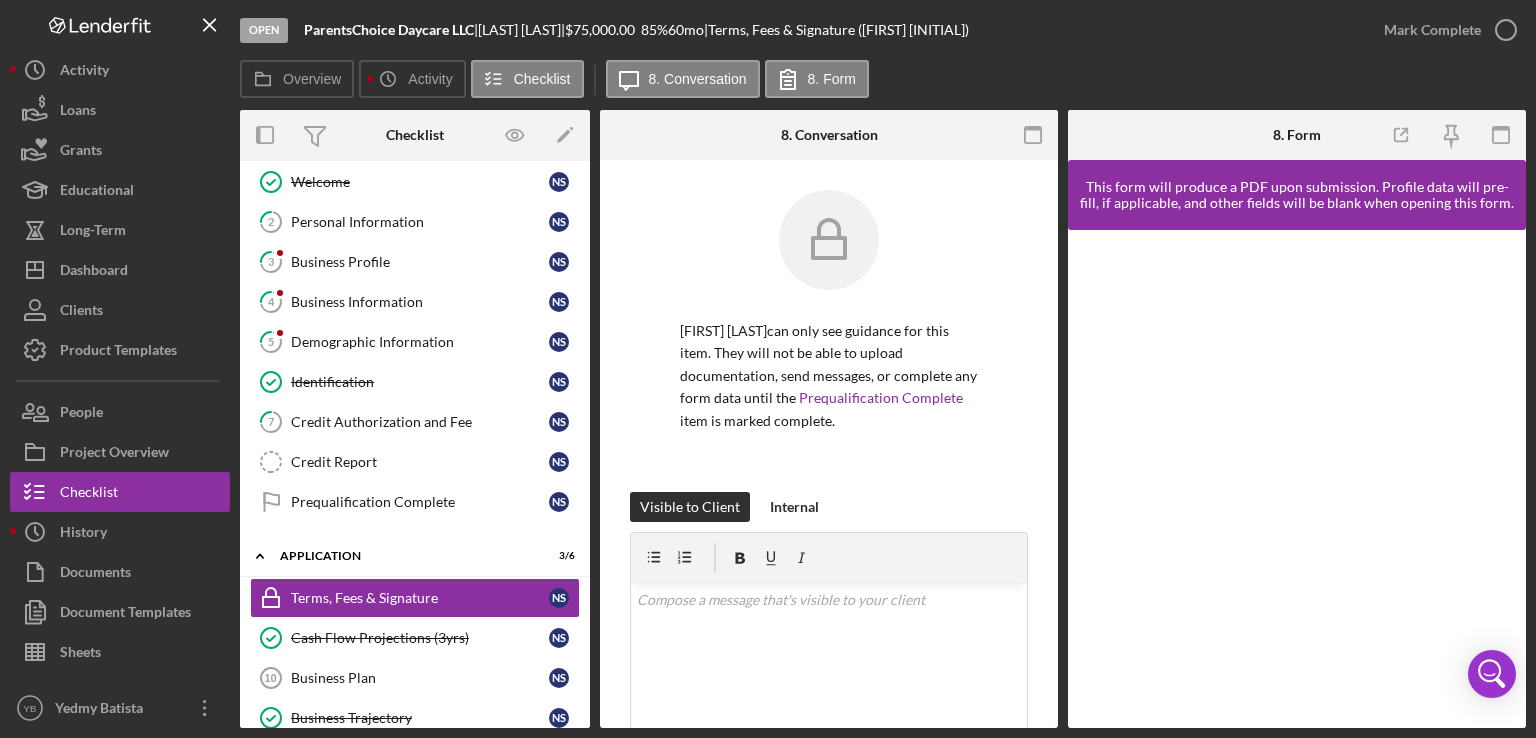 drag, startPoint x: 584, startPoint y: 261, endPoint x: 580, endPoint y: 197, distance: 64.12488 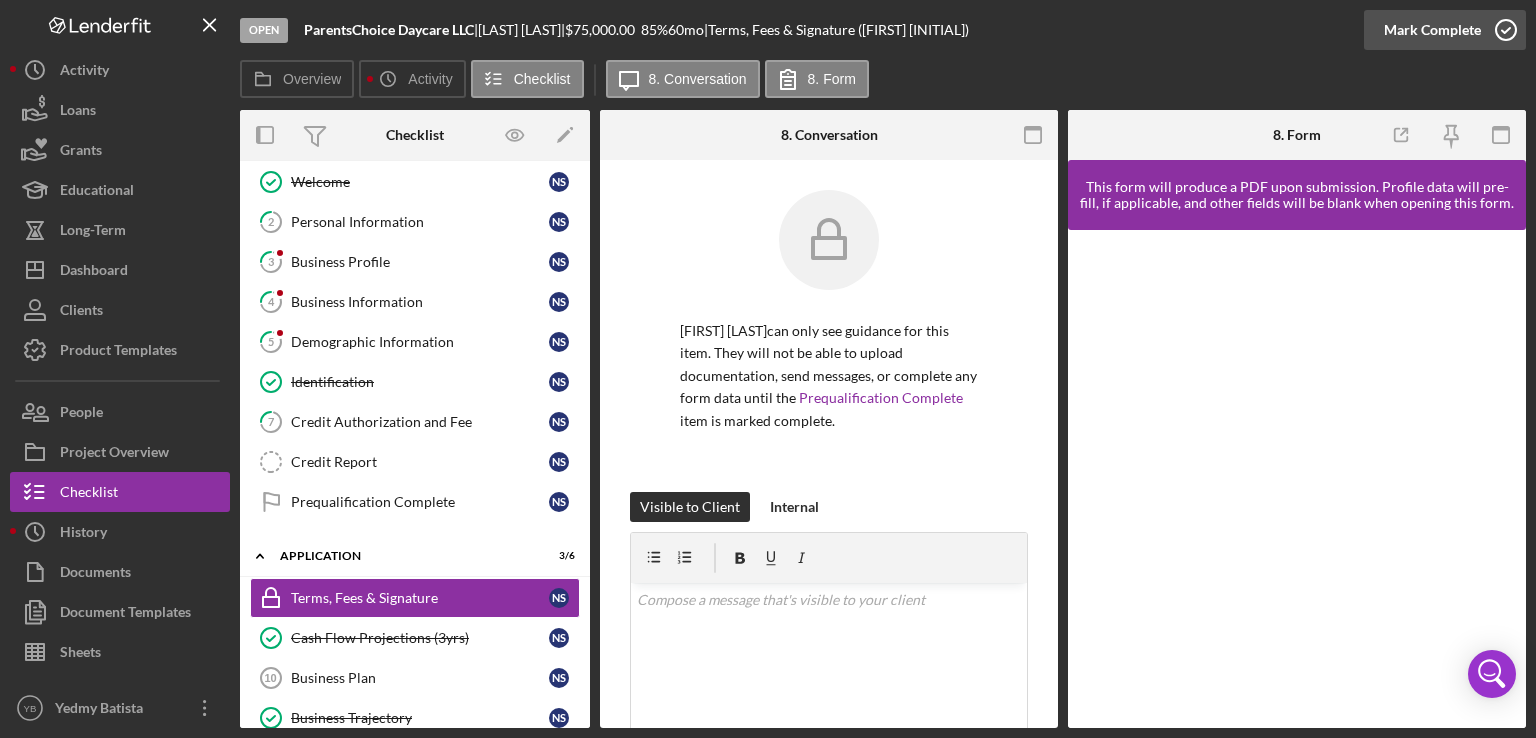 click on "Mark Complete" at bounding box center (1432, 30) 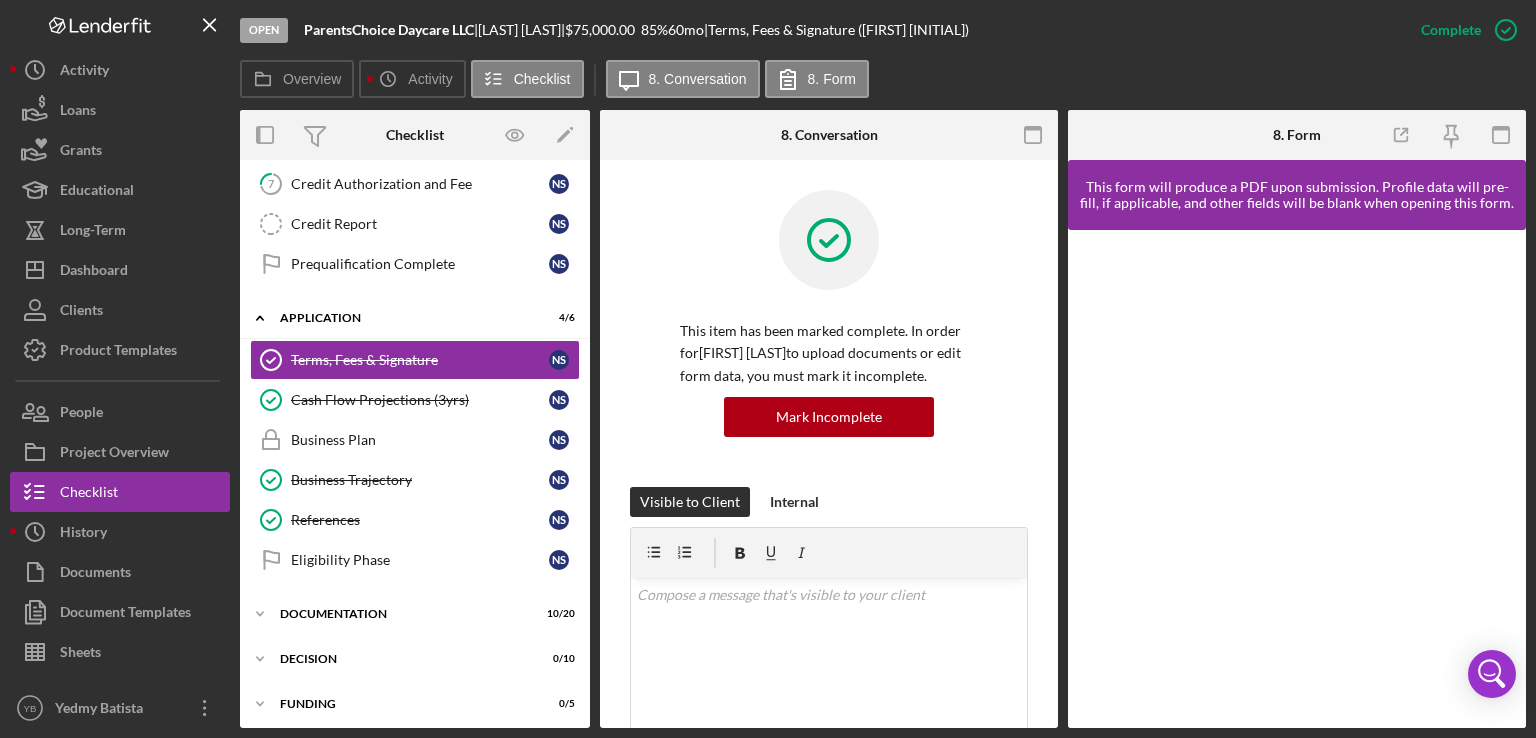 scroll, scrollTop: 377, scrollLeft: 0, axis: vertical 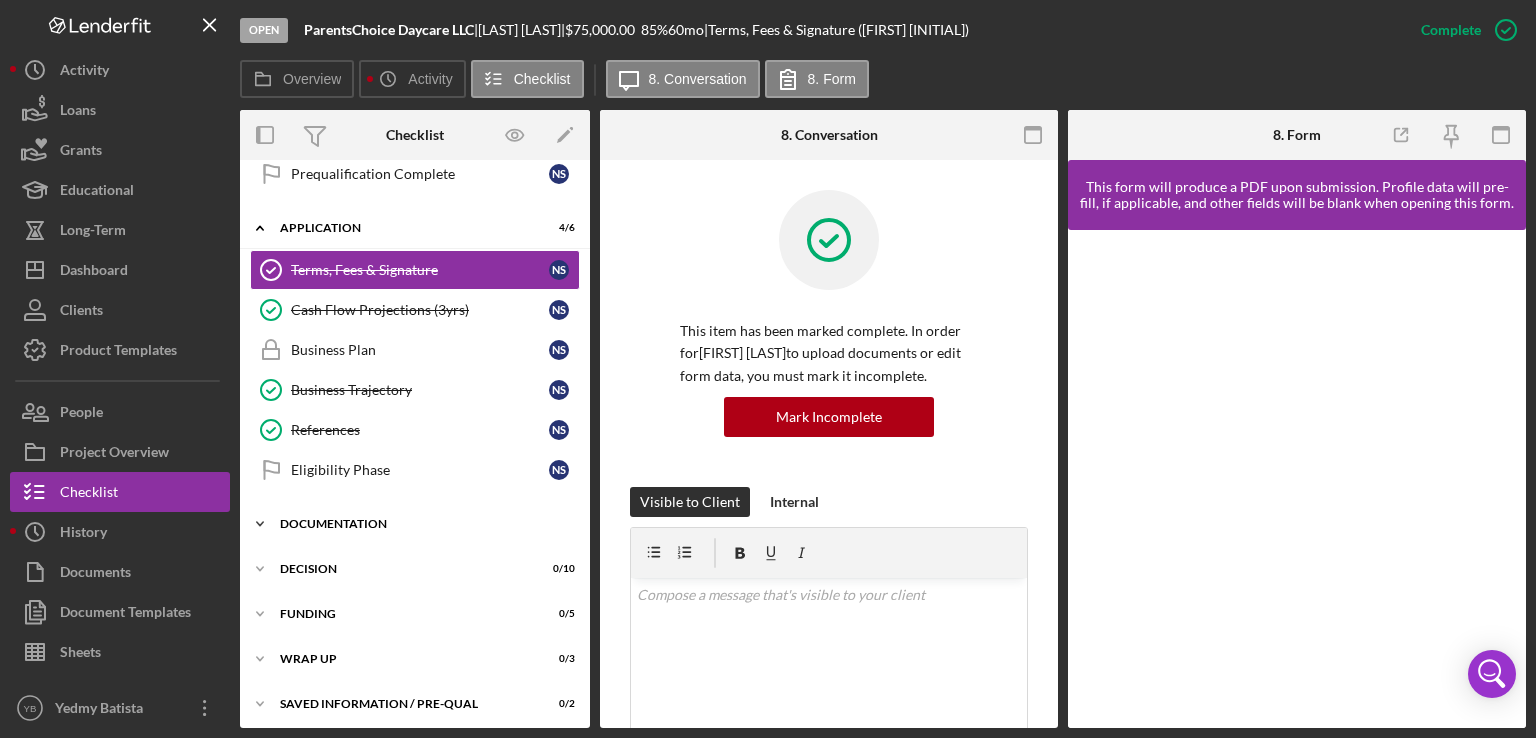 click on "Documentation" at bounding box center (422, 524) 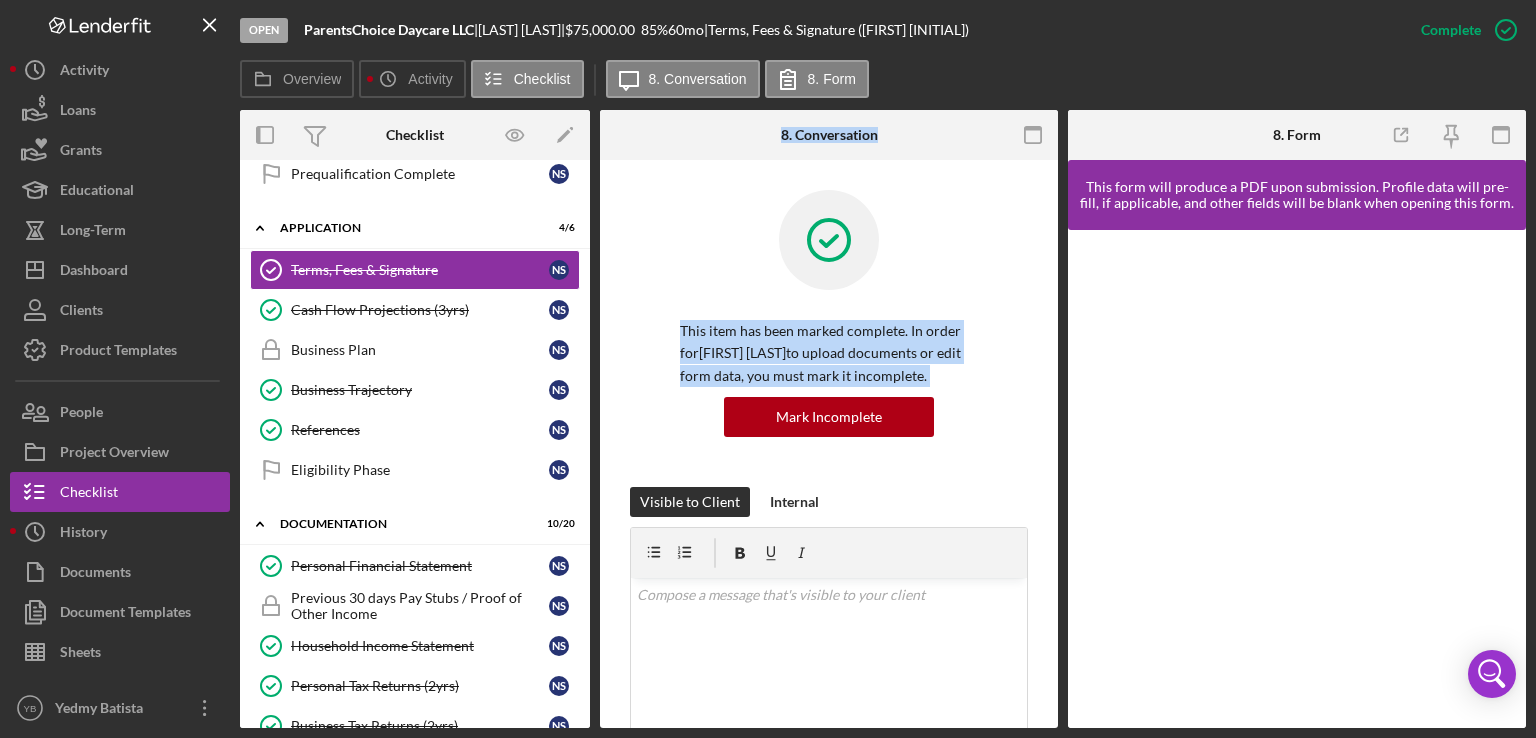 drag, startPoint x: 596, startPoint y: 449, endPoint x: 586, endPoint y: 461, distance: 15.6205 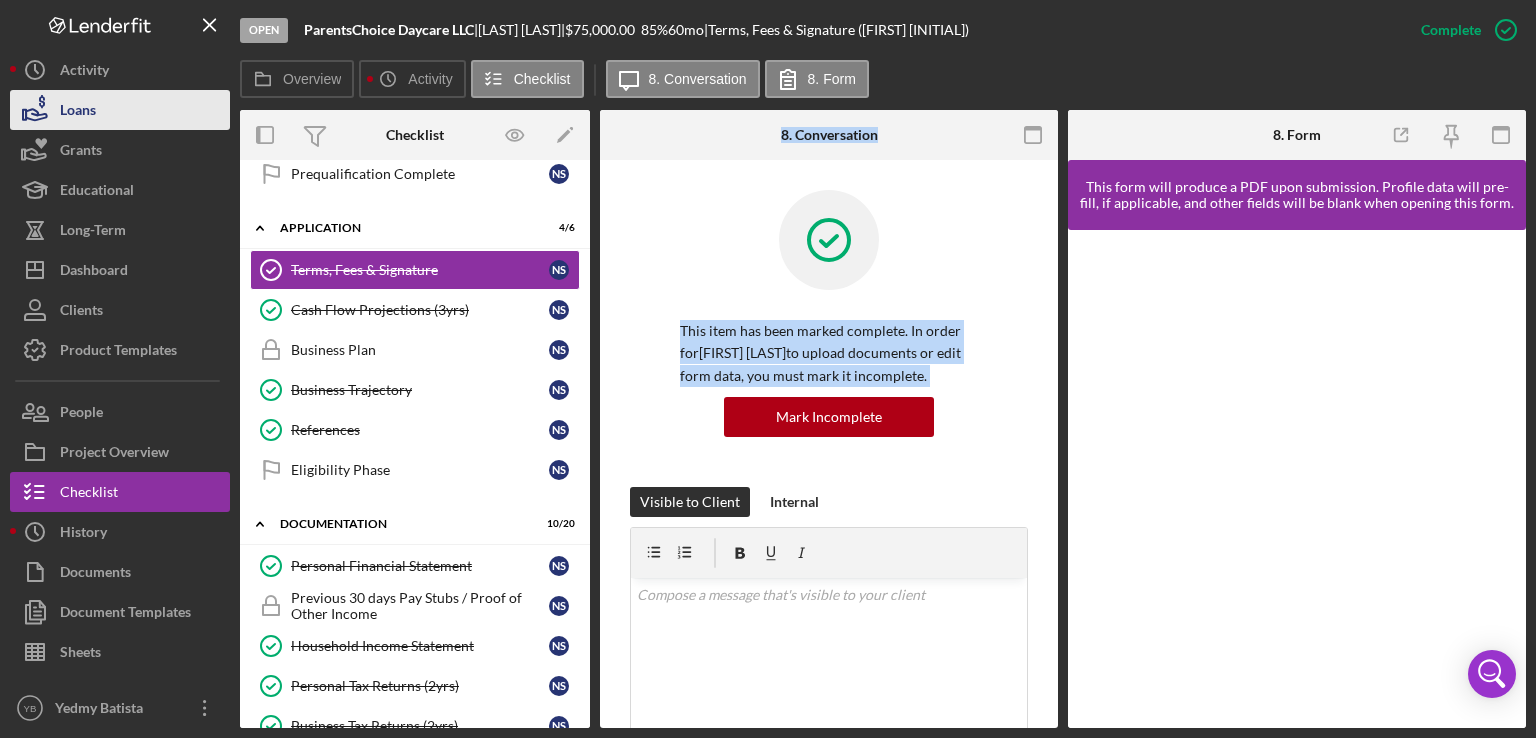 click on "Loans" at bounding box center [78, 112] 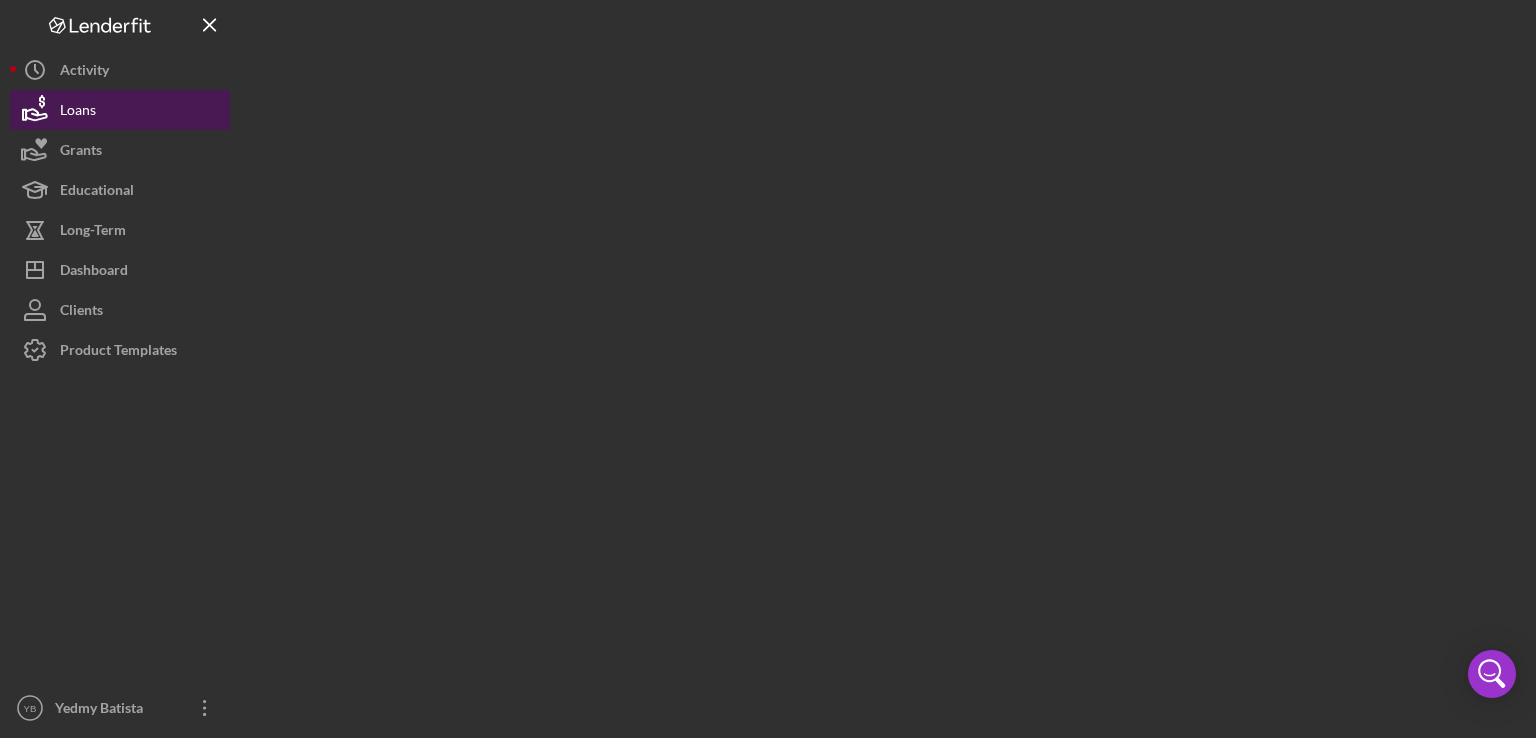 click on "Loans" at bounding box center [120, 110] 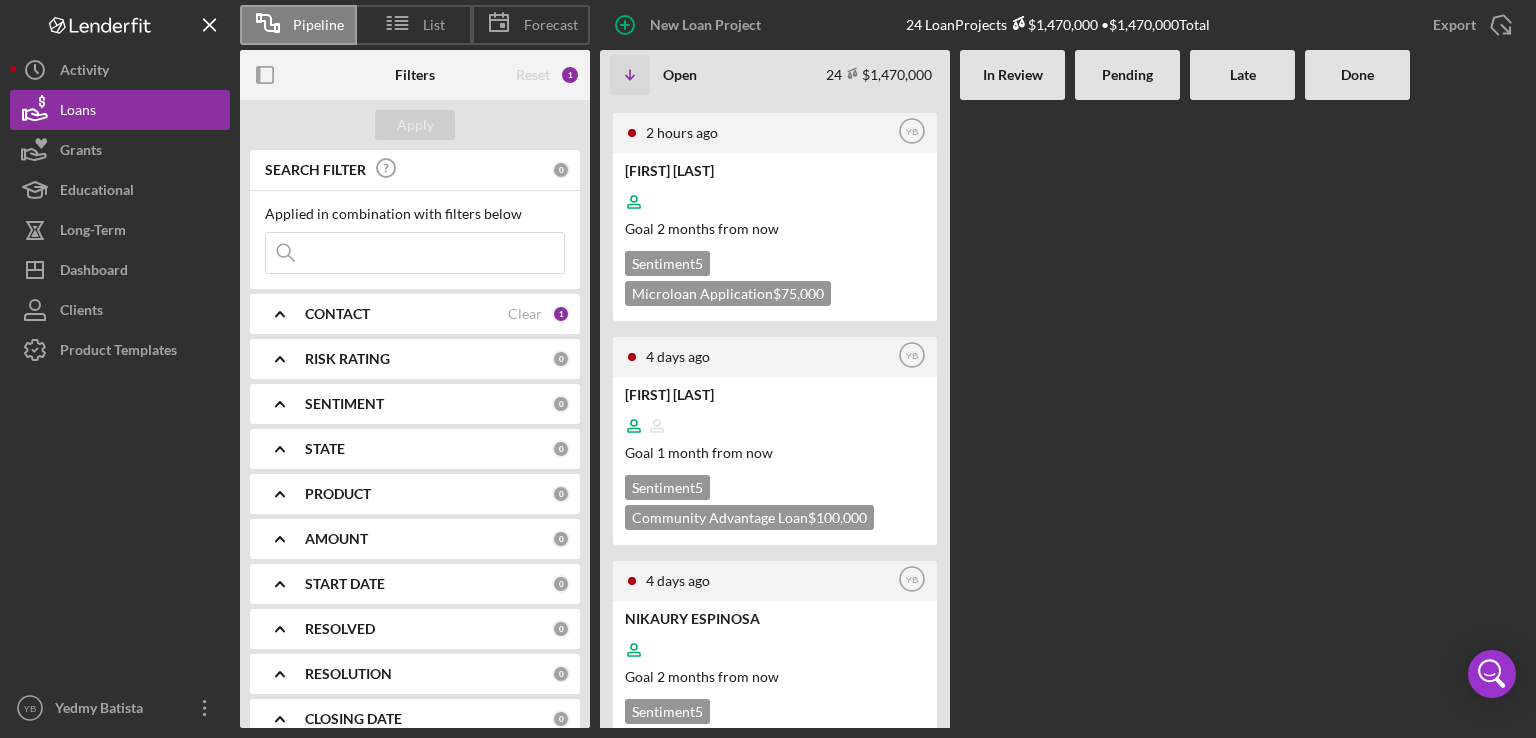 click at bounding box center (1012, 414) 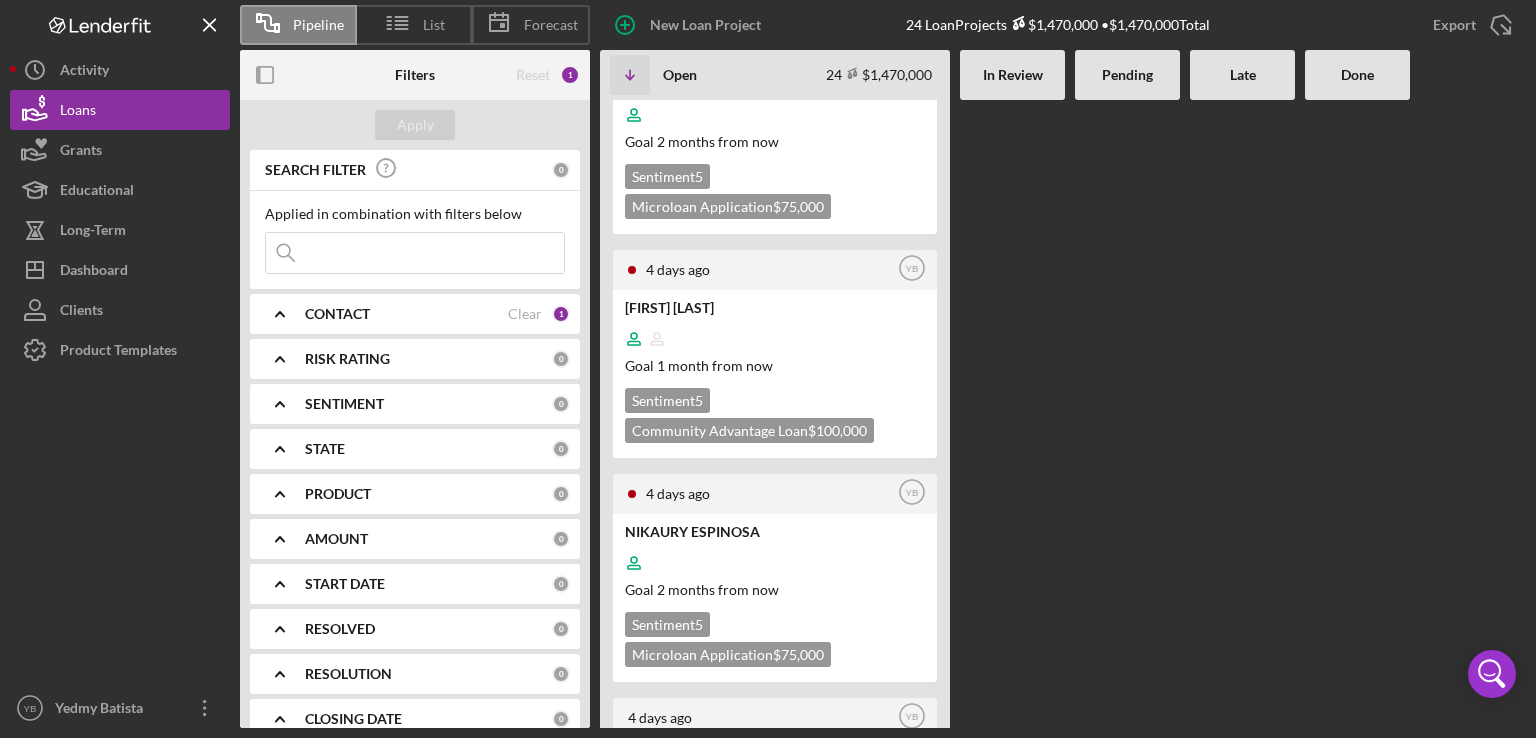 scroll, scrollTop: 0, scrollLeft: 0, axis: both 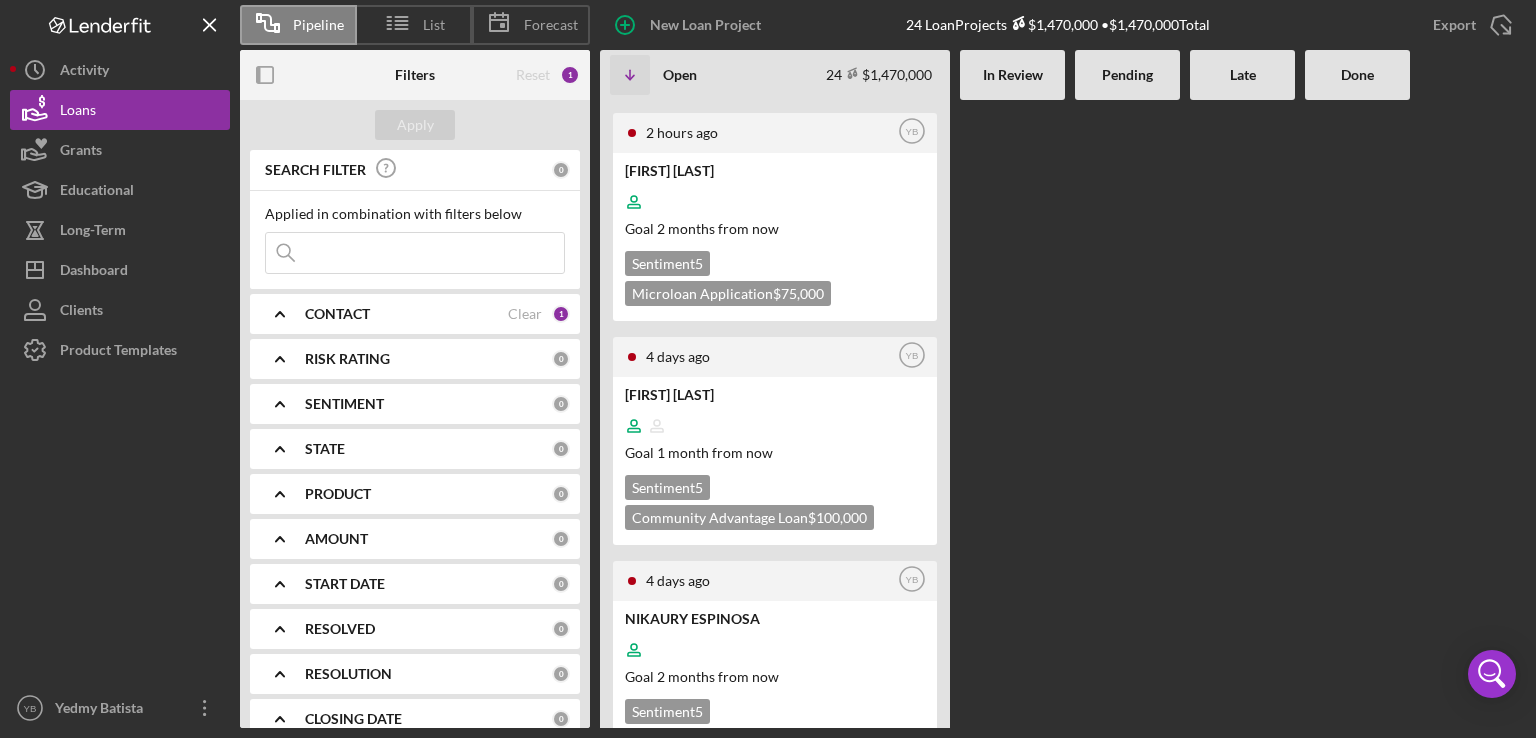 click at bounding box center (1127, 414) 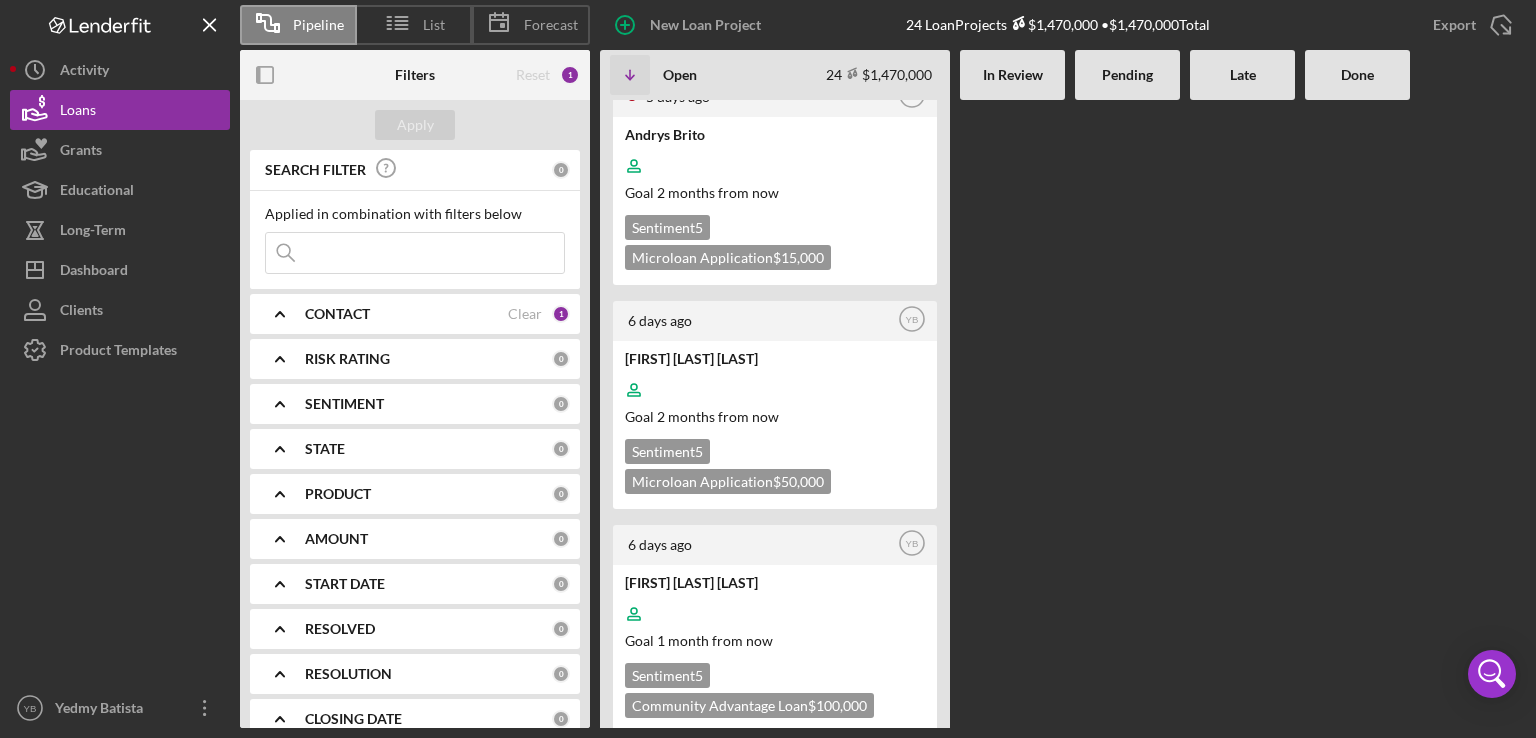 scroll, scrollTop: 1520, scrollLeft: 0, axis: vertical 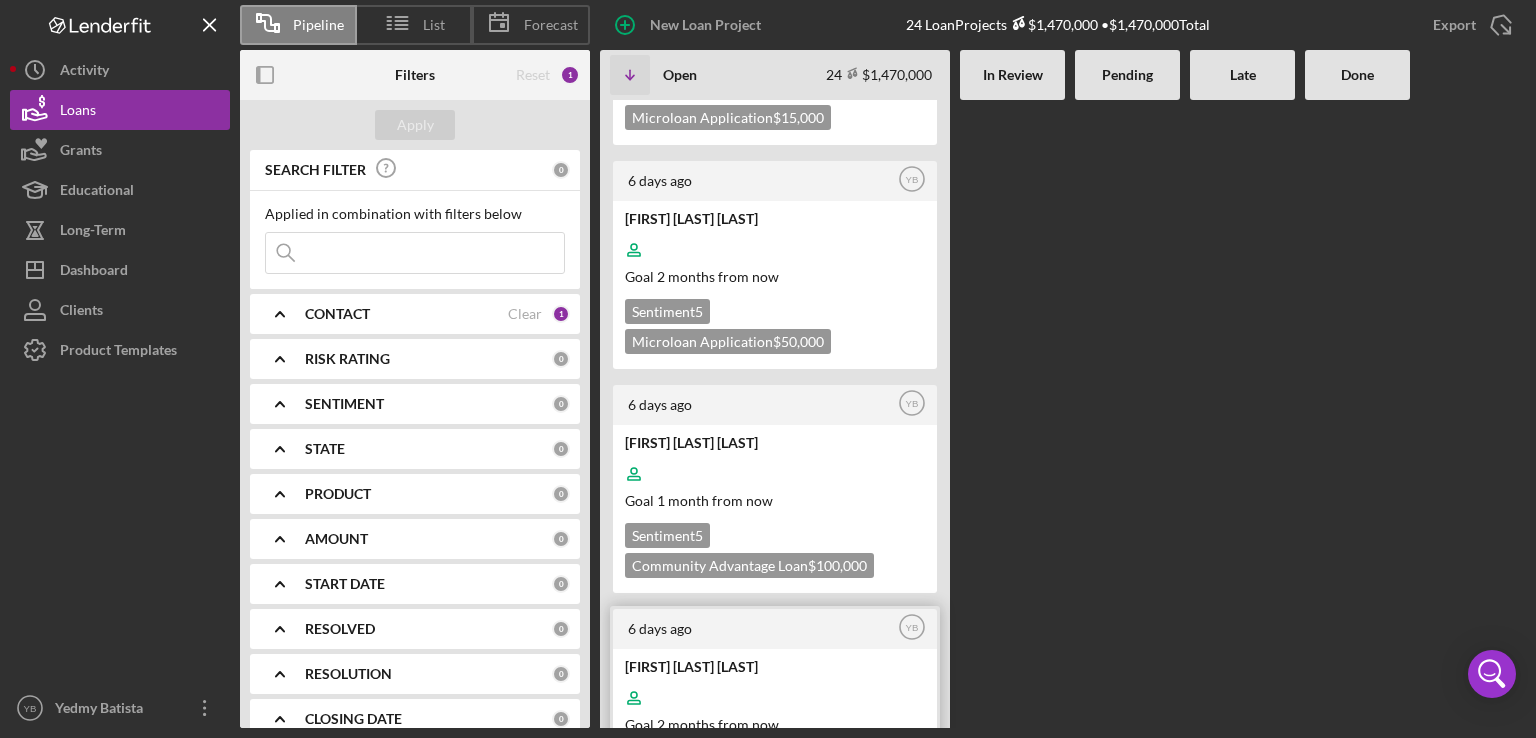 click at bounding box center (773, 698) 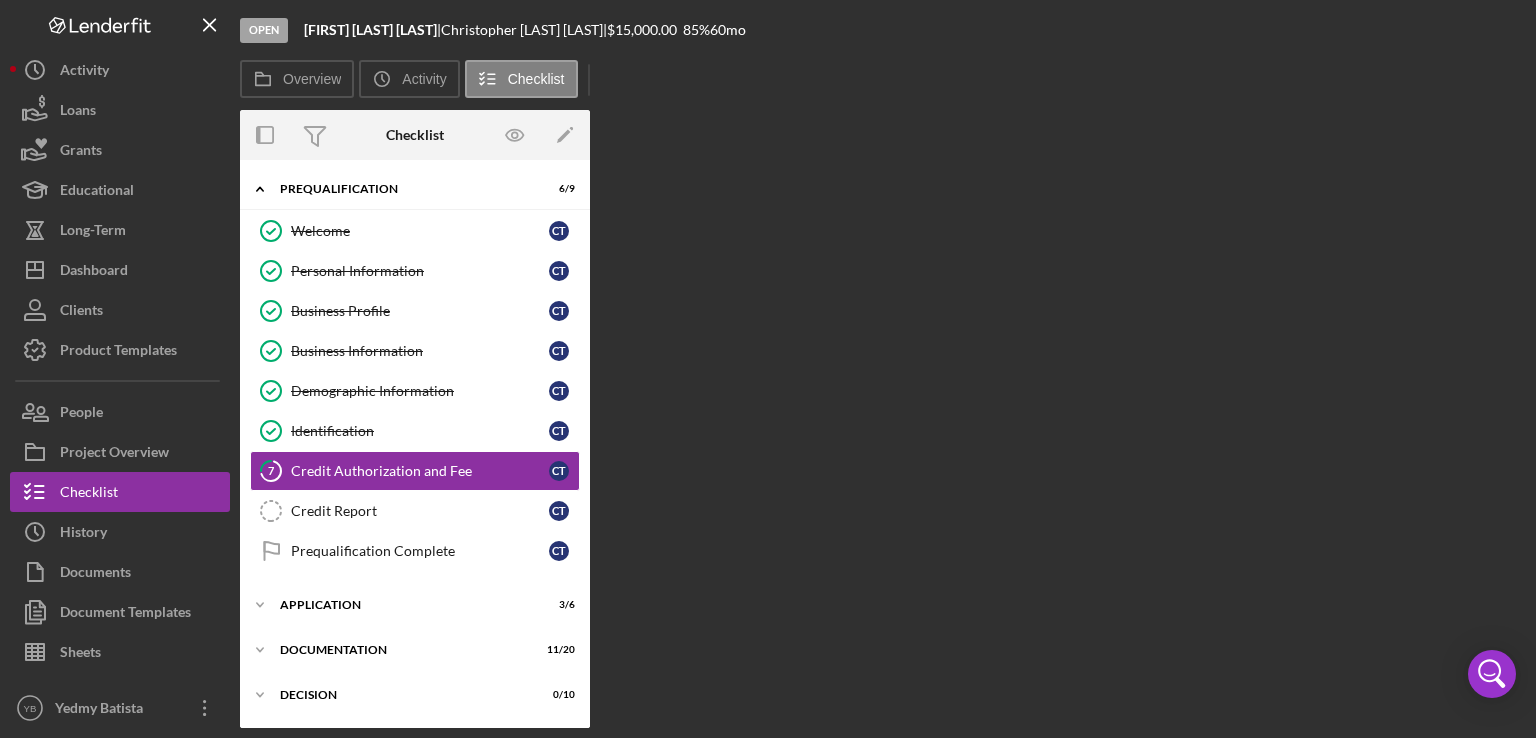 scroll, scrollTop: 24, scrollLeft: 0, axis: vertical 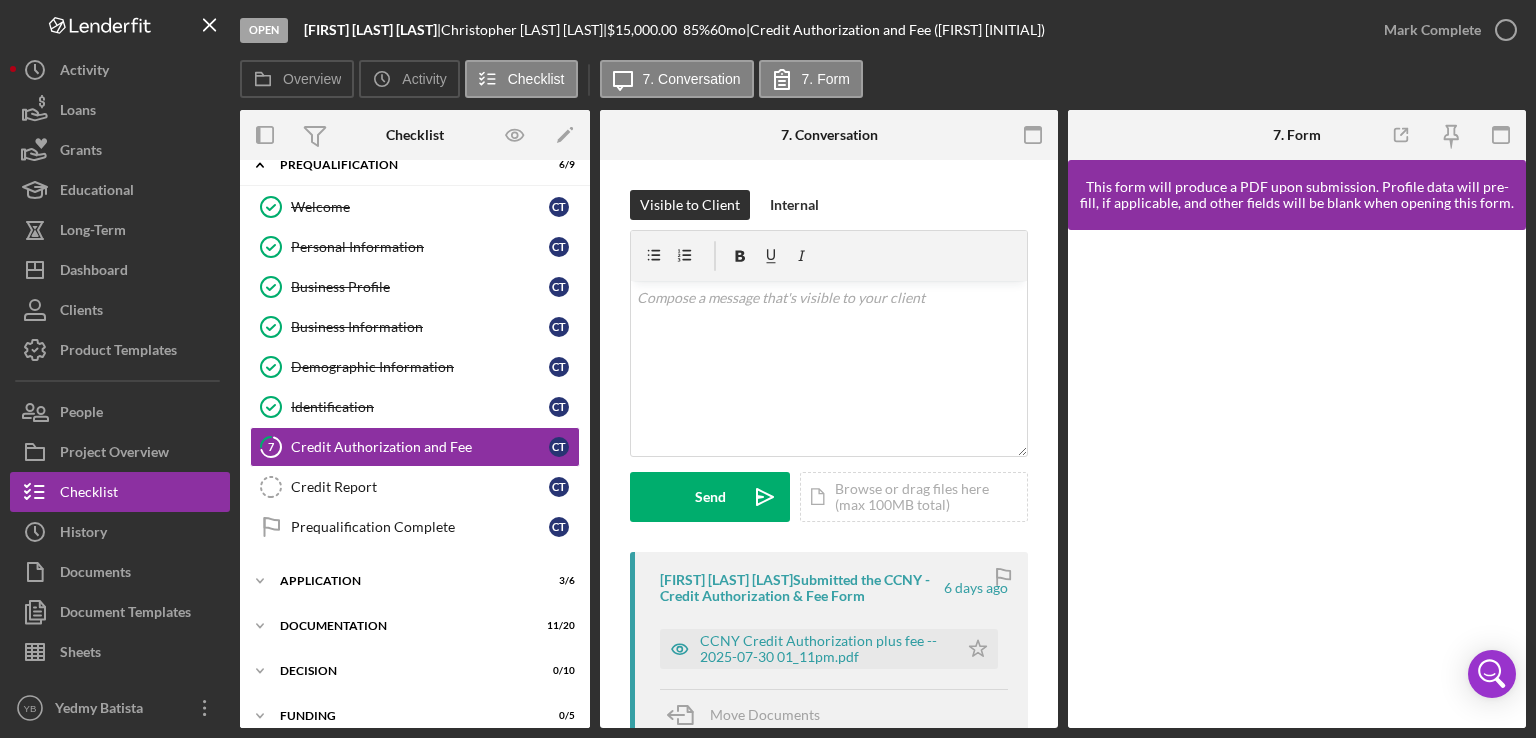 drag, startPoint x: 592, startPoint y: 219, endPoint x: 592, endPoint y: 261, distance: 42 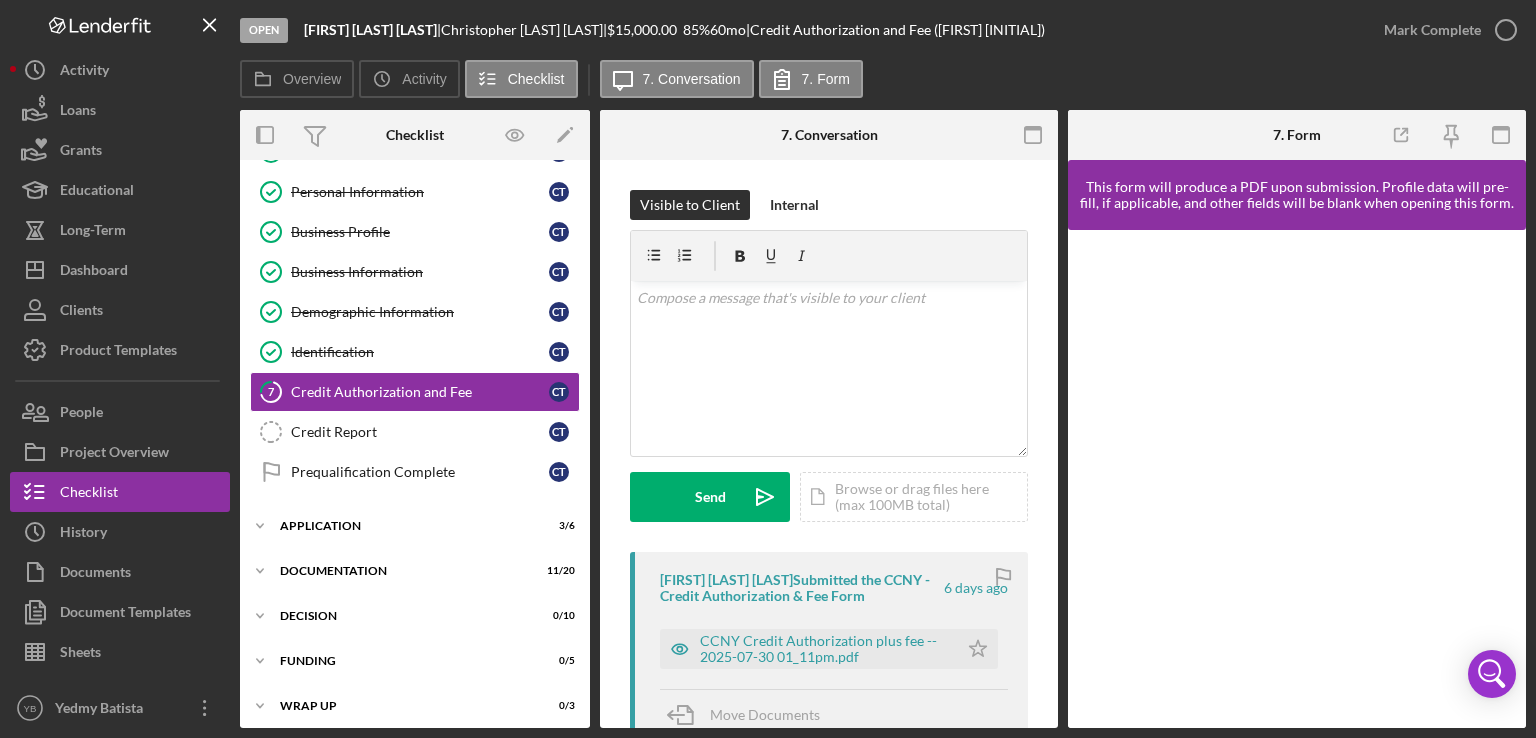 scroll, scrollTop: 82, scrollLeft: 0, axis: vertical 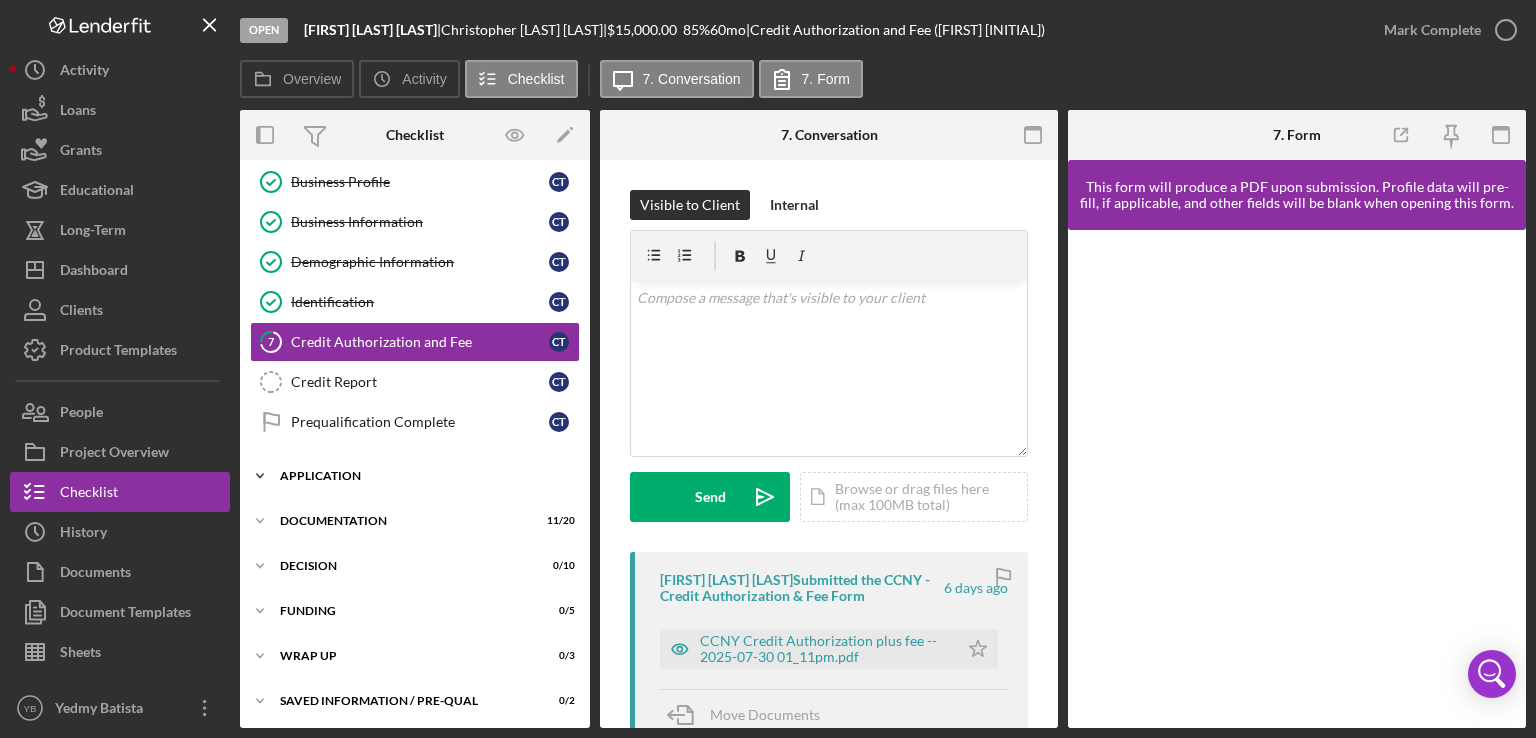 click on "Application" at bounding box center (422, 476) 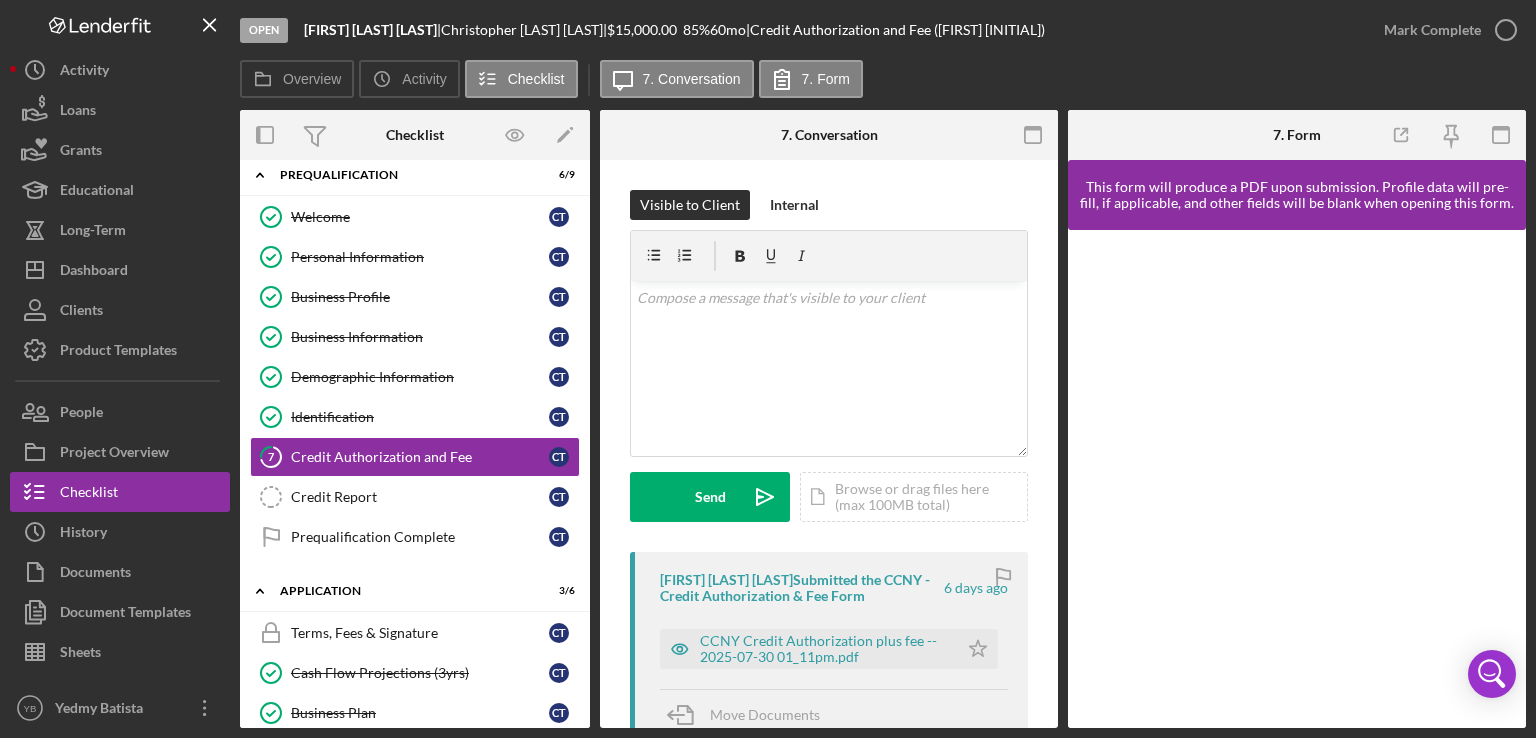scroll, scrollTop: 0, scrollLeft: 0, axis: both 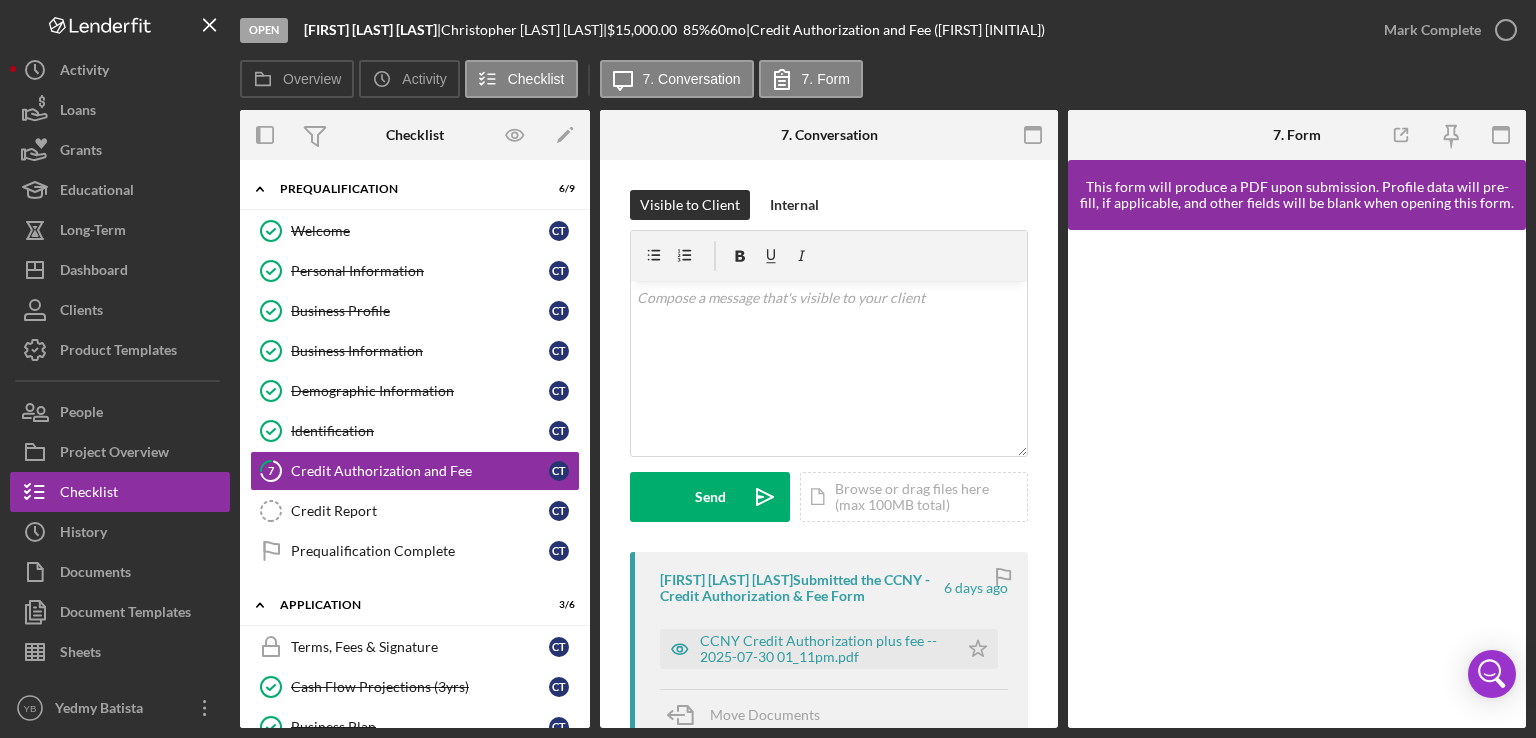 drag, startPoint x: 591, startPoint y: 268, endPoint x: 588, endPoint y: 292, distance: 24.186773 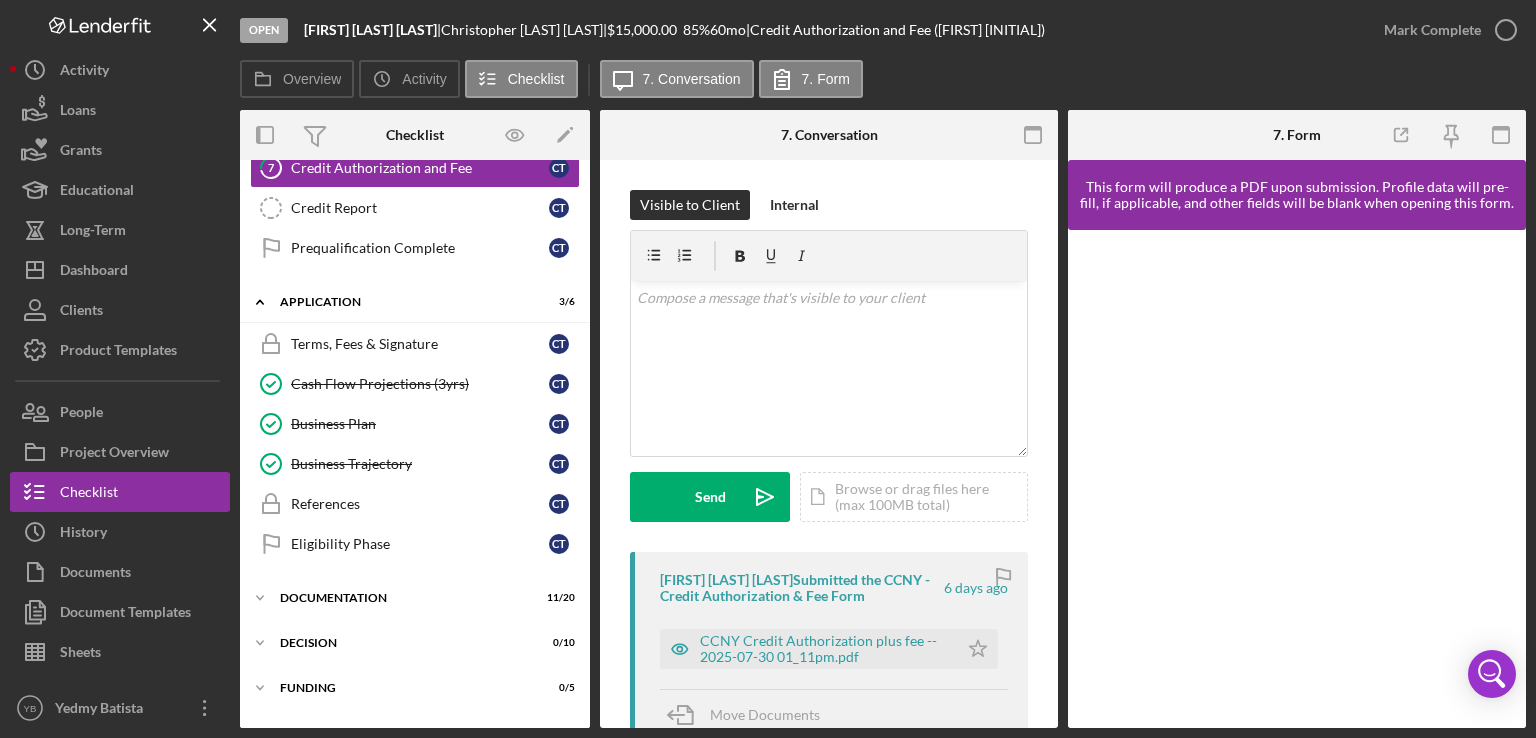 scroll, scrollTop: 307, scrollLeft: 0, axis: vertical 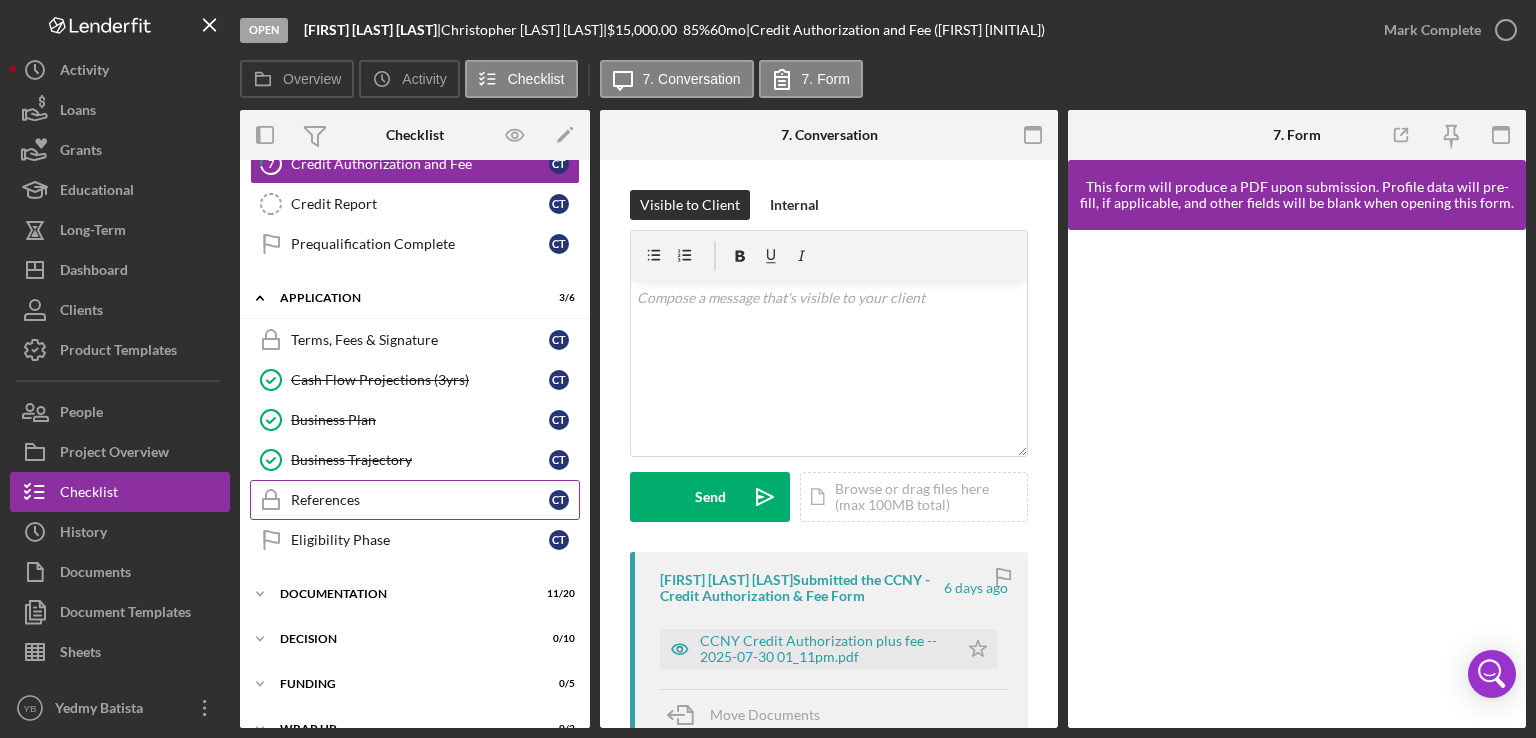 click on "References" at bounding box center (420, 500) 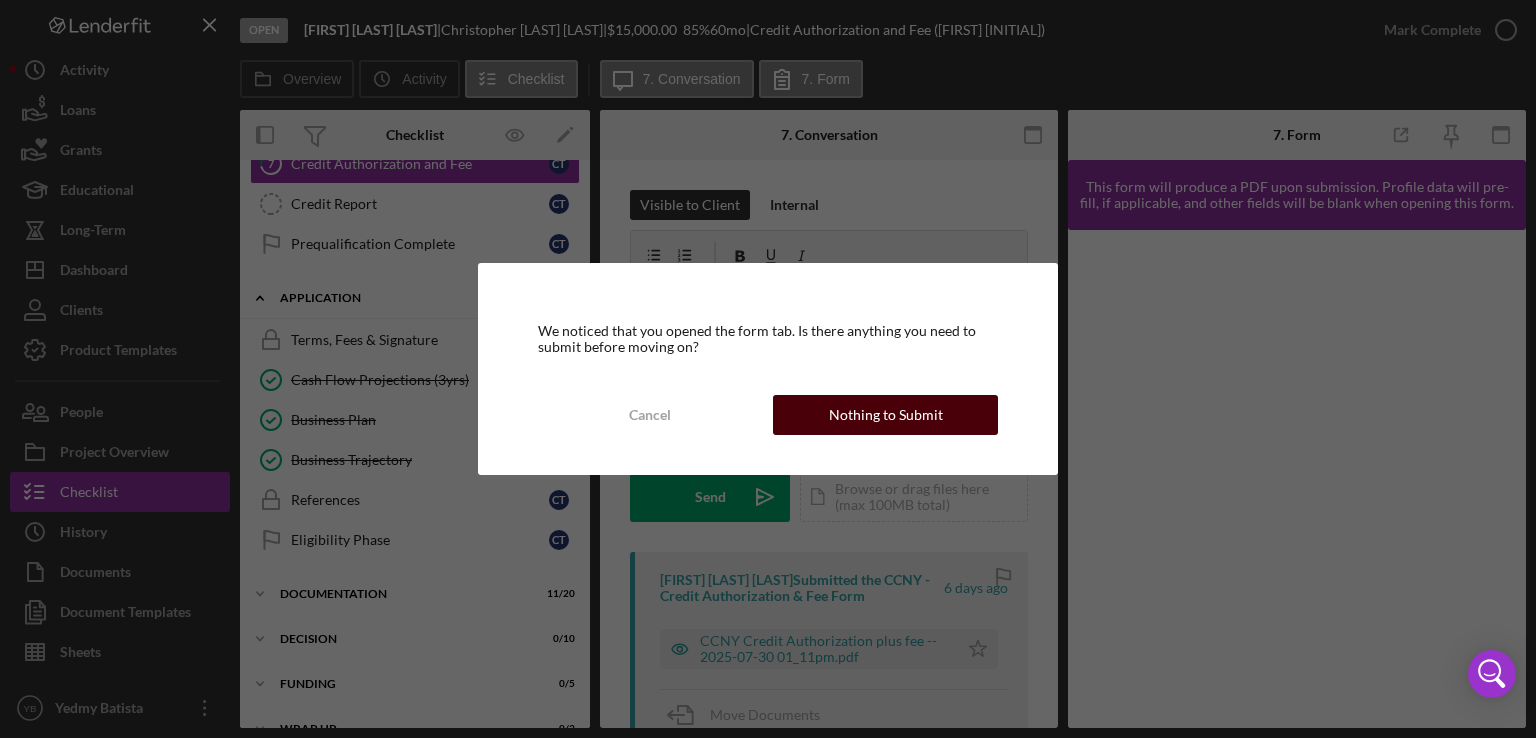 click on "Nothing to Submit" at bounding box center [886, 415] 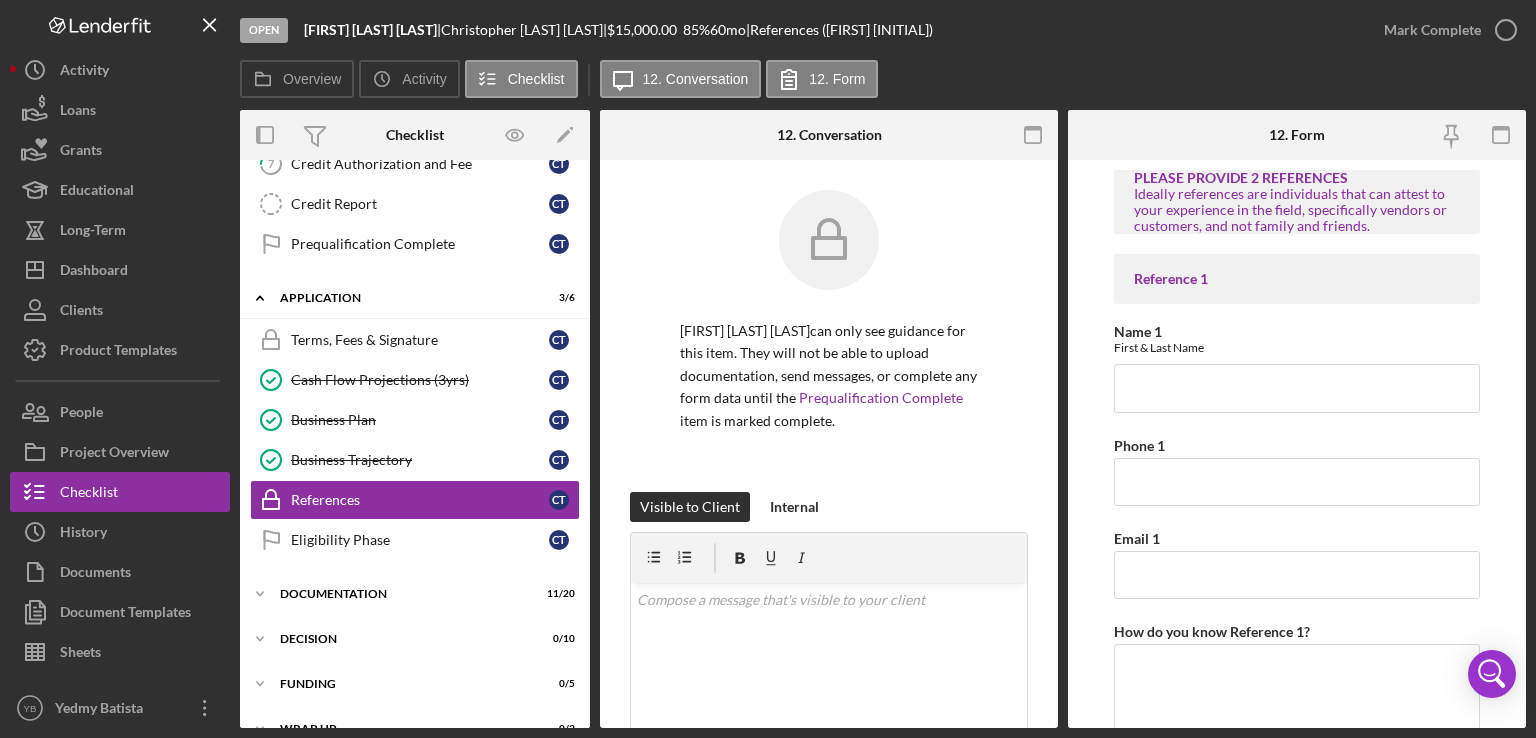 click on "[FIRST] [LAST] [LAST] can only see guidance for this item. They will not be able to upload documentation, send messages, or complete any form data until the Prequalification Complete item is marked complete." at bounding box center (829, 376) 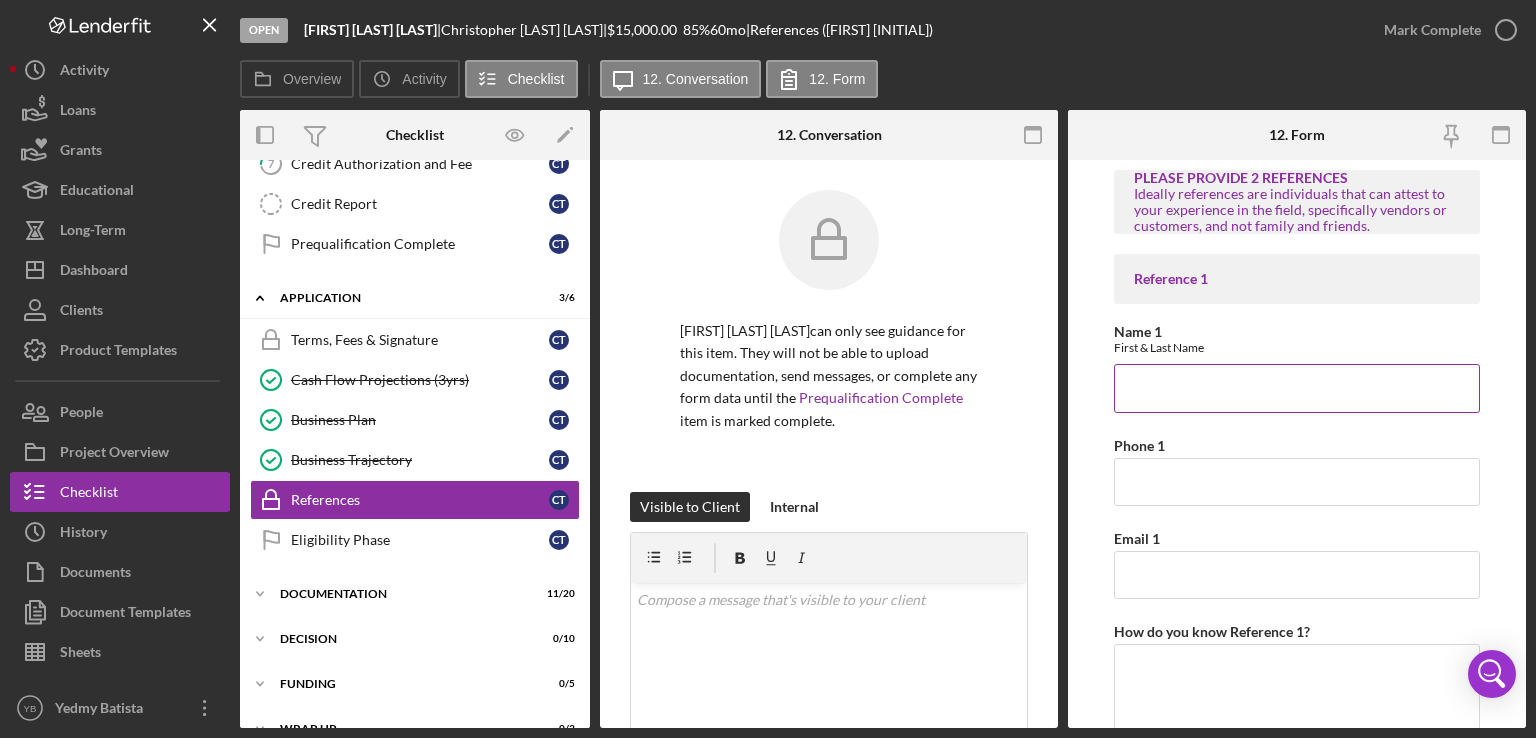 click on "Name 1" at bounding box center (1297, 388) 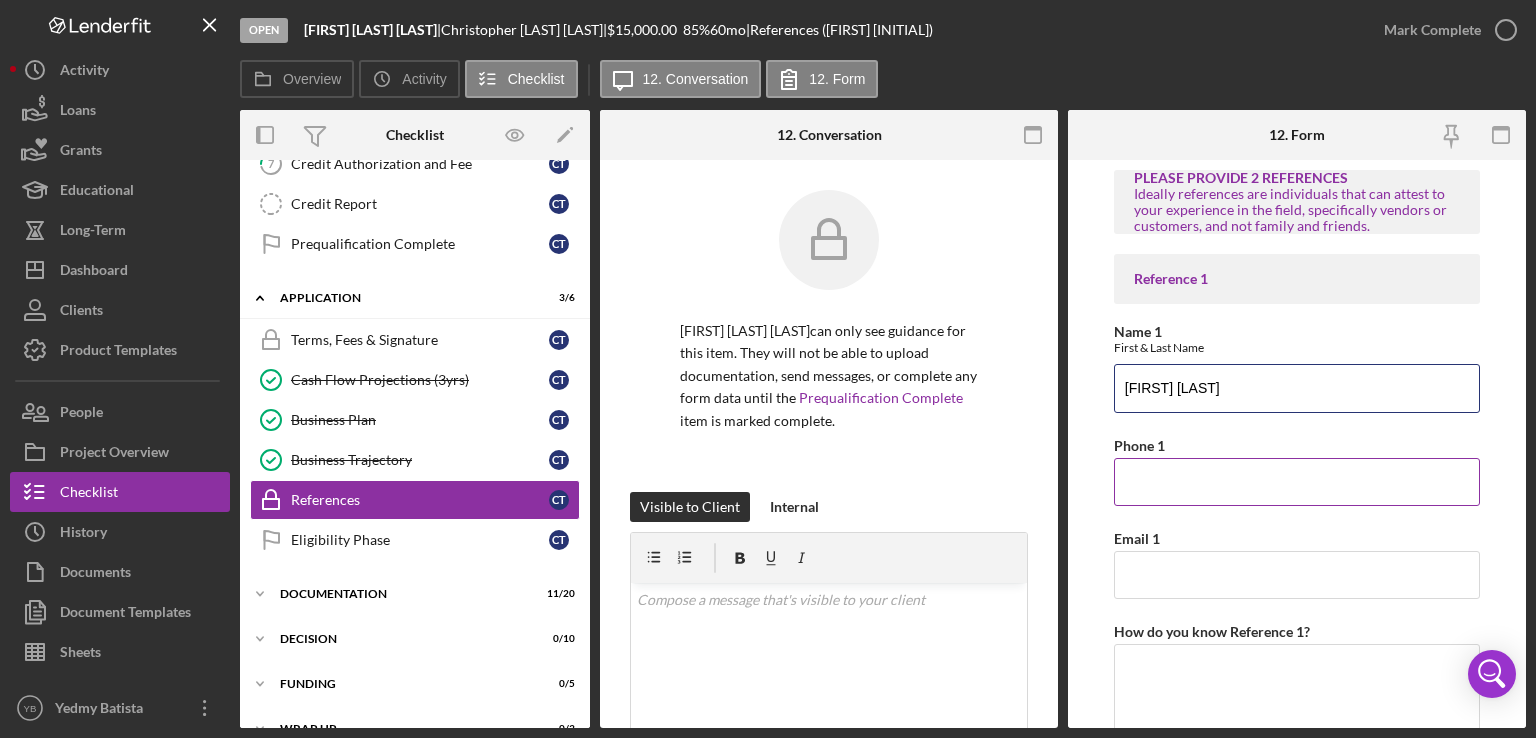 type on "[FIRST] [LAST]" 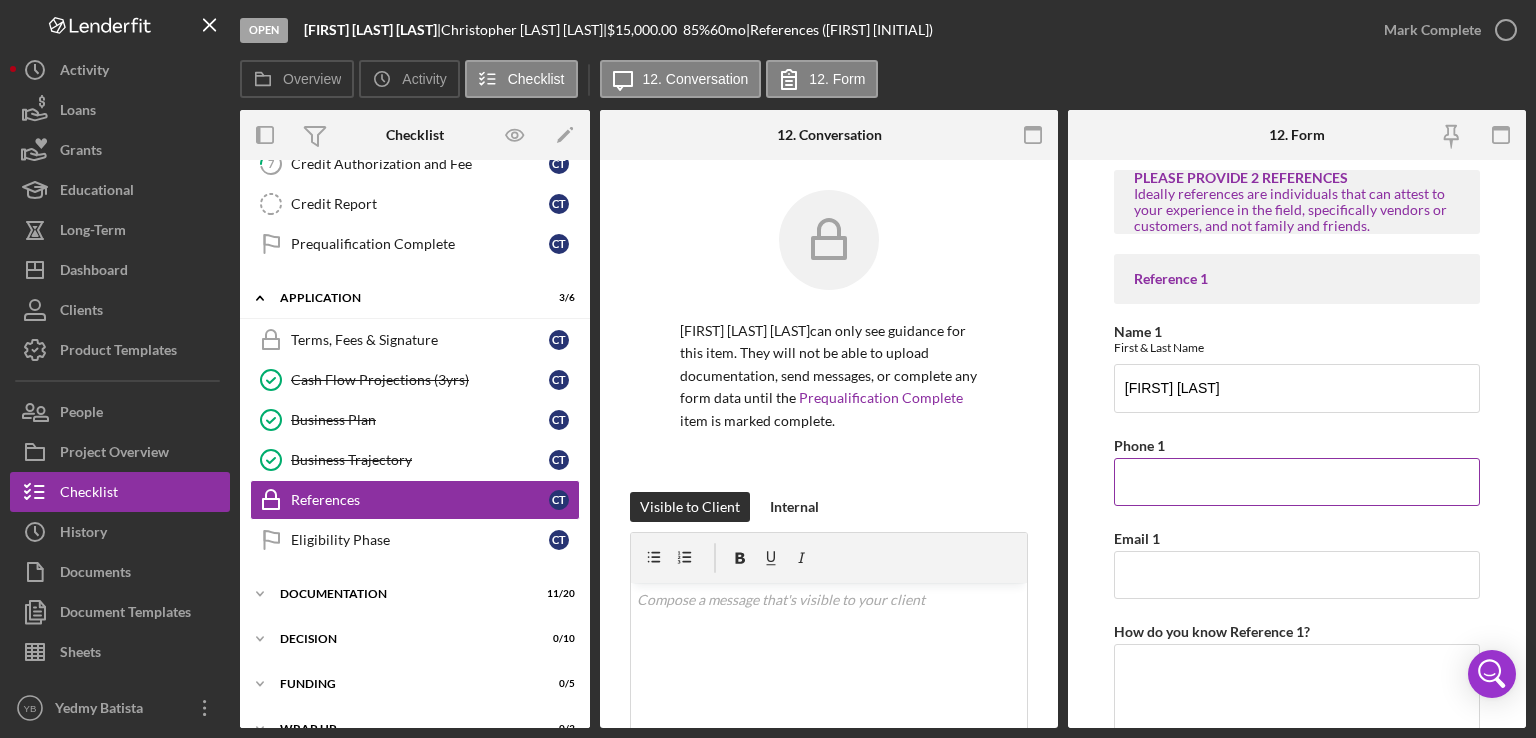 click on "Phone 1" at bounding box center (1297, 482) 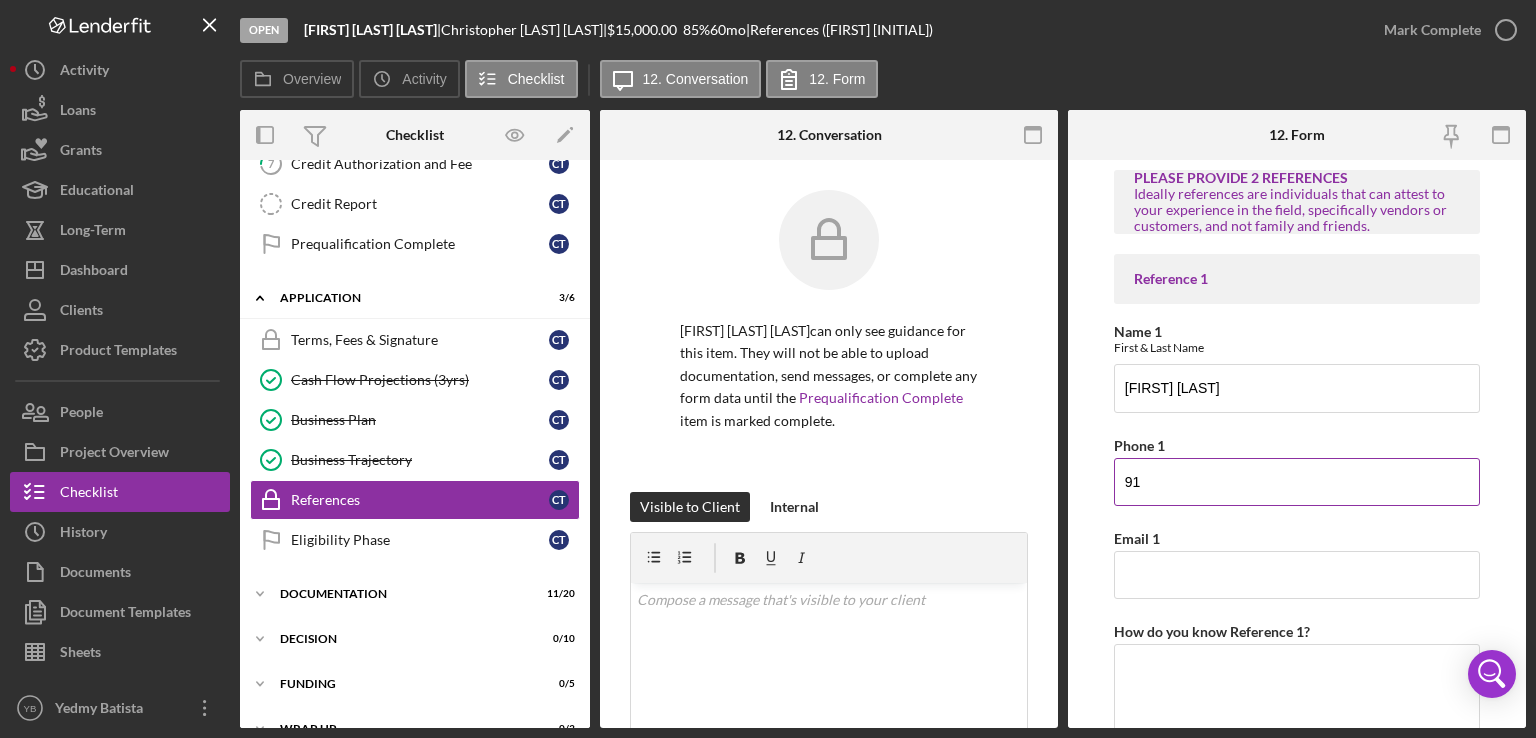 type on "9" 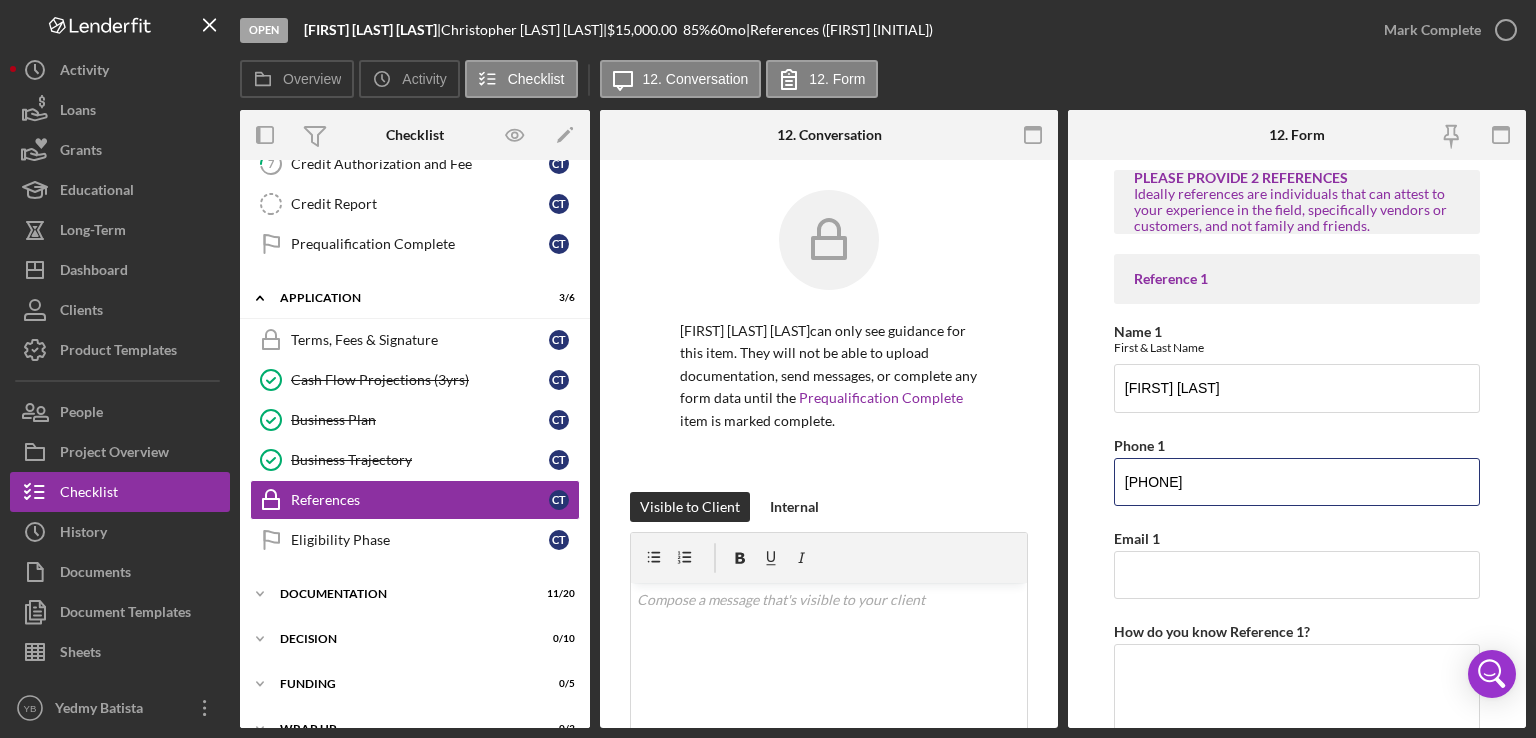 type on "[PHONE]" 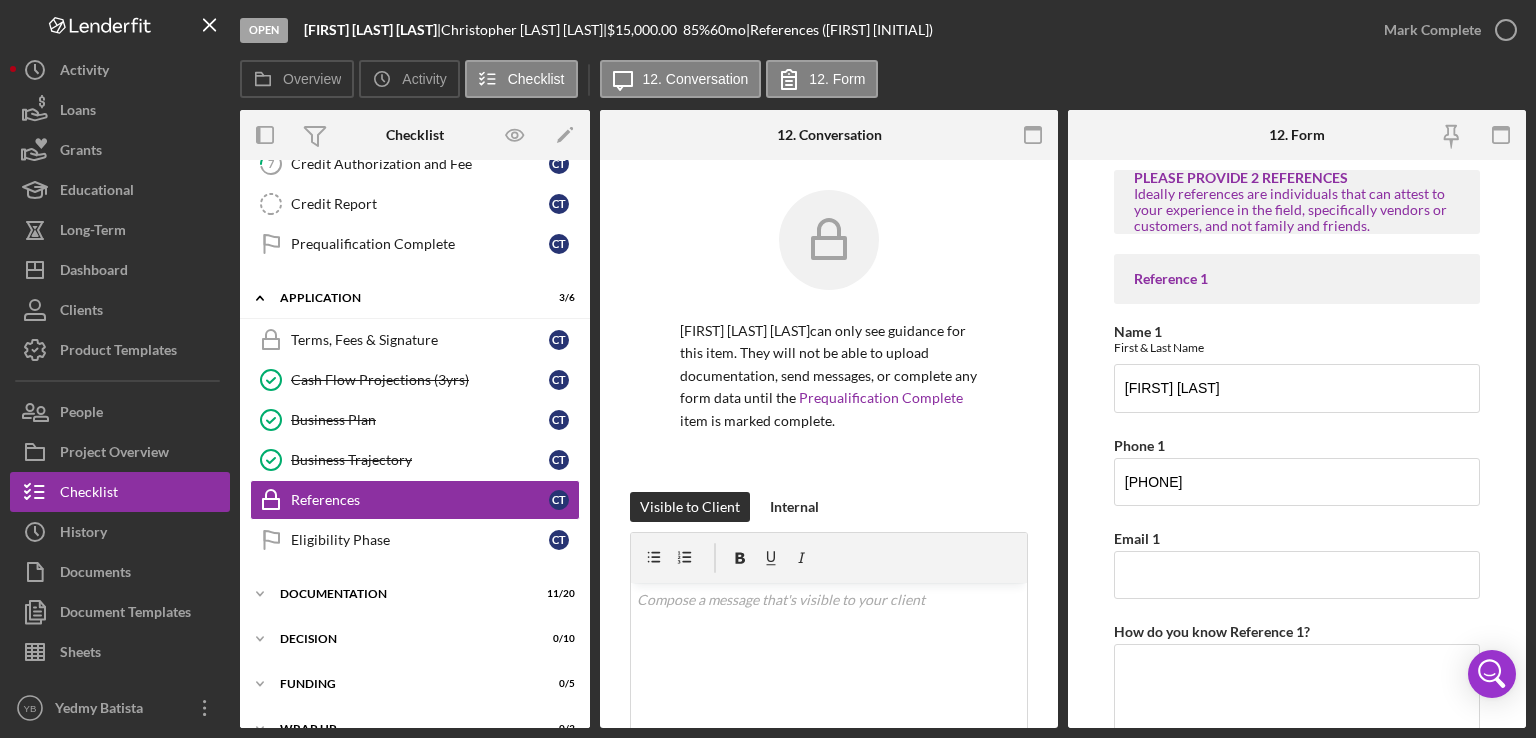 drag, startPoint x: 1528, startPoint y: 429, endPoint x: 1519, endPoint y: 471, distance: 42.953465 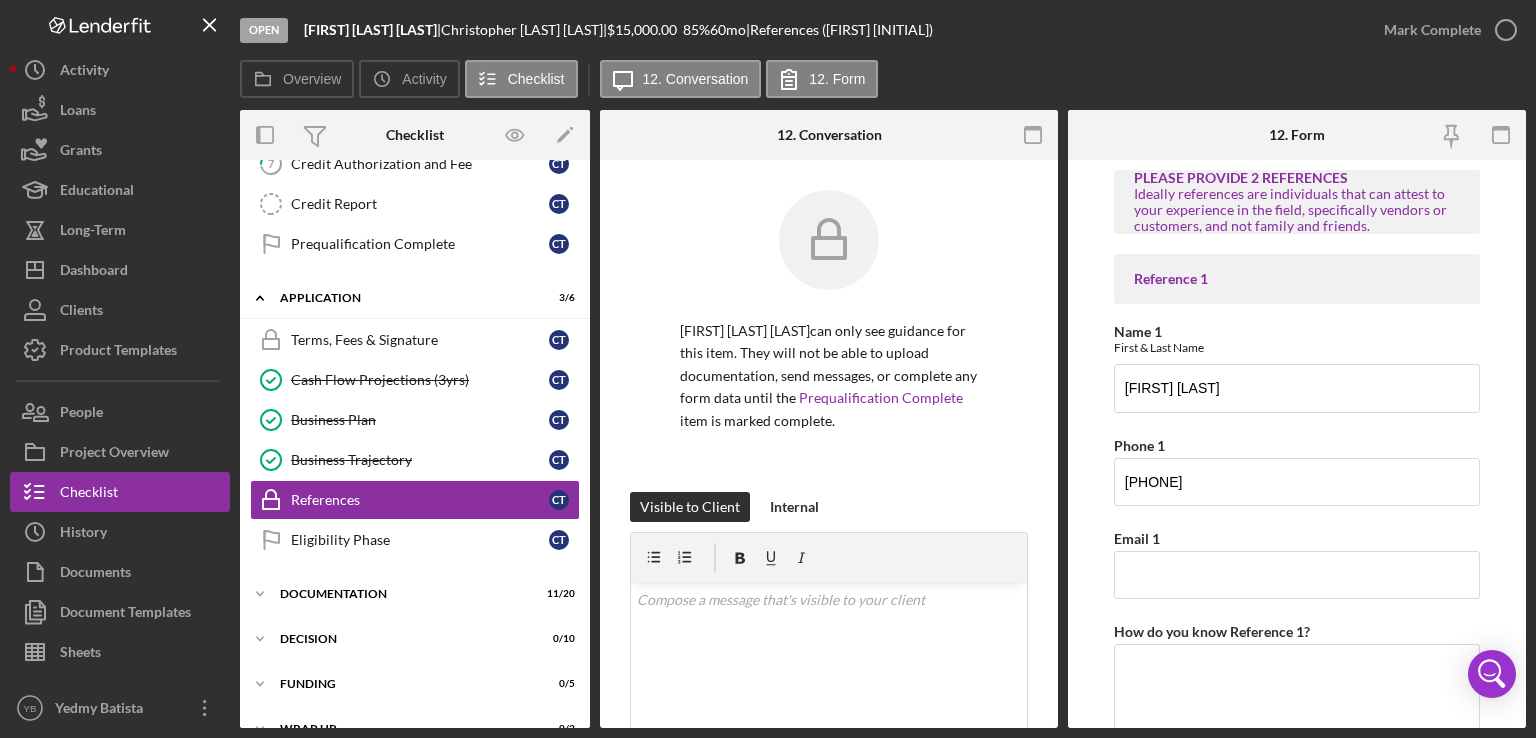 click on "PLEASE PROVIDE [NUMBER] REFERENCES Ideally references are individuals that can attest to your experience in the field, specifically vendors or customers, and not family and friends. Reference [NUMBER] Name [NUMBER] First & Last Name [FIRST] [LAST] Phone [NUMBER] Email [NUMBER] How do you know Reference [NUMBER]? Reference [NUMBER] Name [NUMBER] First & Last Name [FIRST] [LAST] Phone [NUMBER] Email [NUMBER] How do you know Reference [NUMBER]? Save Save" at bounding box center (1297, 444) 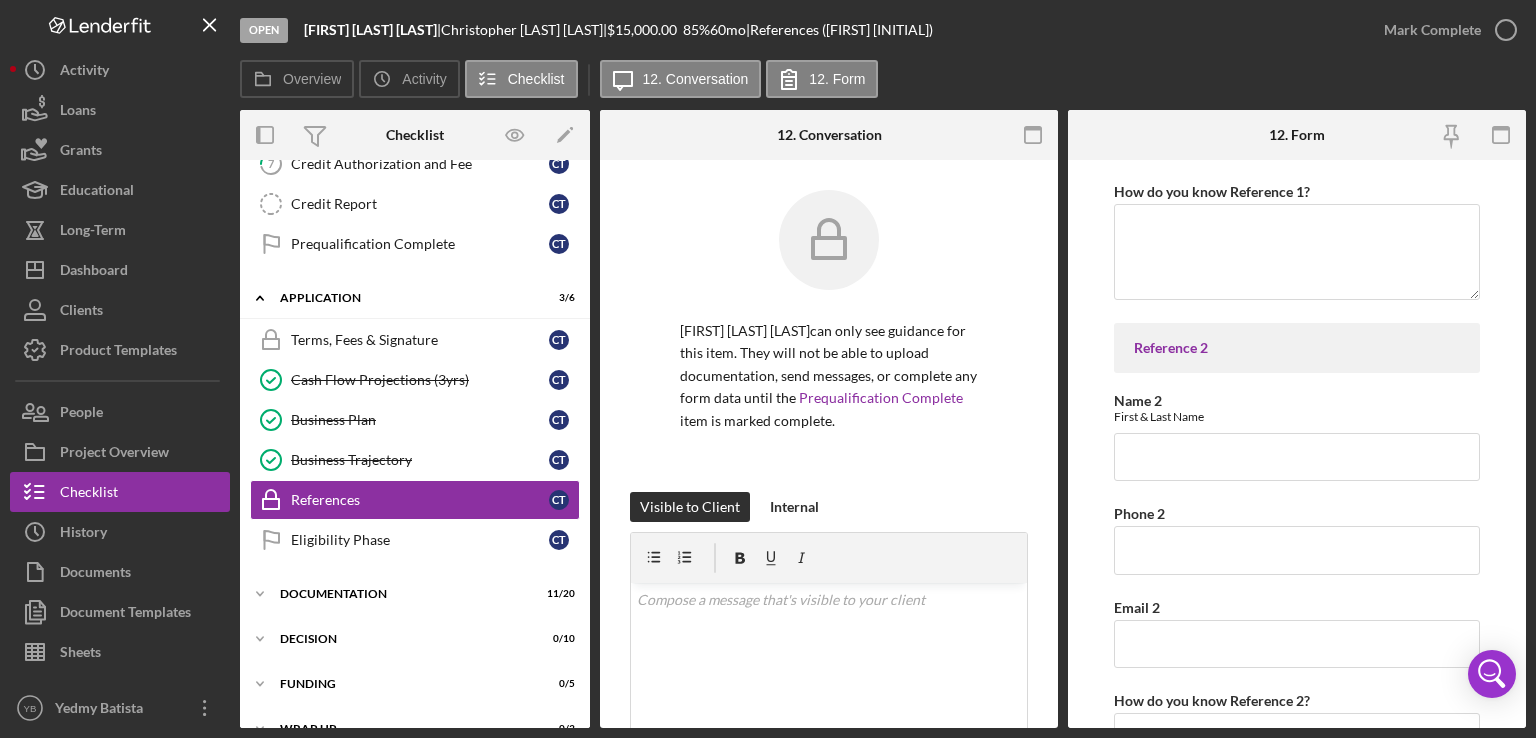 scroll, scrollTop: 480, scrollLeft: 0, axis: vertical 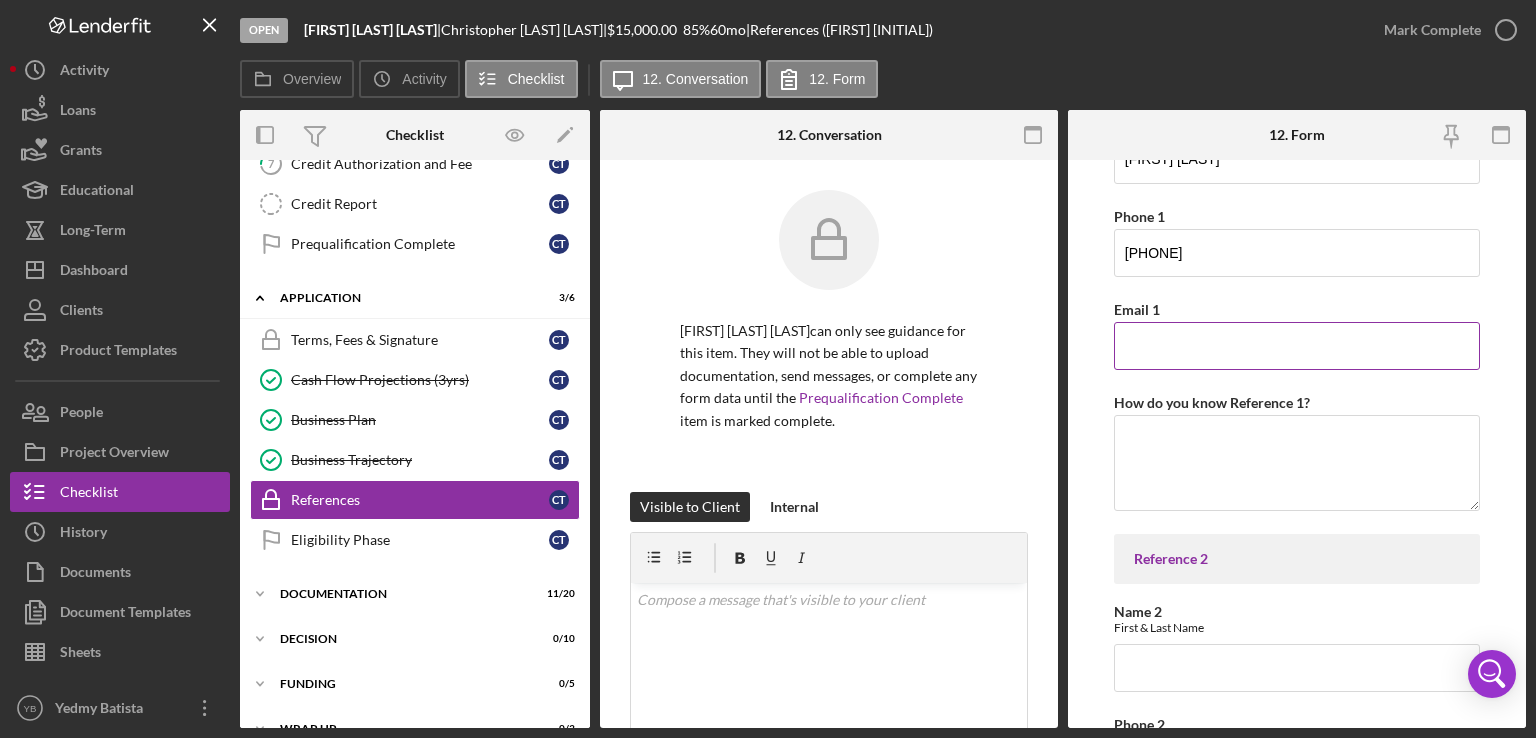 click on "Email 1" at bounding box center [1297, 346] 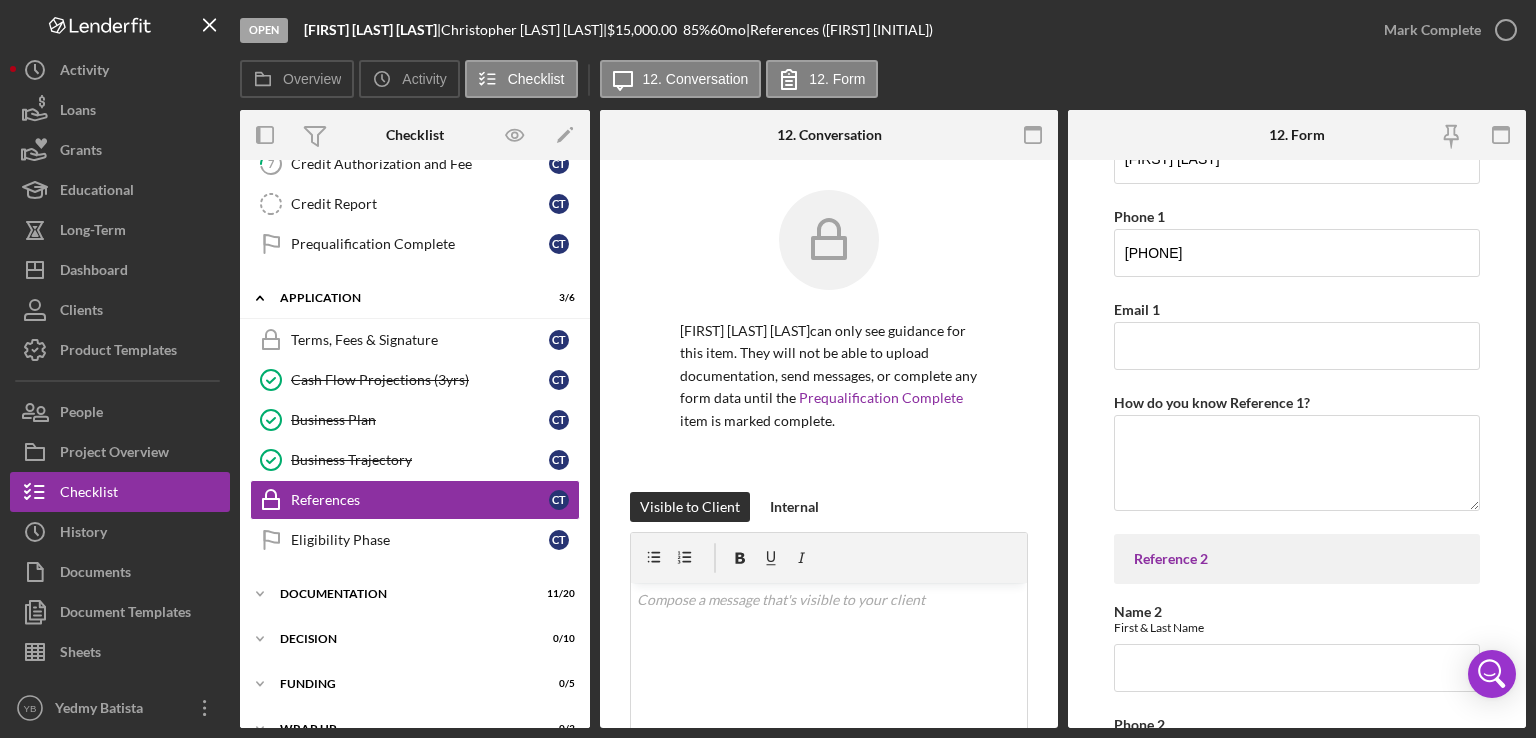 drag, startPoint x: 1530, startPoint y: 435, endPoint x: 1529, endPoint y: 509, distance: 74.00676 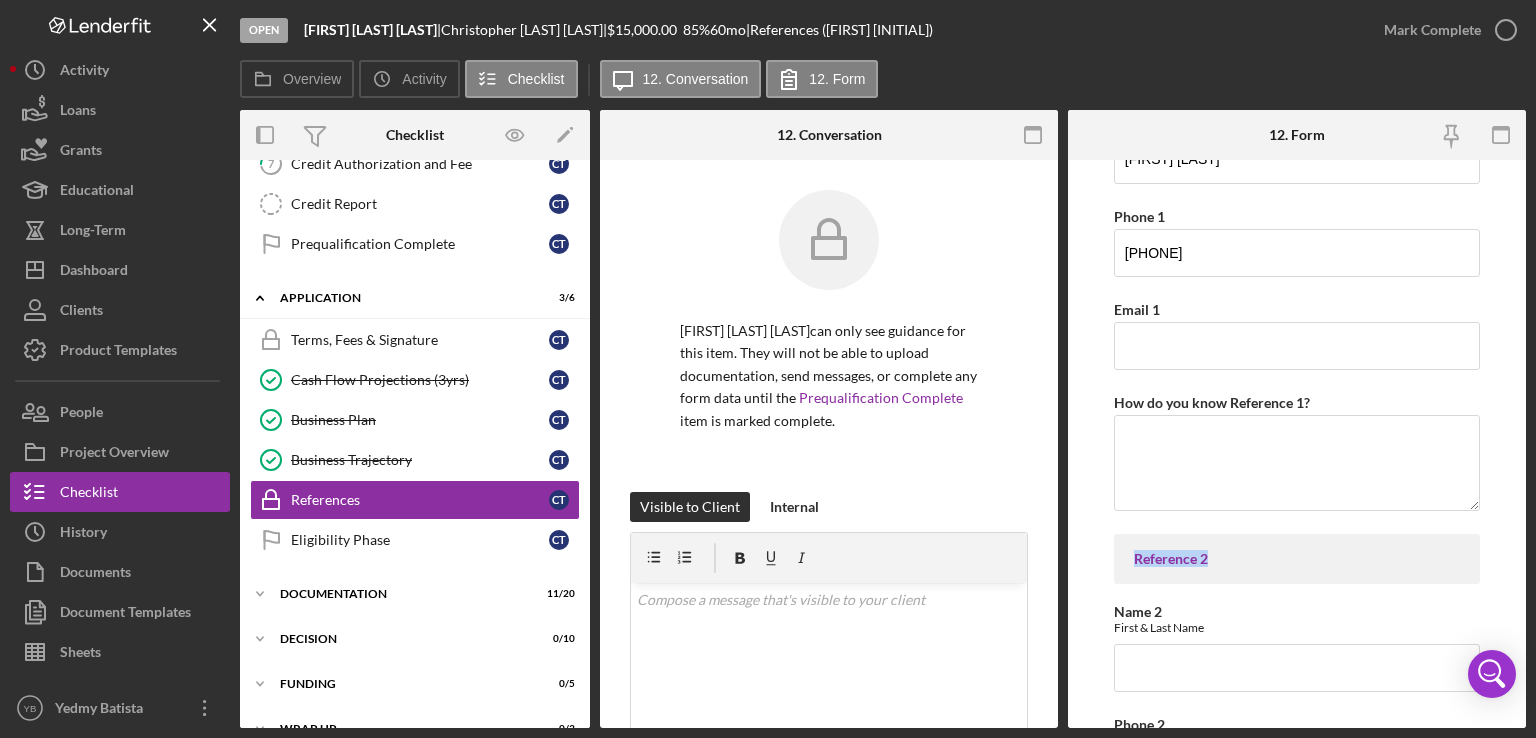 drag, startPoint x: 1529, startPoint y: 509, endPoint x: 1520, endPoint y: 565, distance: 56.718605 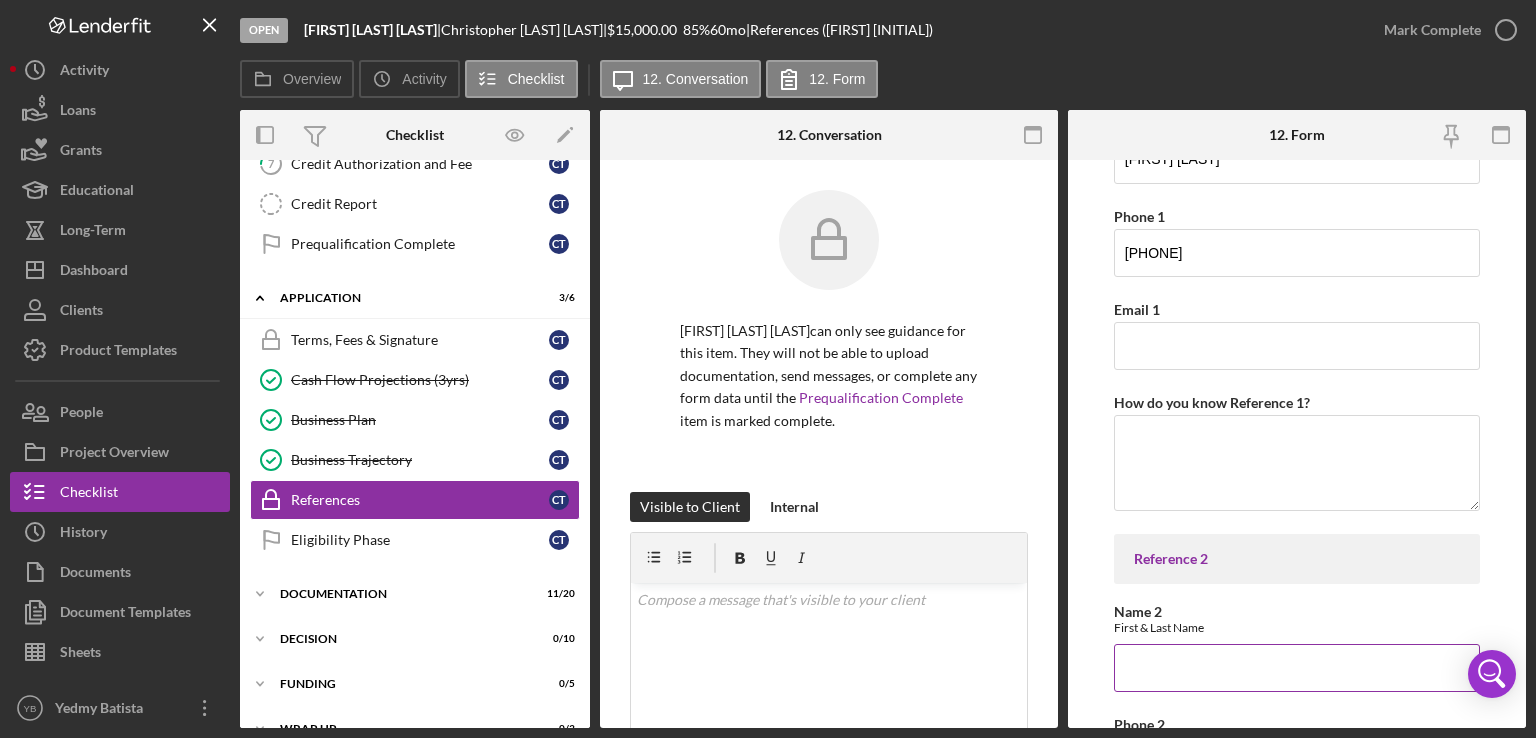 click on "Name 2" at bounding box center (1297, 668) 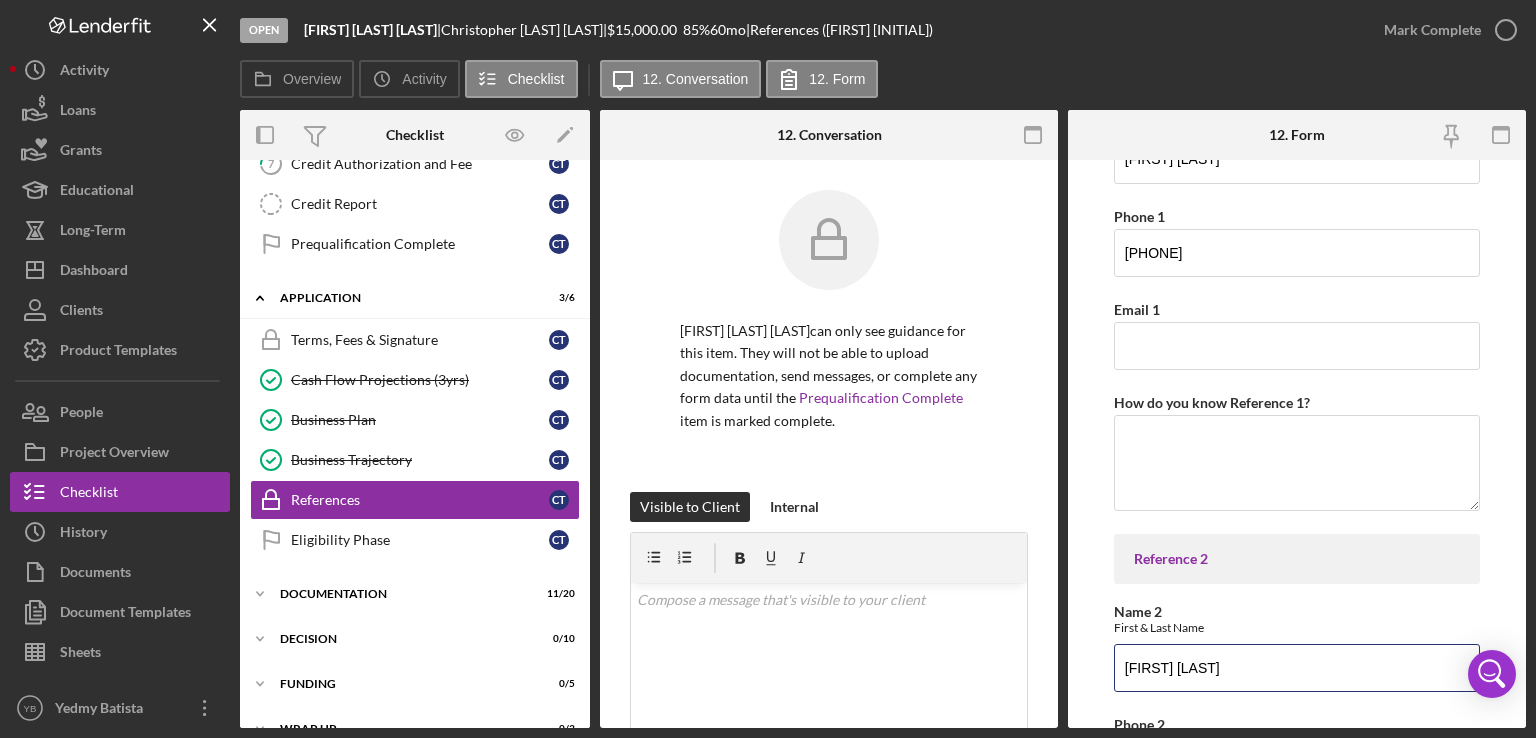 type on "[FIRST] [LAST]" 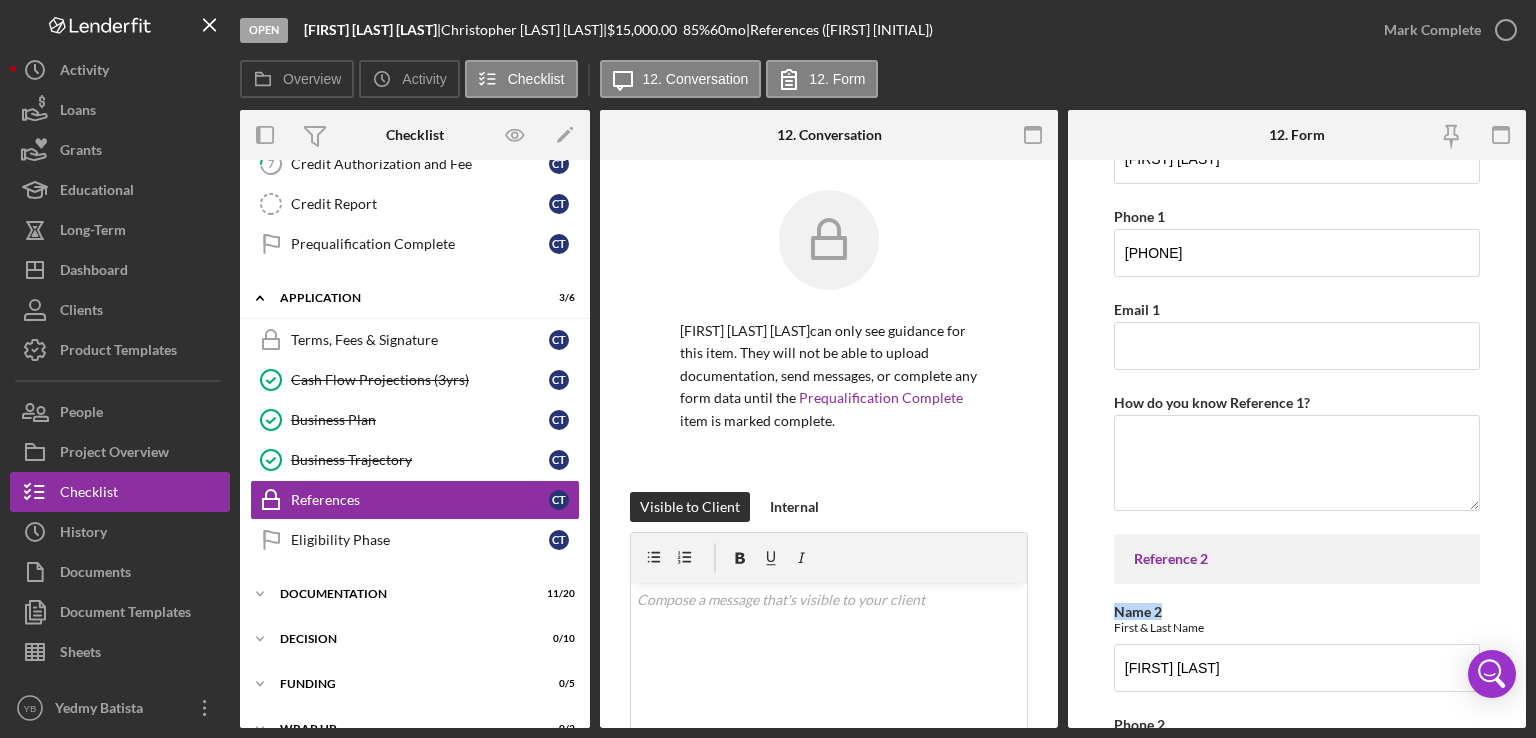 drag, startPoint x: 1527, startPoint y: 532, endPoint x: 1515, endPoint y: 613, distance: 81.88406 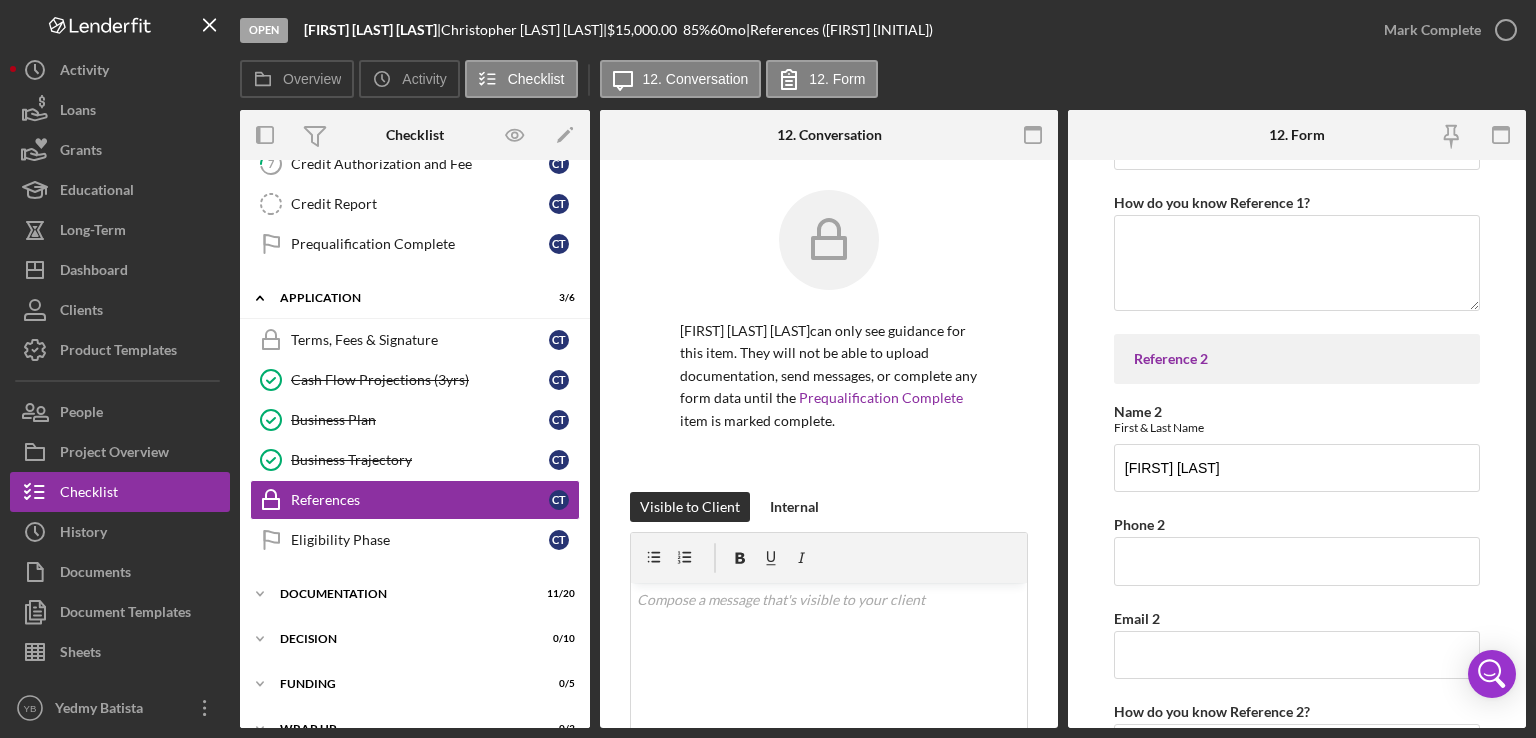 scroll, scrollTop: 469, scrollLeft: 0, axis: vertical 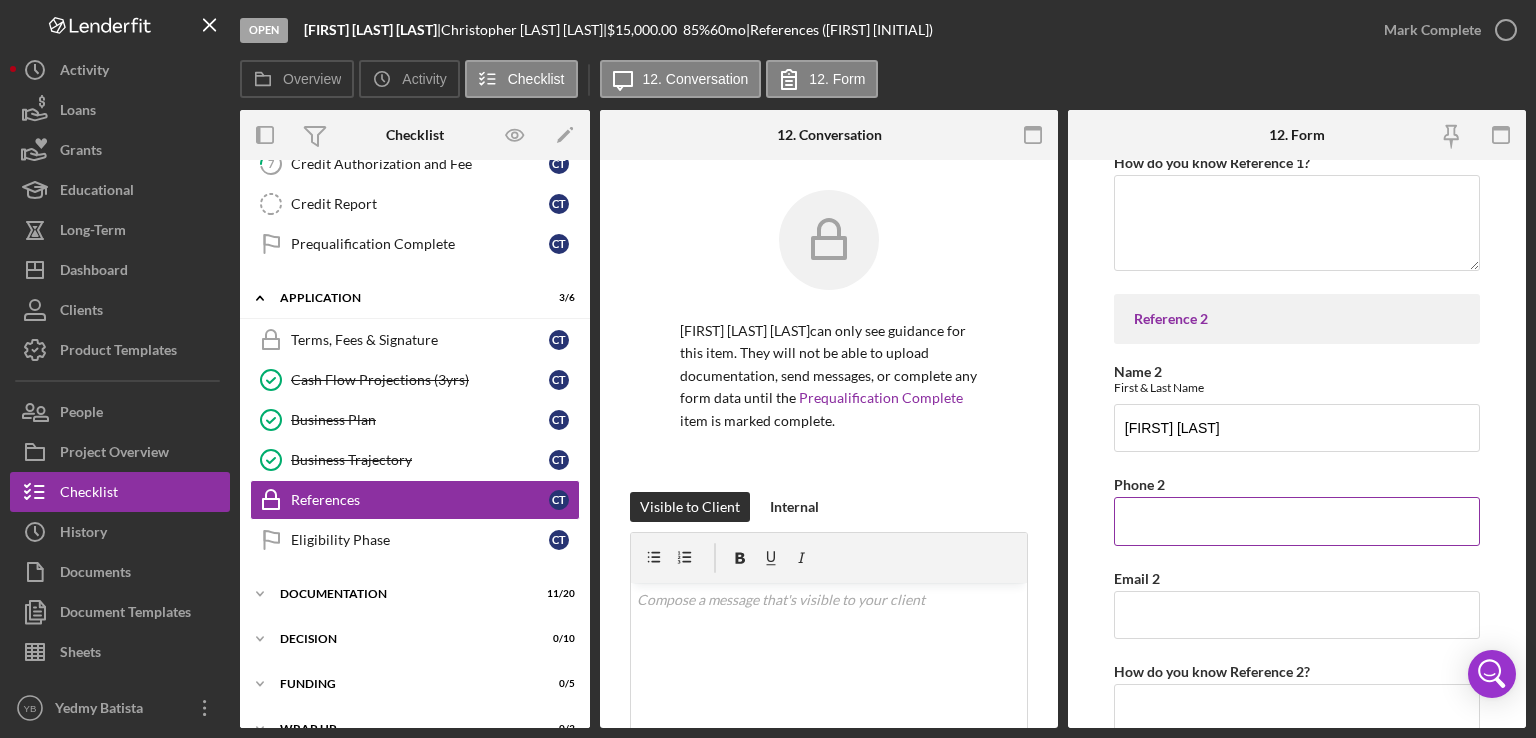 click on "Phone 2" at bounding box center (1297, 521) 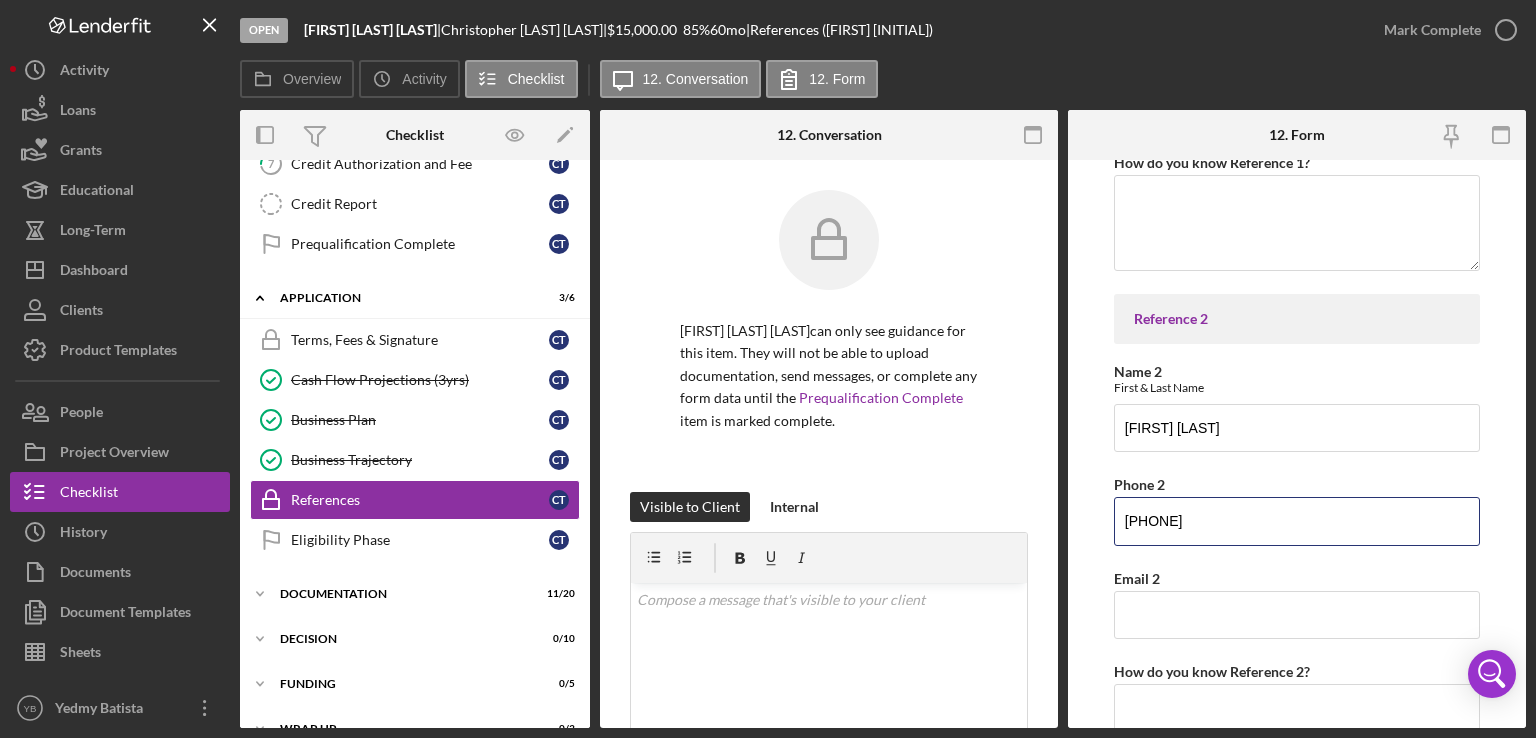 scroll, scrollTop: 594, scrollLeft: 0, axis: vertical 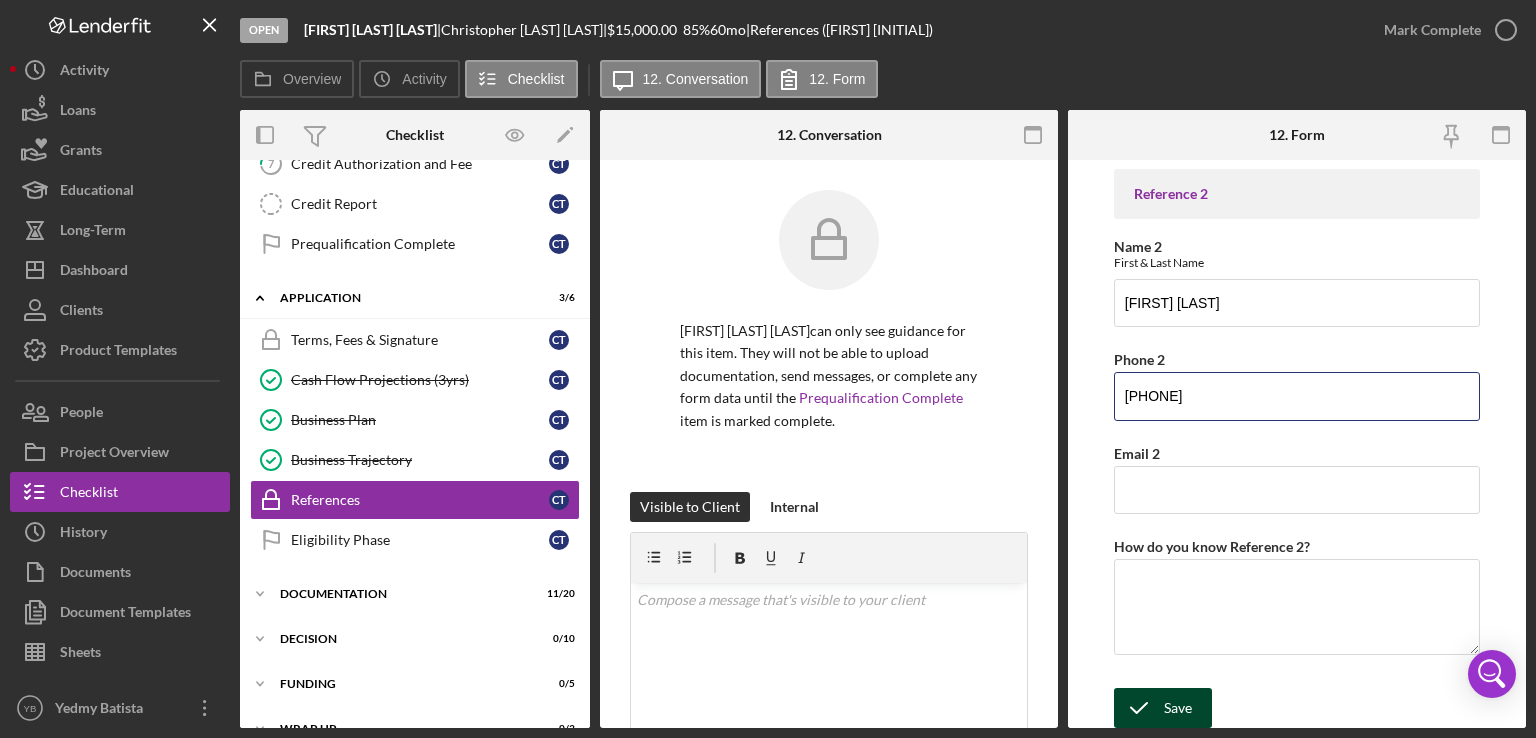 type on "[PHONE]" 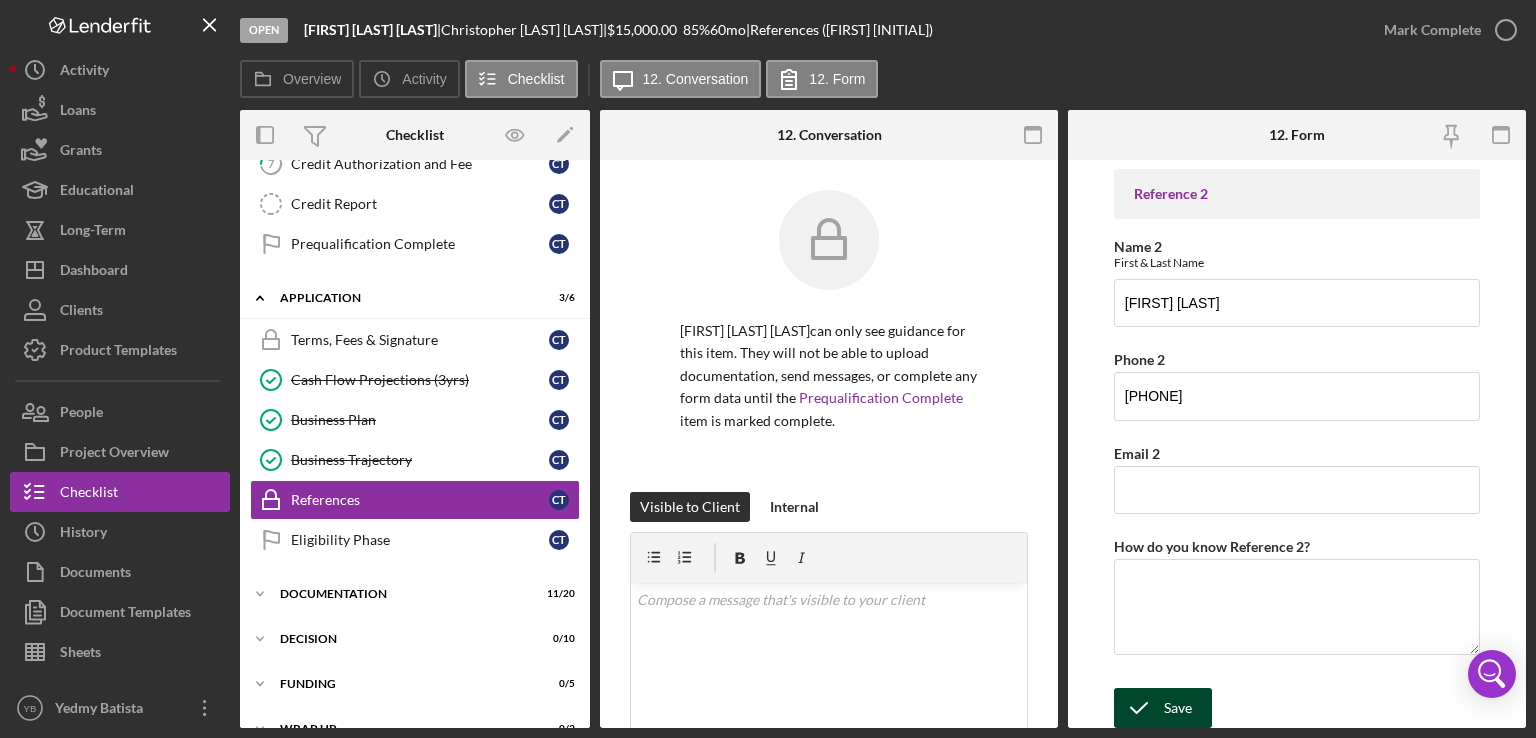 click on "Save" at bounding box center [1178, 708] 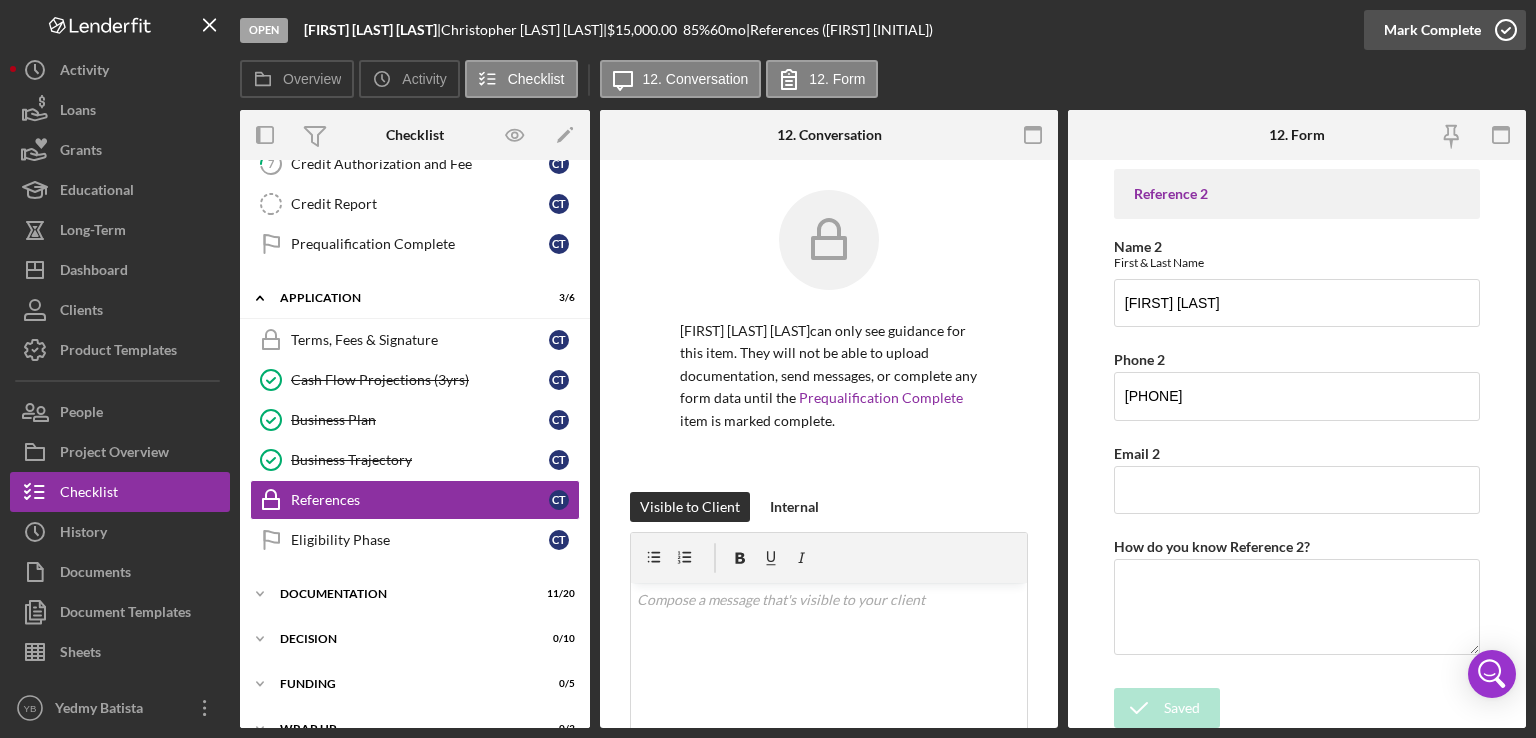 click on "Mark Complete" at bounding box center (1432, 30) 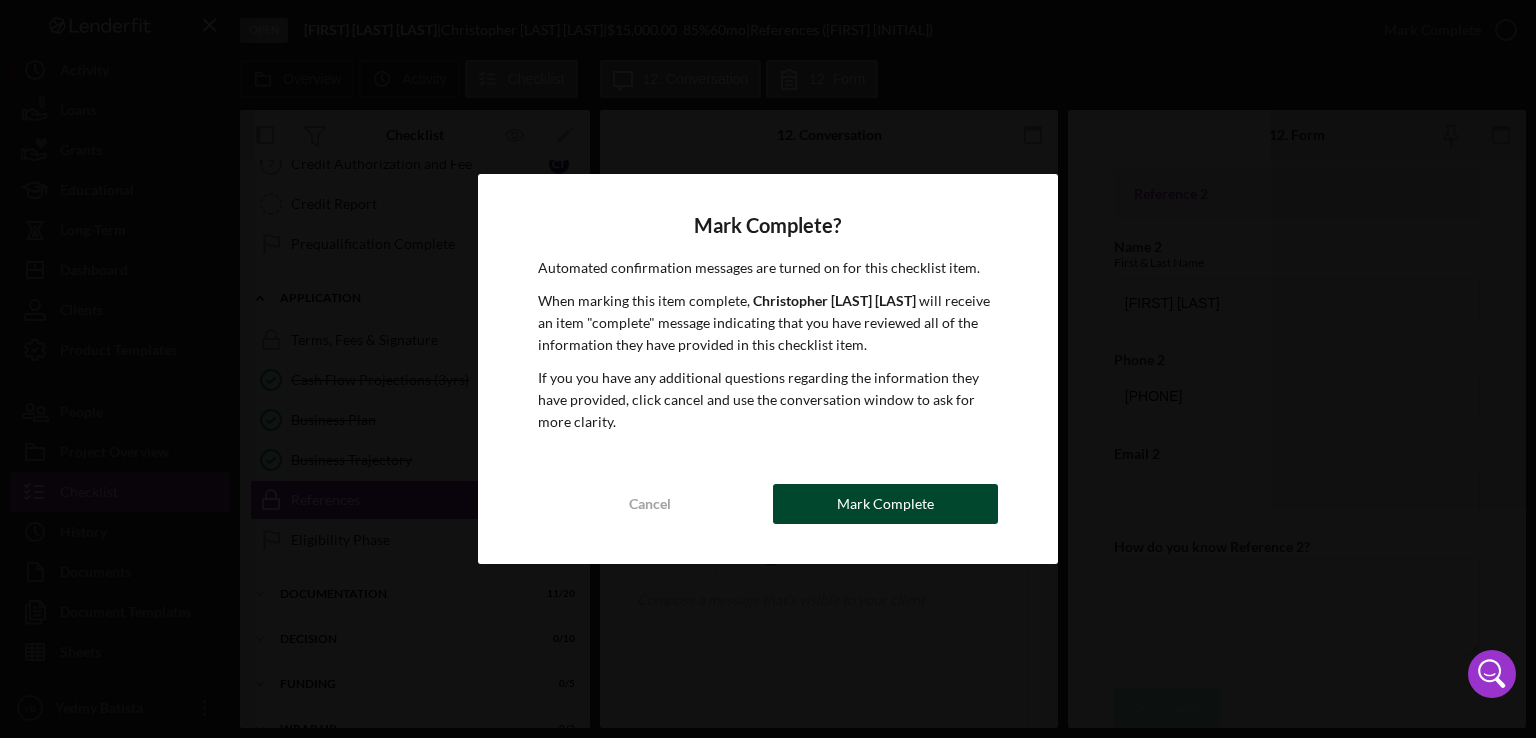 click on "Mark Complete" at bounding box center (885, 504) 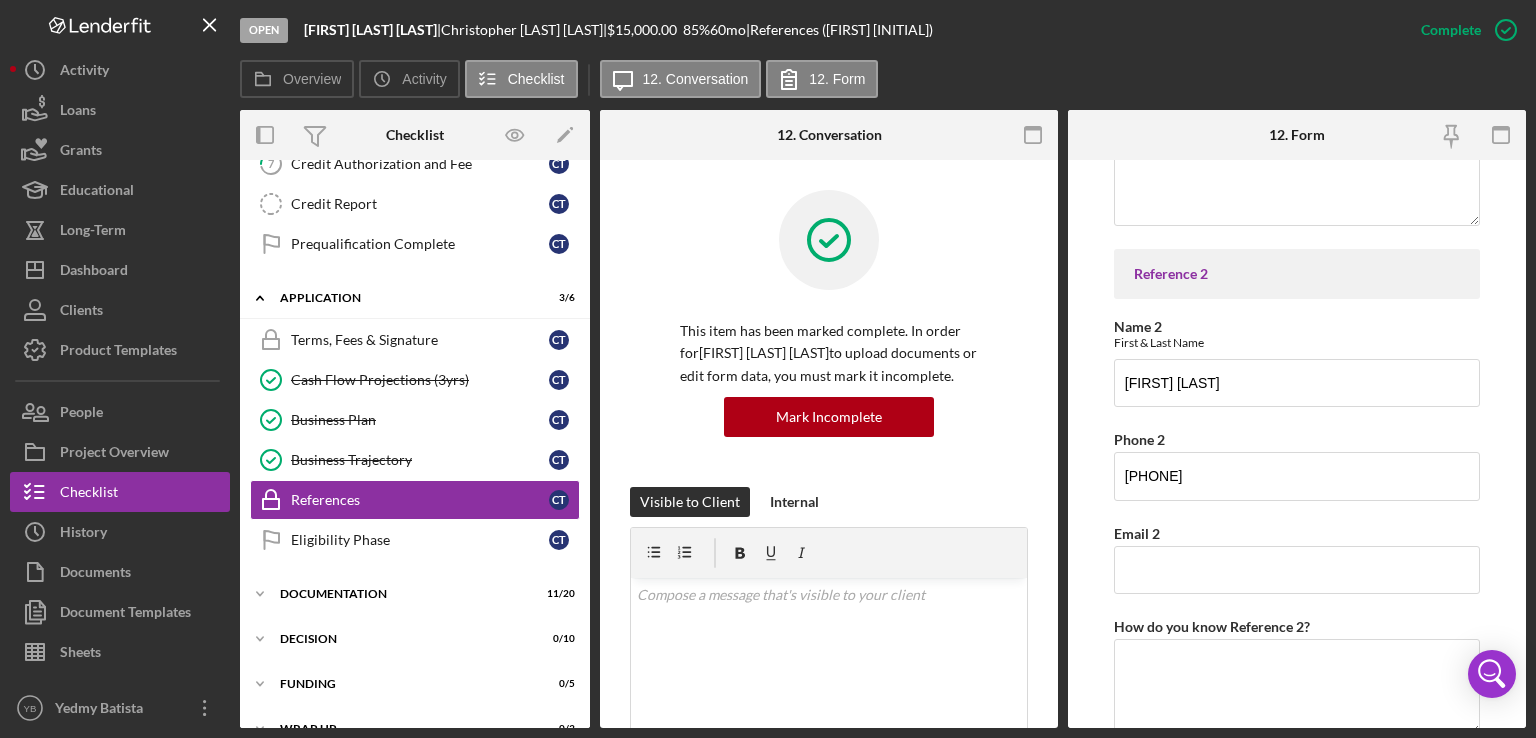 scroll, scrollTop: 674, scrollLeft: 0, axis: vertical 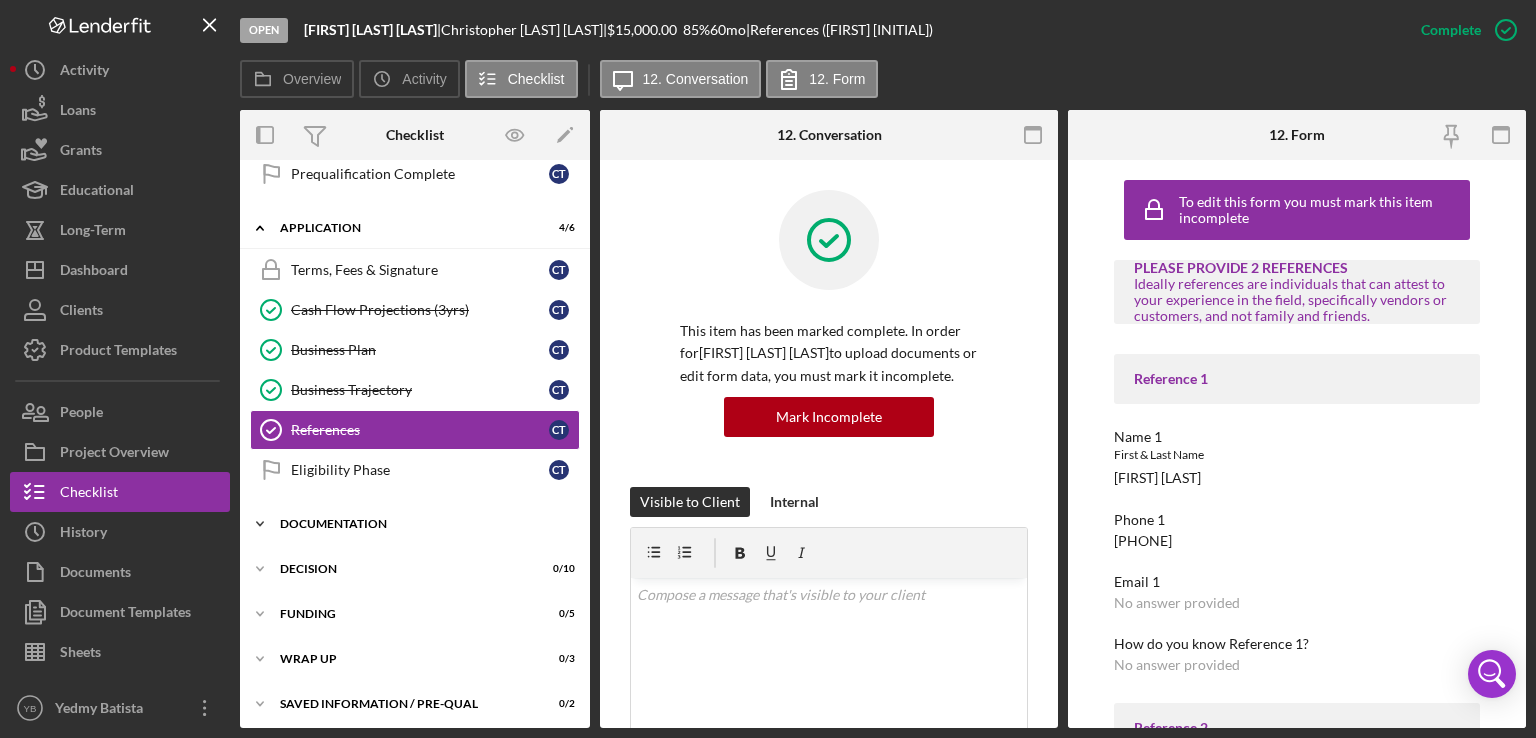 click on "Documentation" at bounding box center [422, 524] 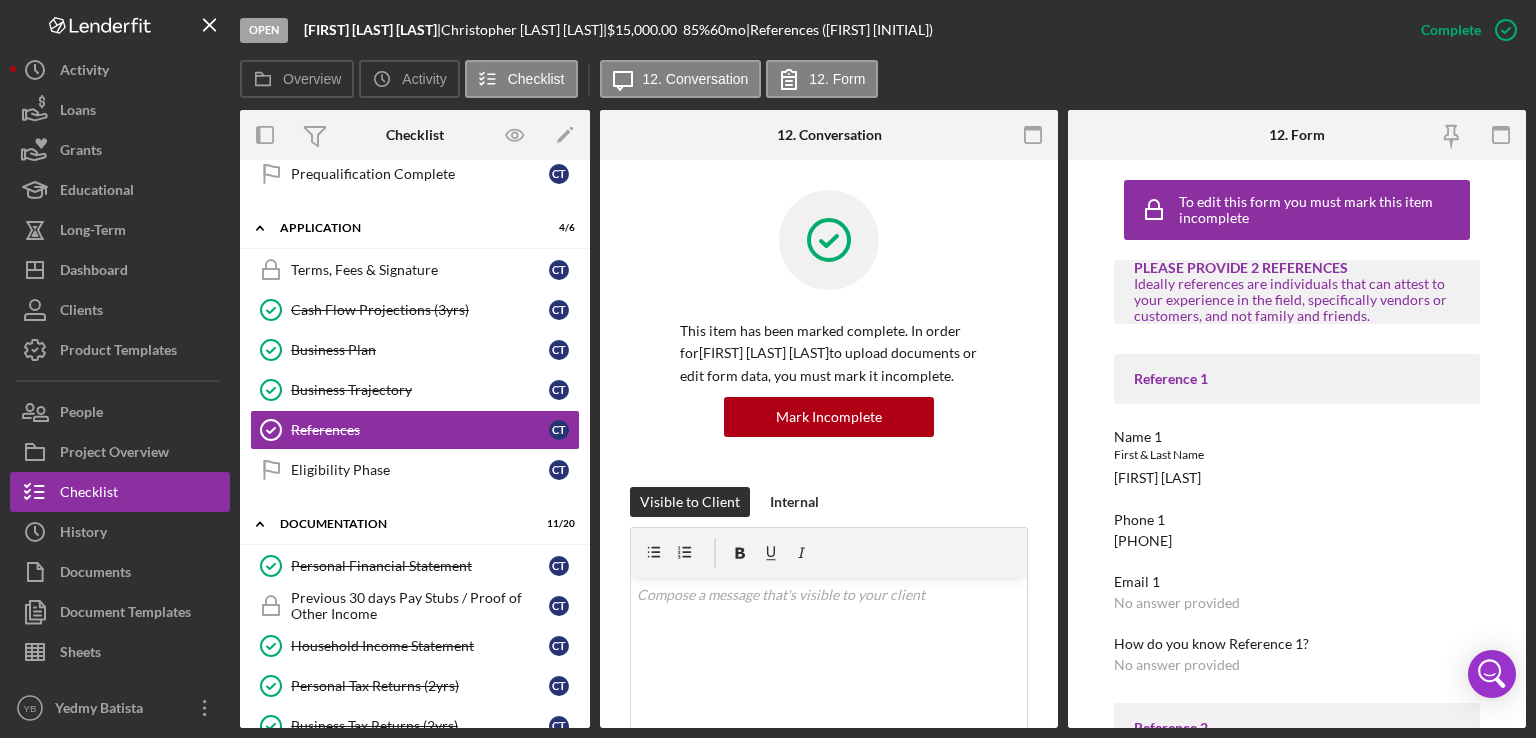 drag, startPoint x: 592, startPoint y: 437, endPoint x: 588, endPoint y: 451, distance: 14.56022 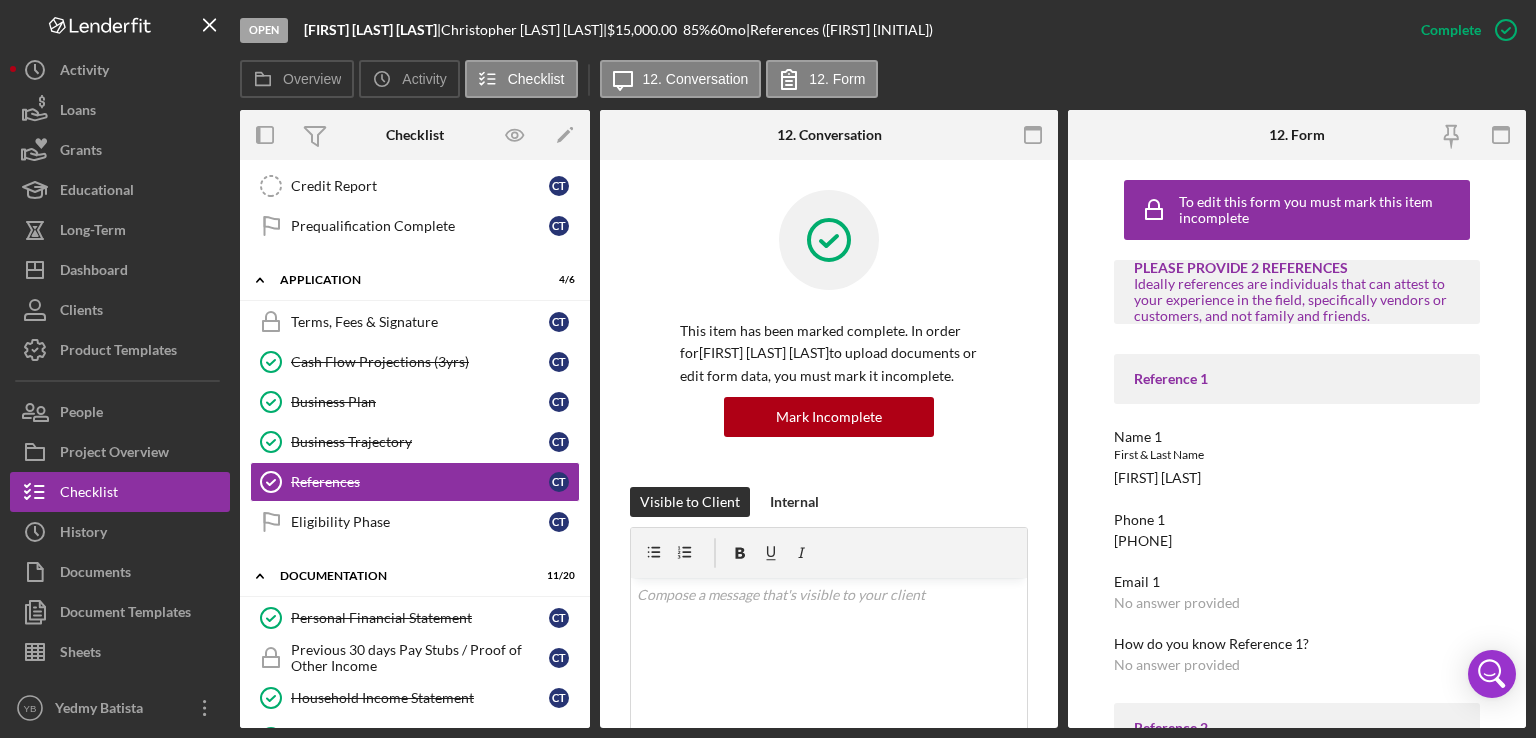 scroll, scrollTop: 0, scrollLeft: 0, axis: both 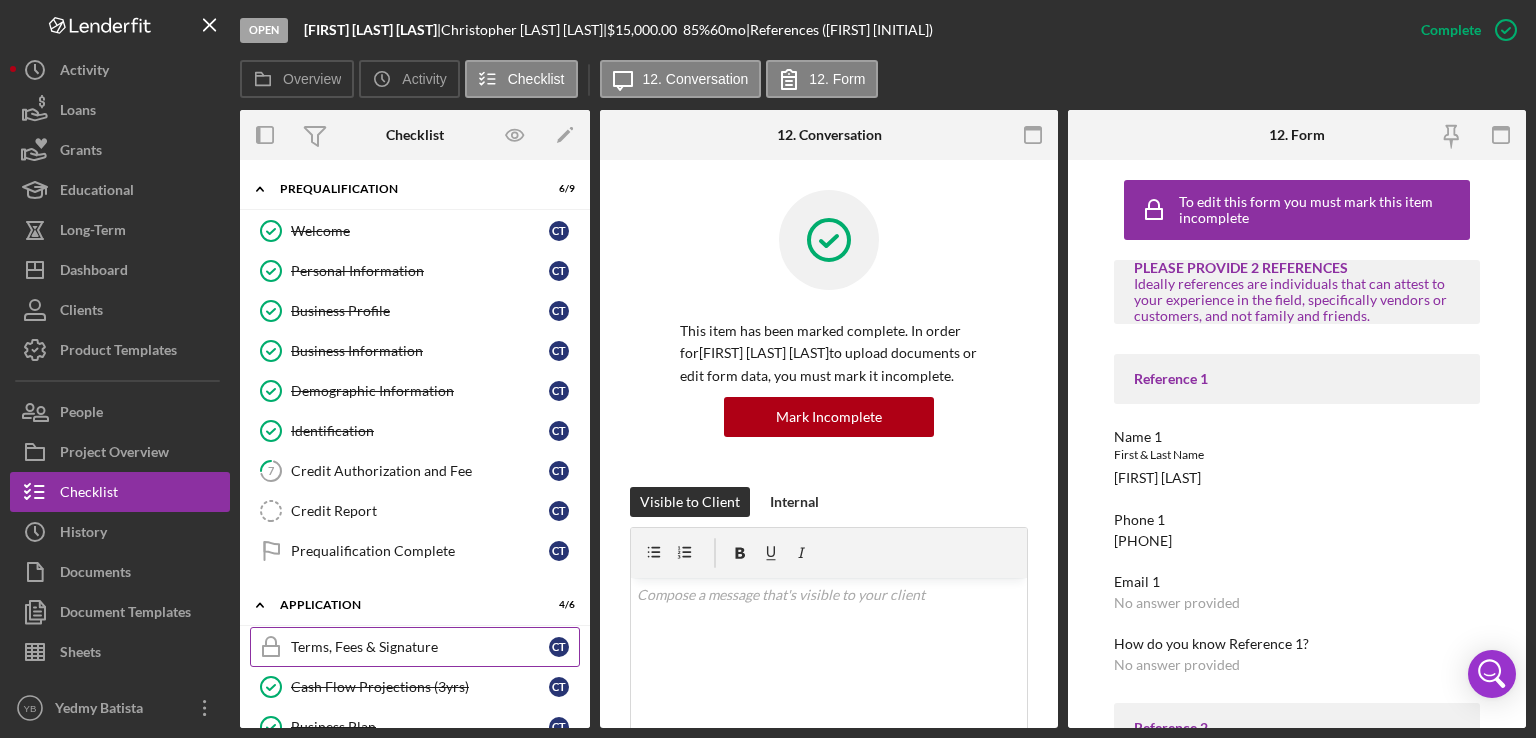 click on "Terms, Fees & Signature" at bounding box center [420, 647] 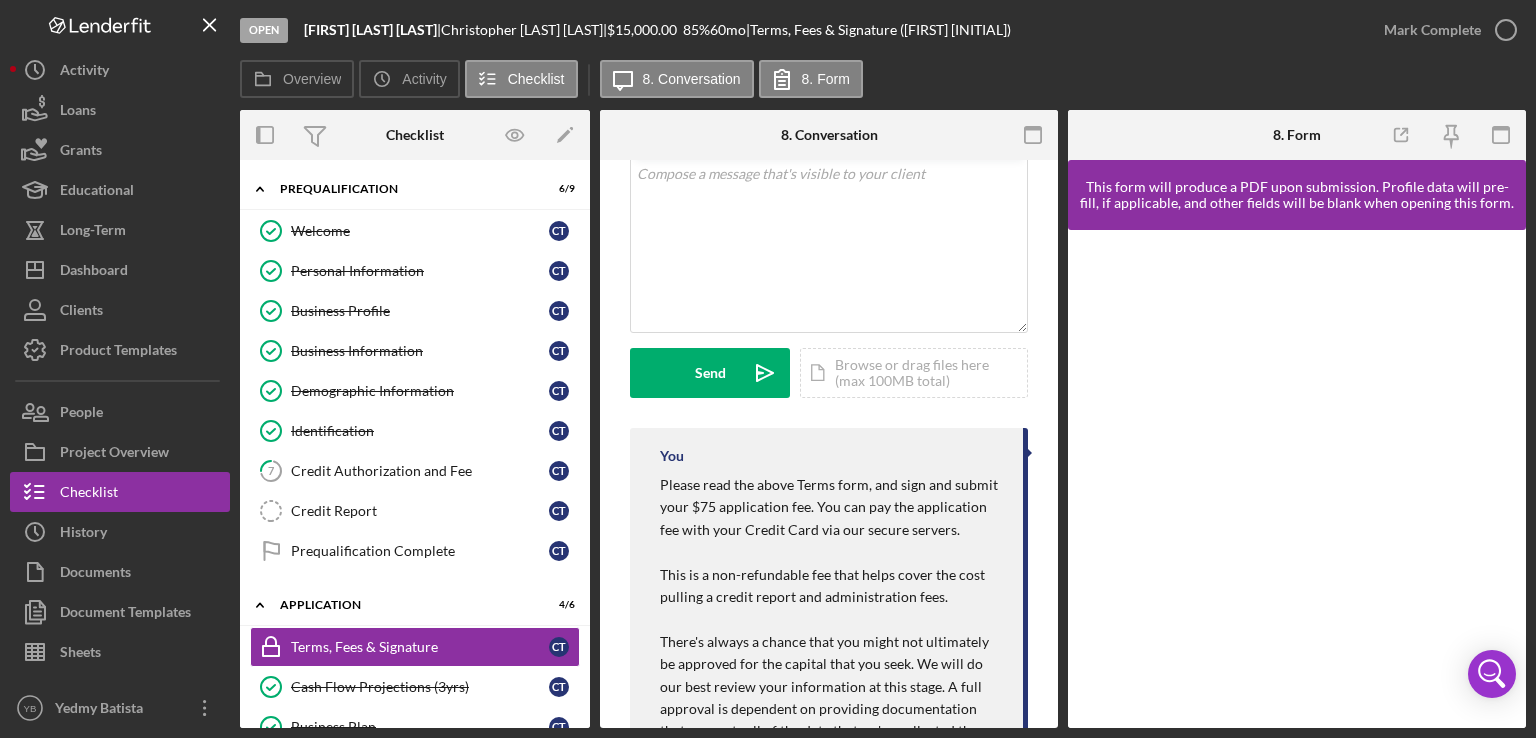 scroll, scrollTop: 432, scrollLeft: 0, axis: vertical 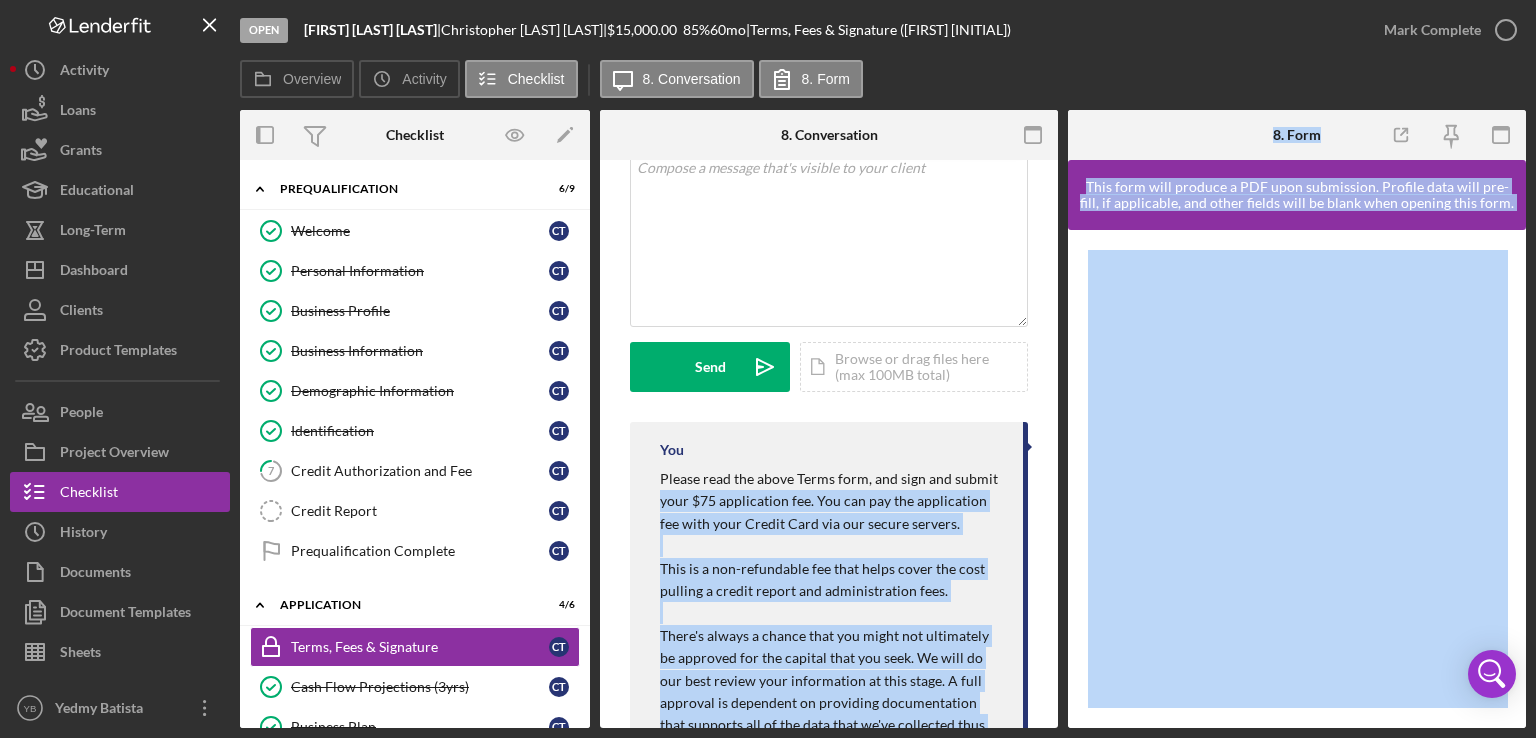 drag, startPoint x: 1068, startPoint y: 426, endPoint x: 1054, endPoint y: 470, distance: 46.173584 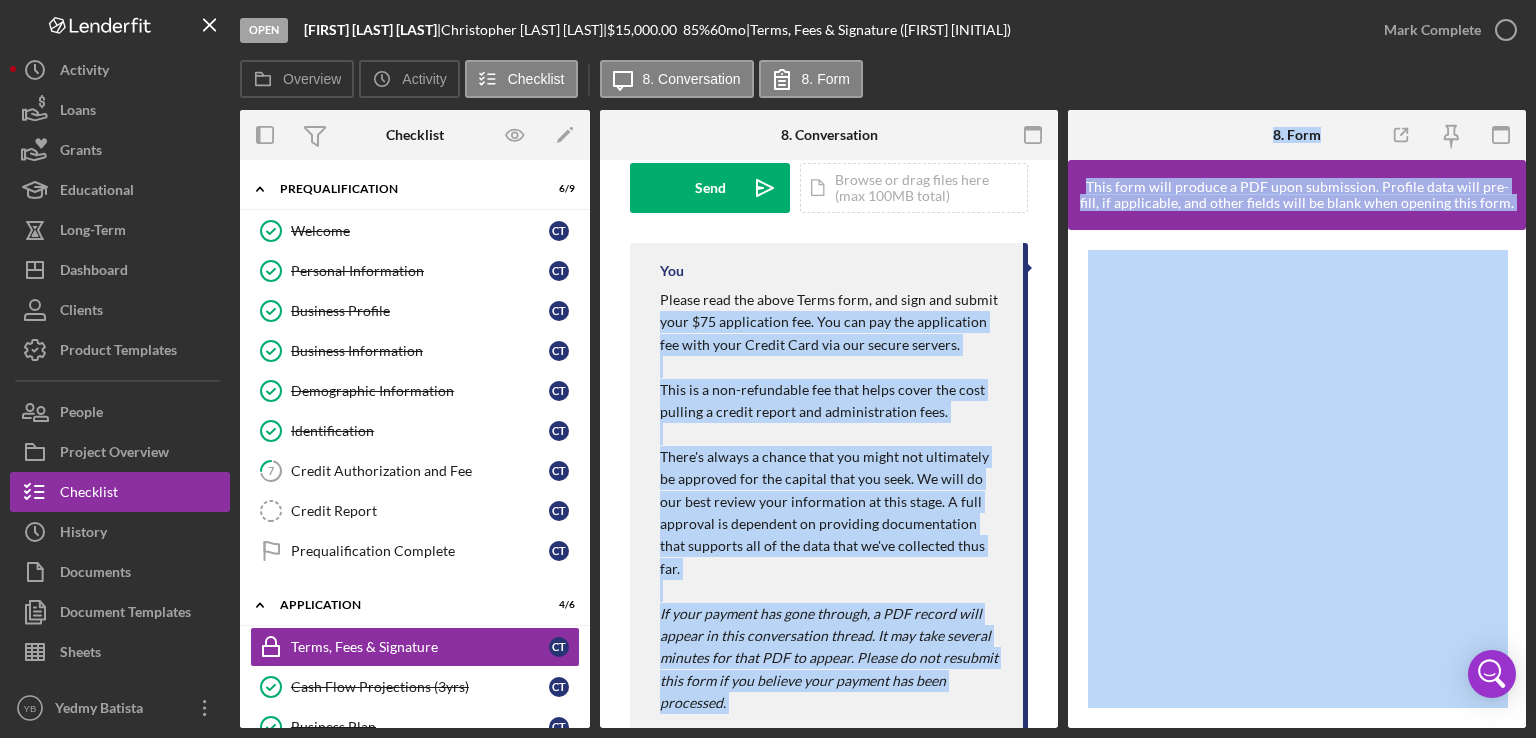 scroll, scrollTop: 614, scrollLeft: 0, axis: vertical 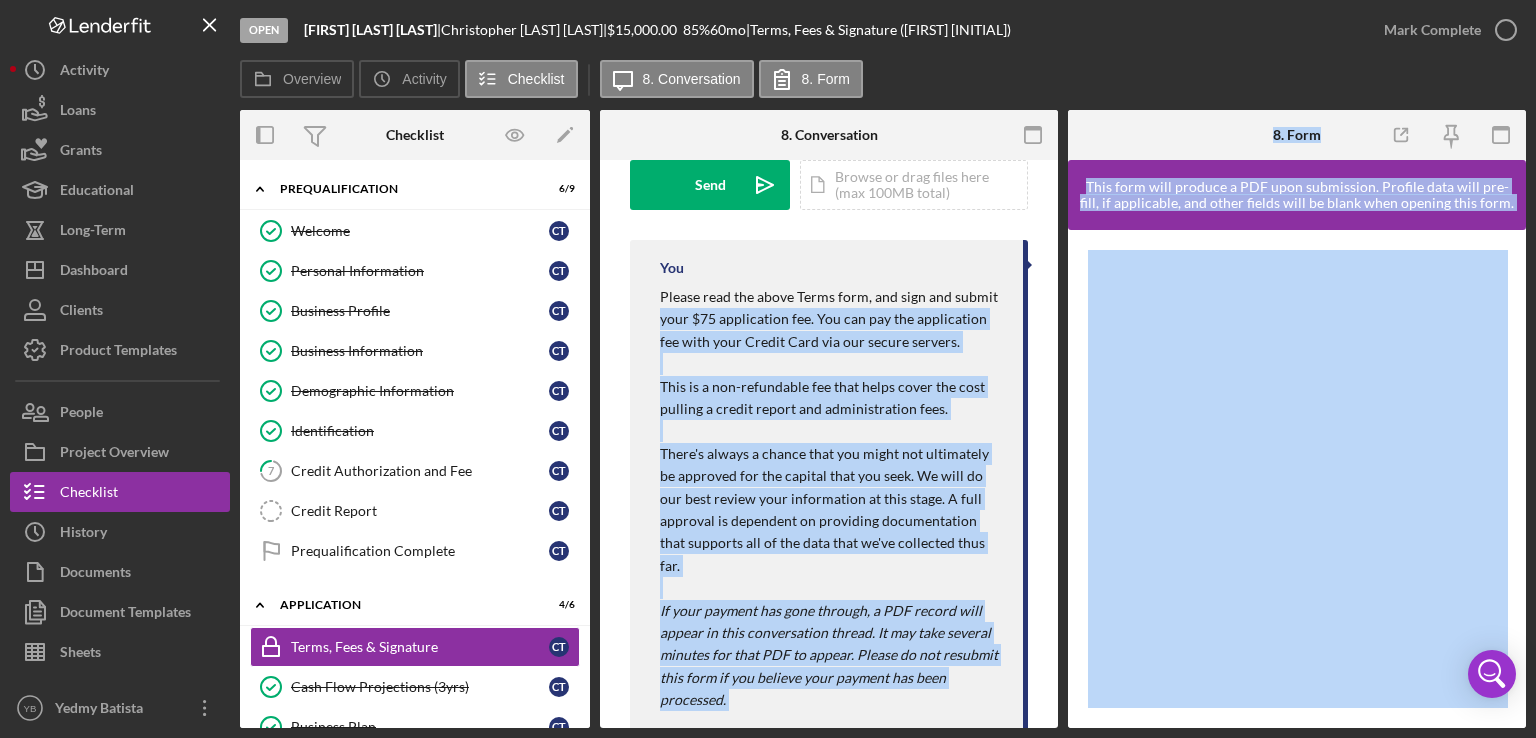 click on "Icon/Expander Application 3 / 6
Please read the above Terms form, and sign and submit your $75 application fee. You can pay the application fee with your Credit Card via our secure servers. This is a non-refundable fee that helps cover the cost pulling a credit report and administration fees." at bounding box center (829, 158) 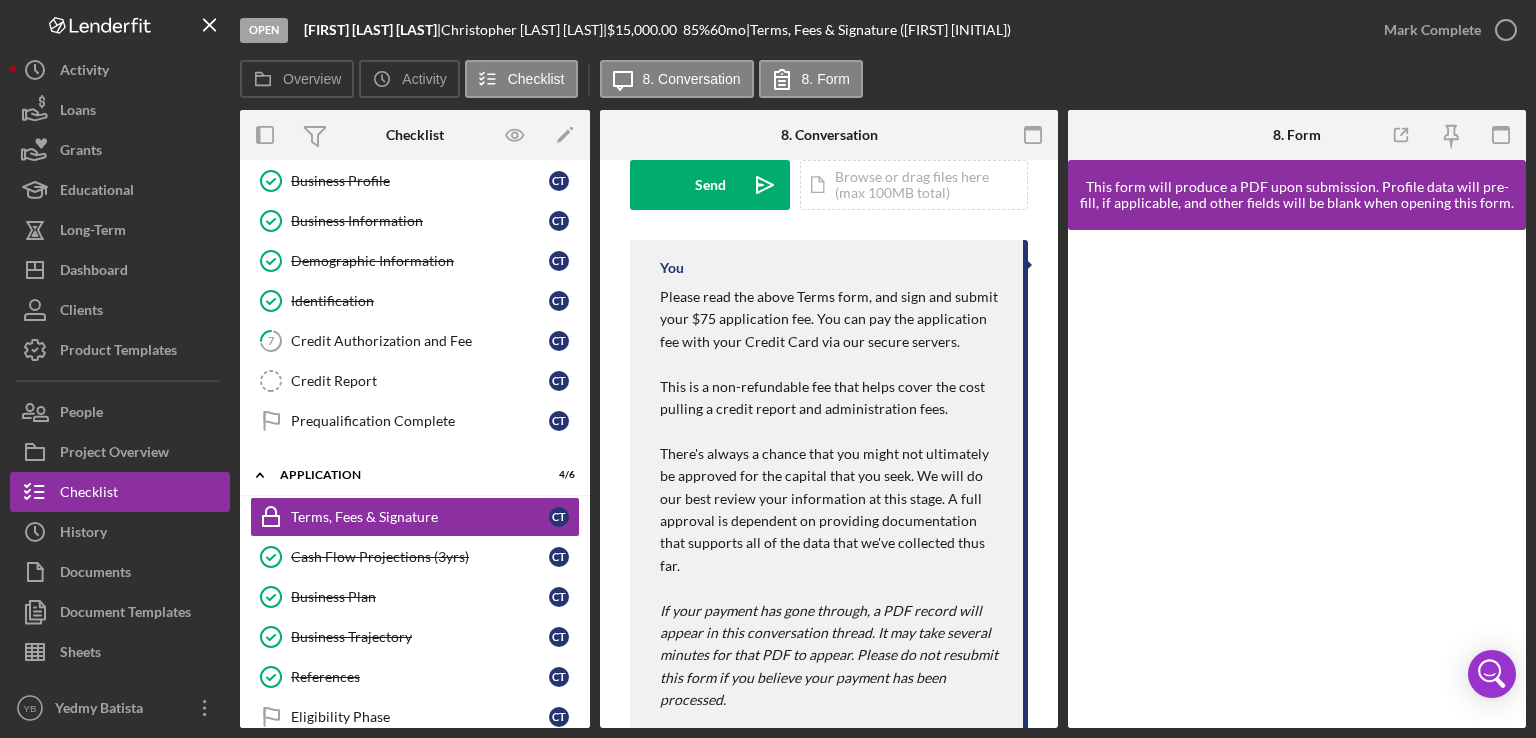 scroll, scrollTop: 0, scrollLeft: 0, axis: both 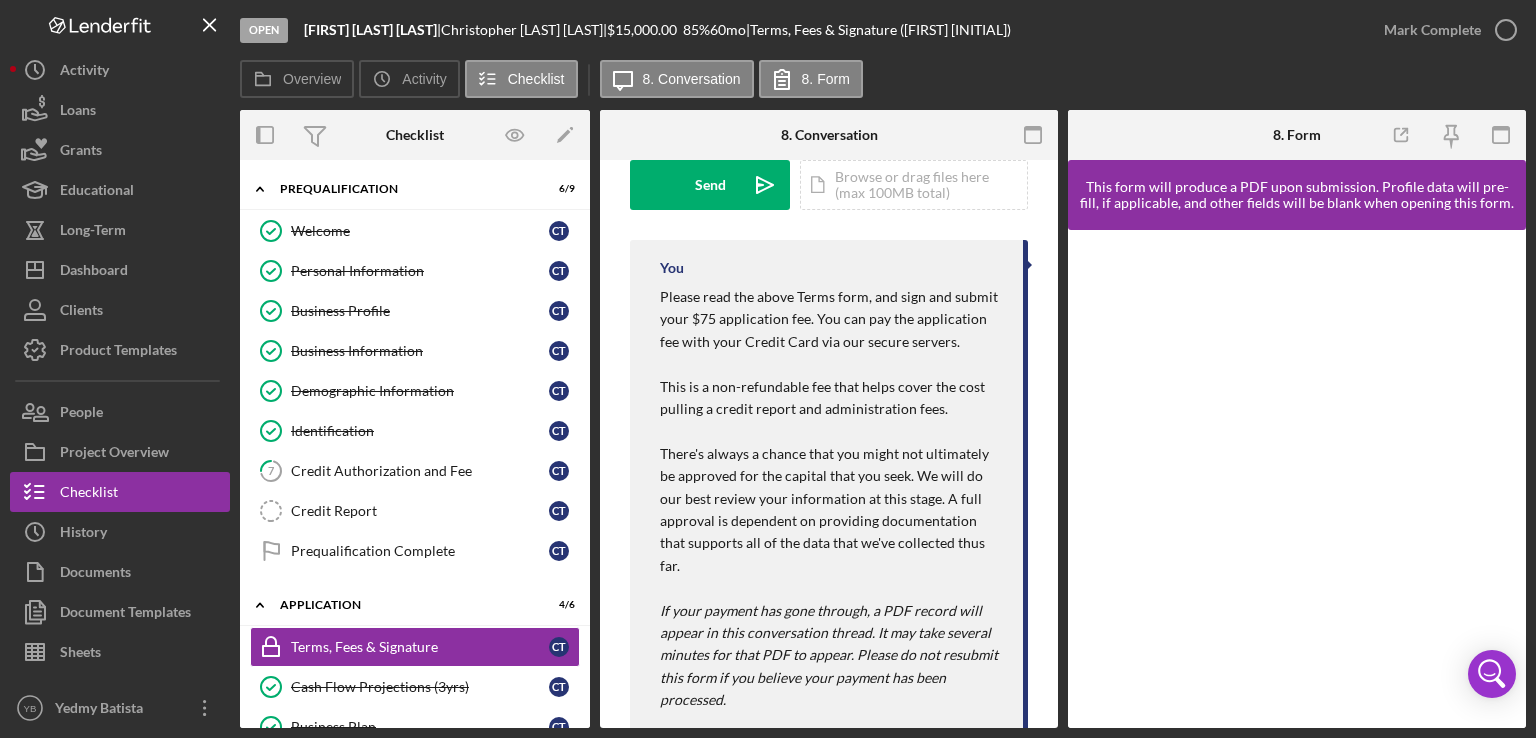 drag, startPoint x: 590, startPoint y: 326, endPoint x: 578, endPoint y: 439, distance: 113.63538 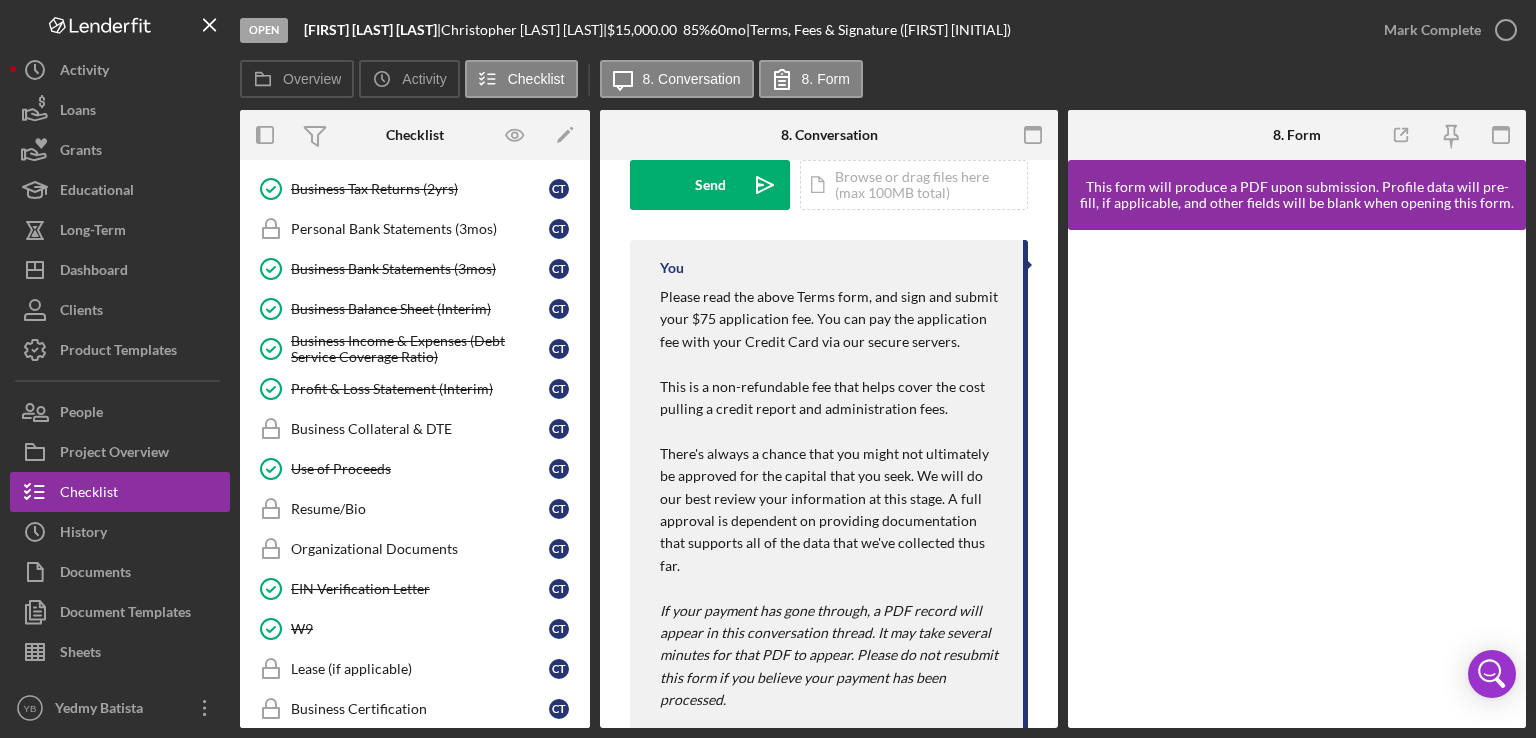 scroll, scrollTop: 900, scrollLeft: 0, axis: vertical 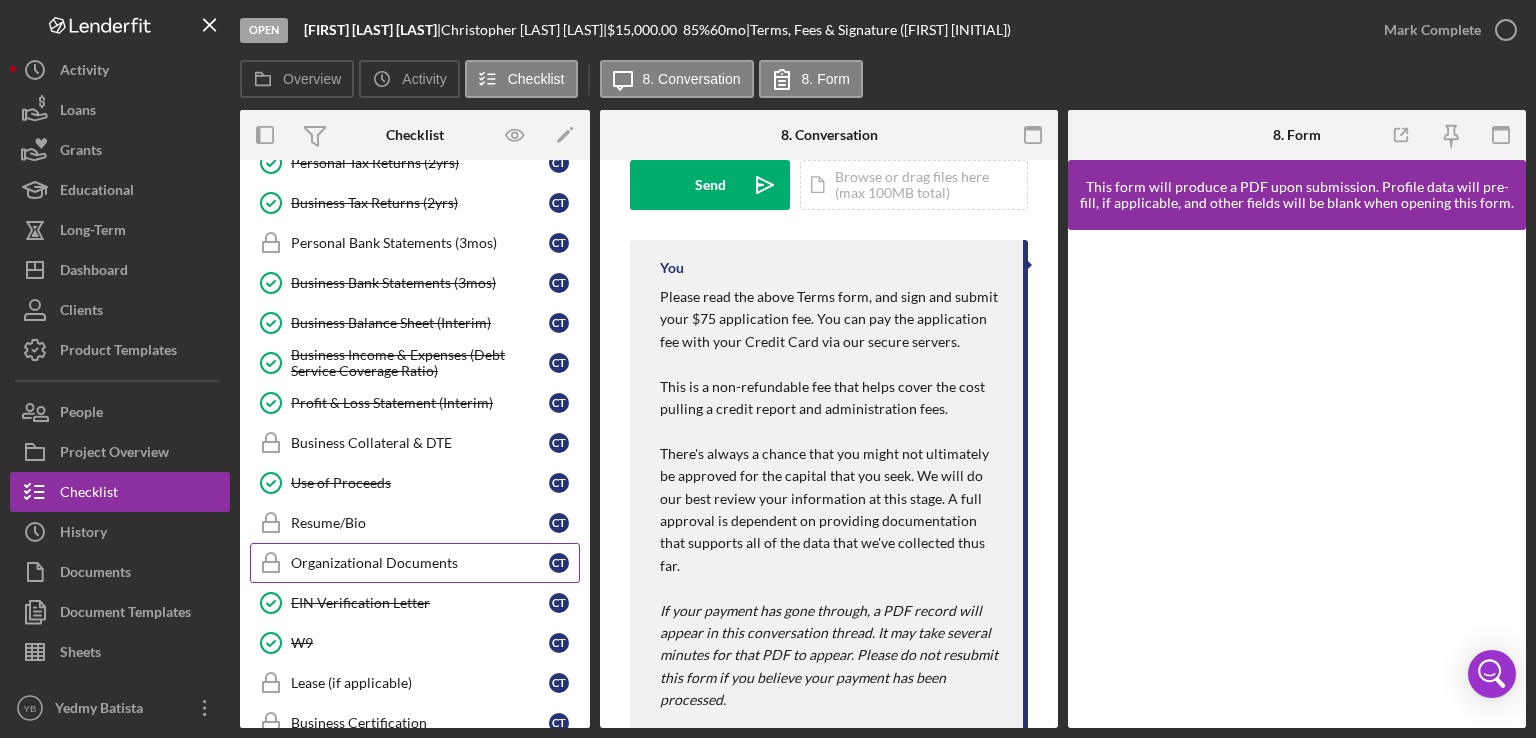 click on "Organizational  Documents" at bounding box center [420, 563] 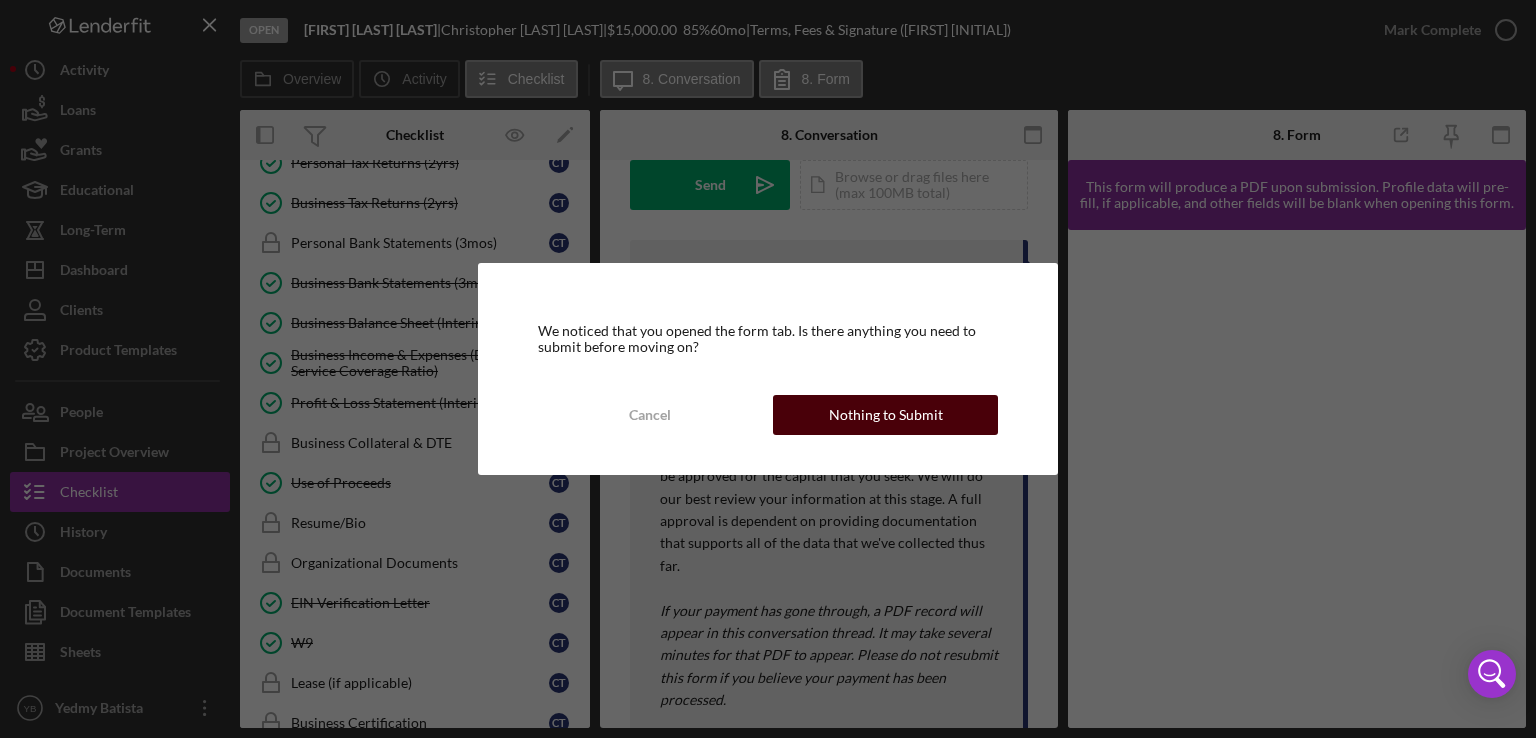 click on "Nothing to Submit" at bounding box center [886, 415] 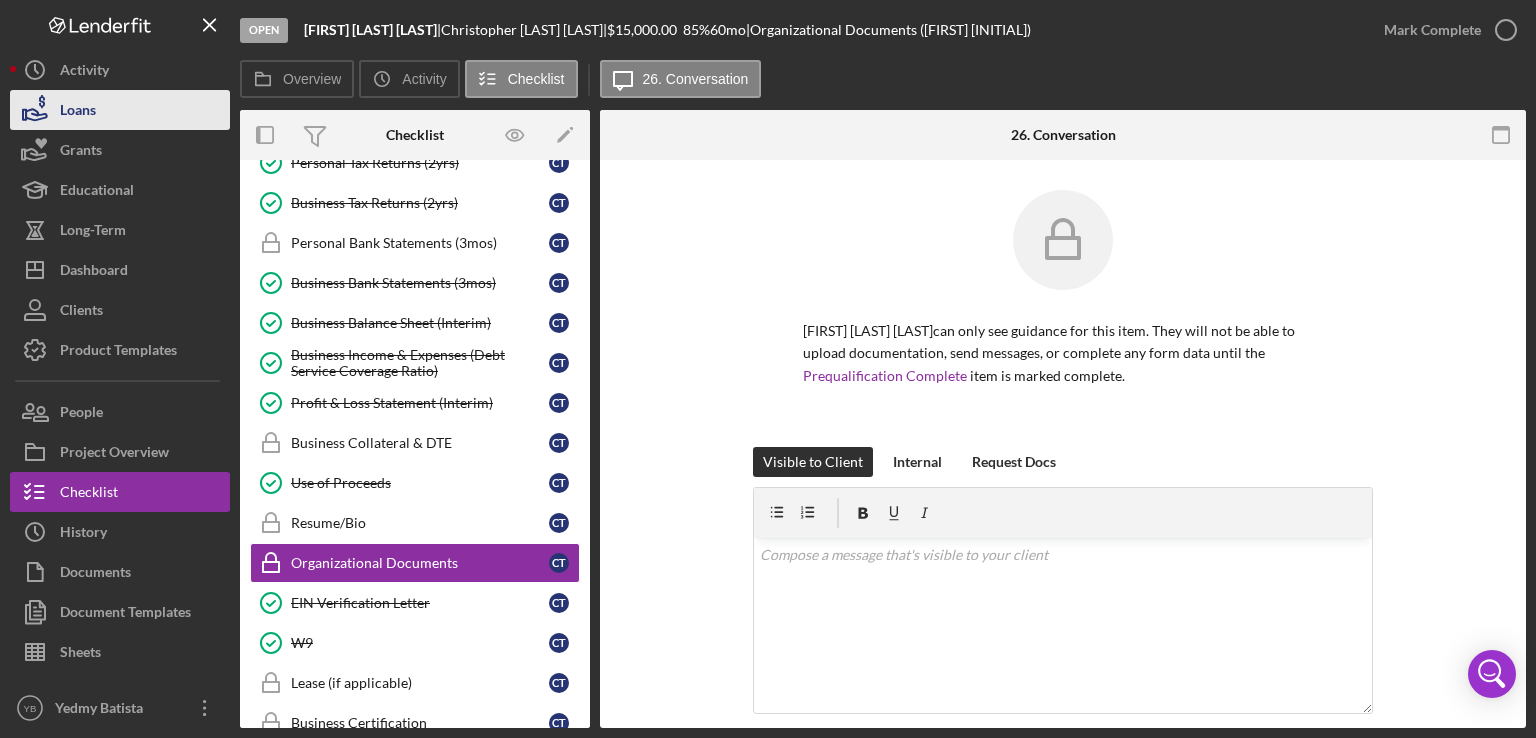 click on "Loans" at bounding box center (78, 112) 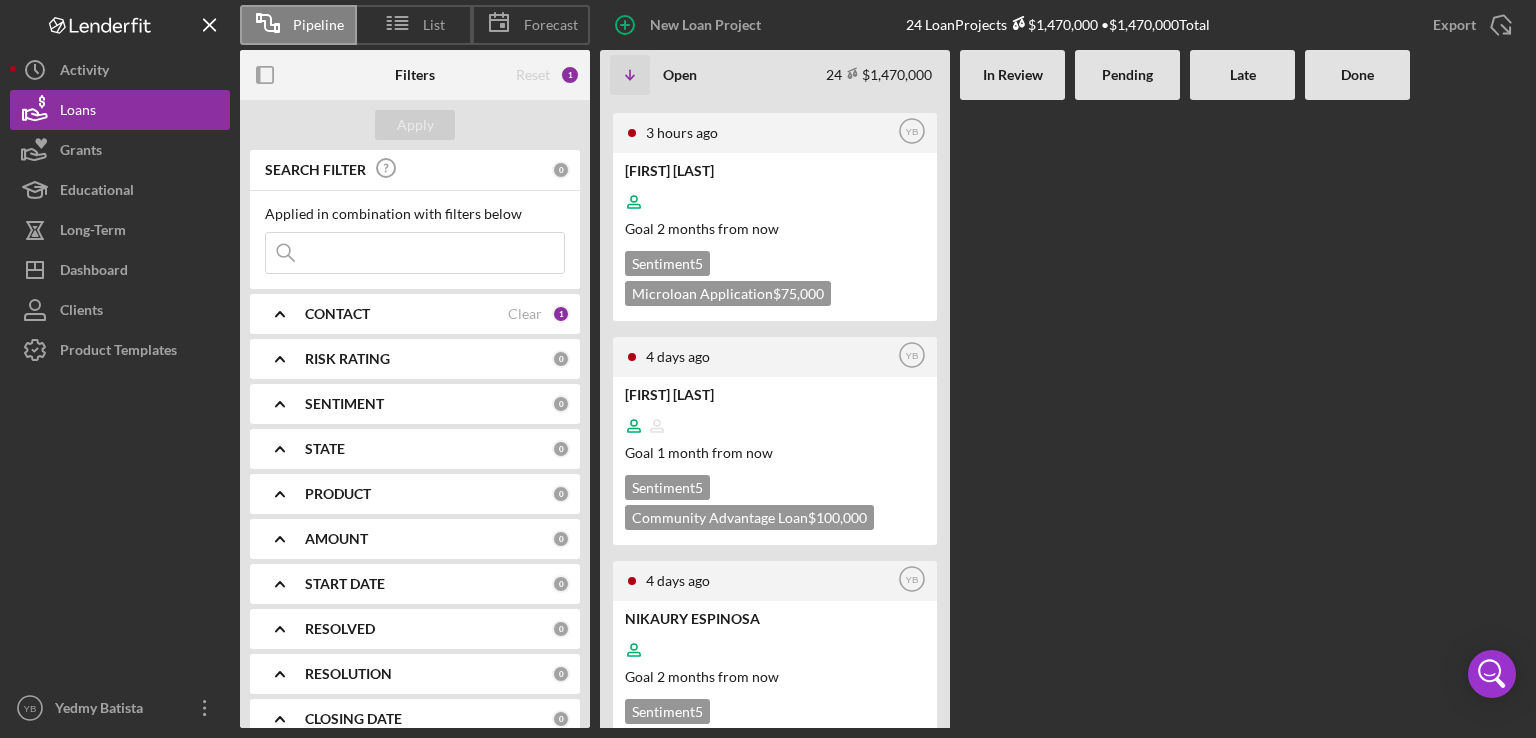 click at bounding box center [1012, 414] 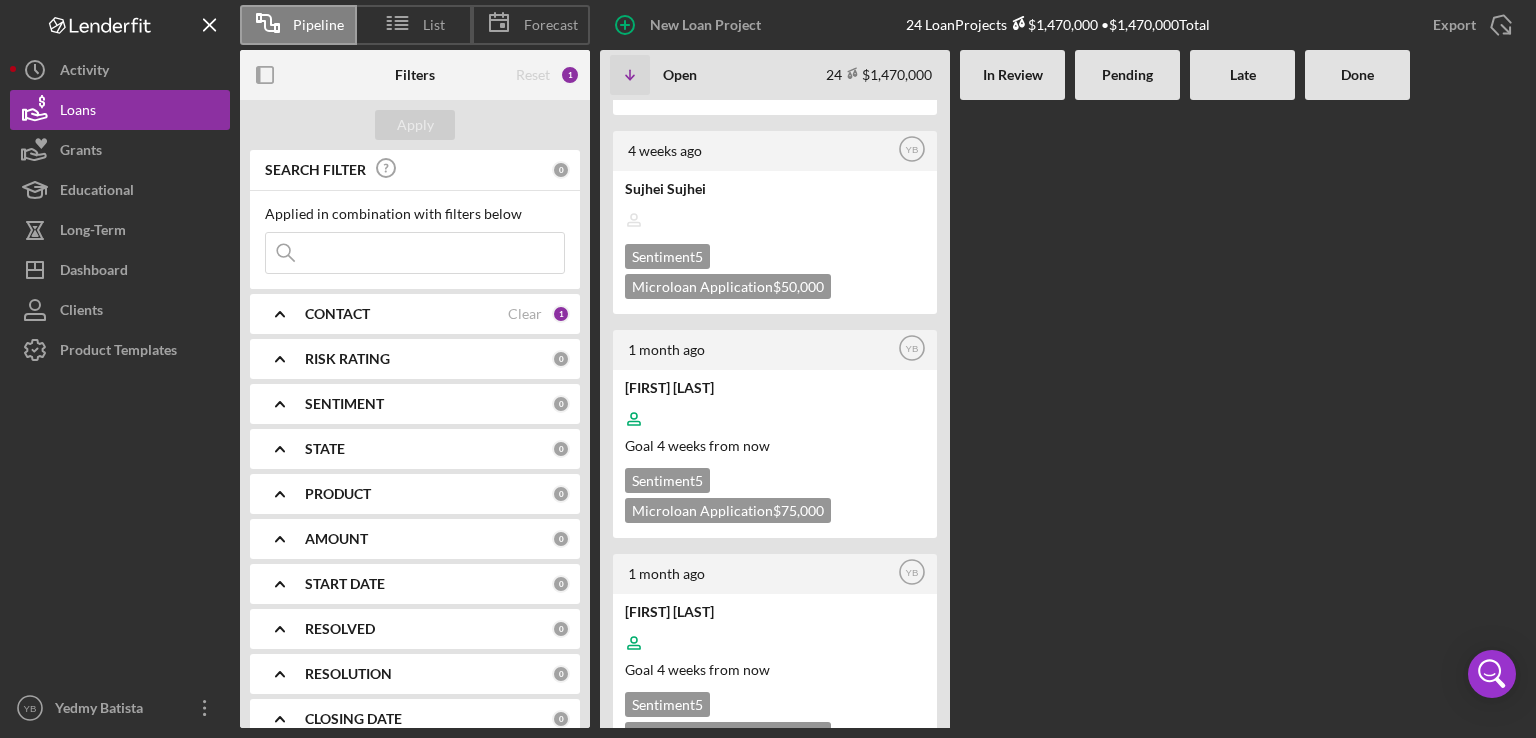 scroll, scrollTop: 4674, scrollLeft: 0, axis: vertical 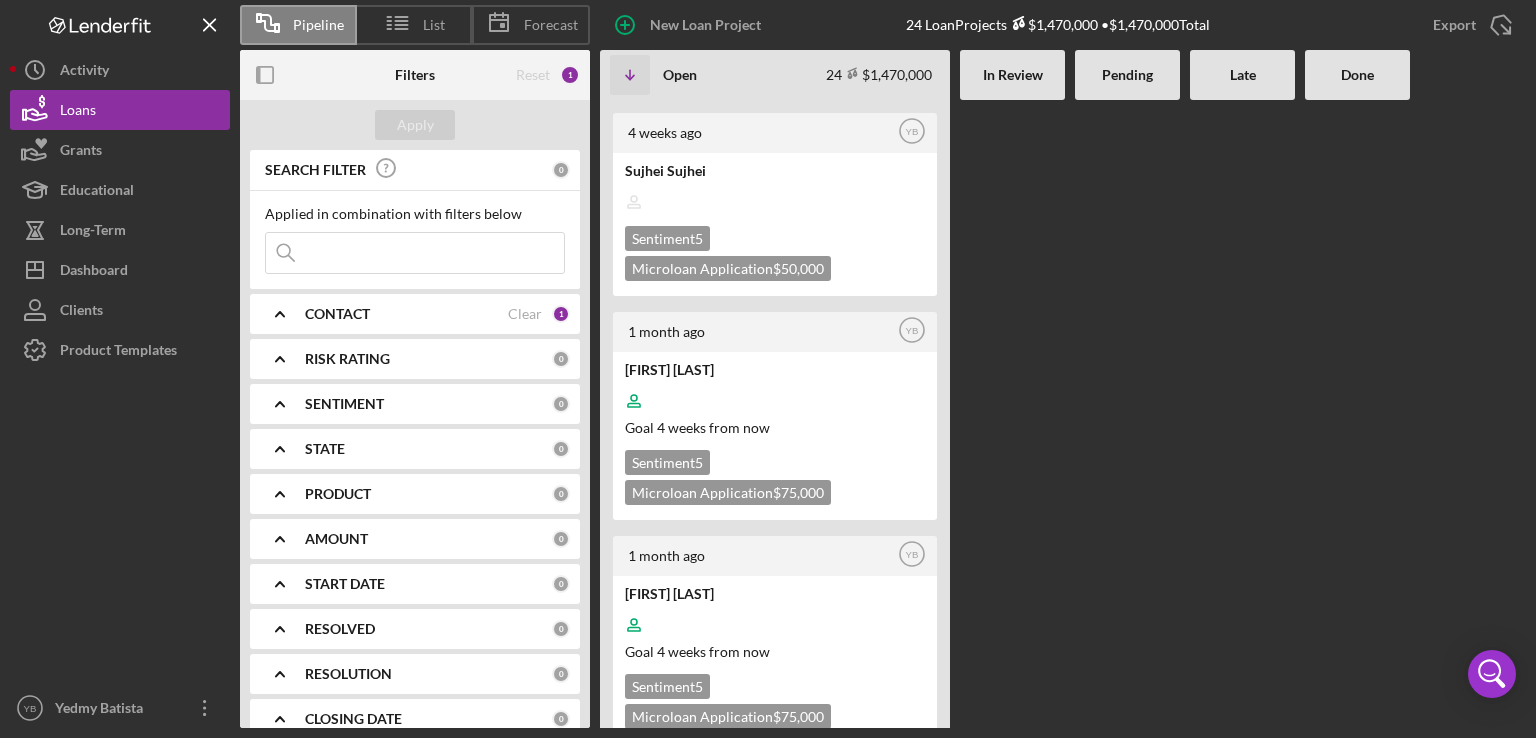 click on "CONTACT" at bounding box center (337, 314) 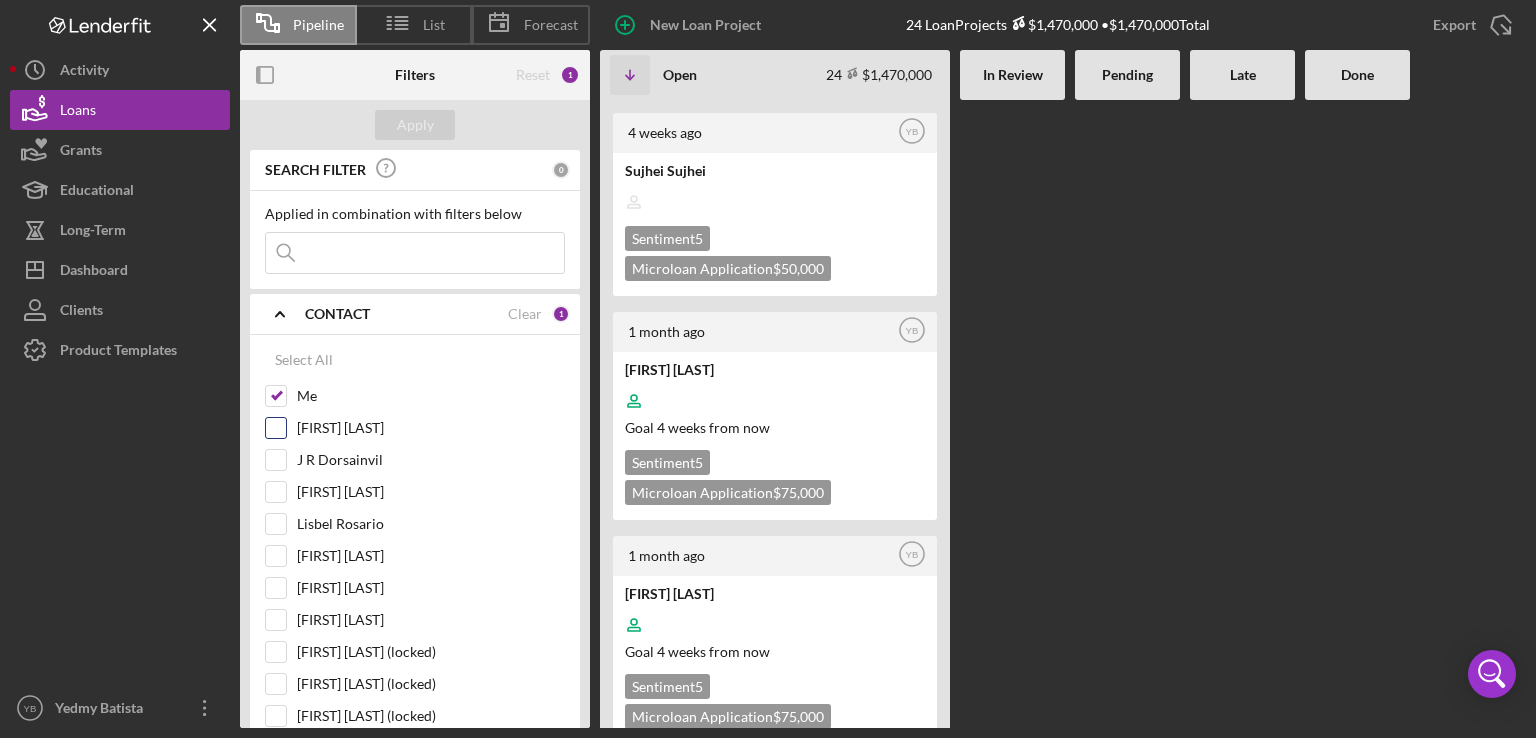 click on "[FIRST] [LAST]" at bounding box center [276, 428] 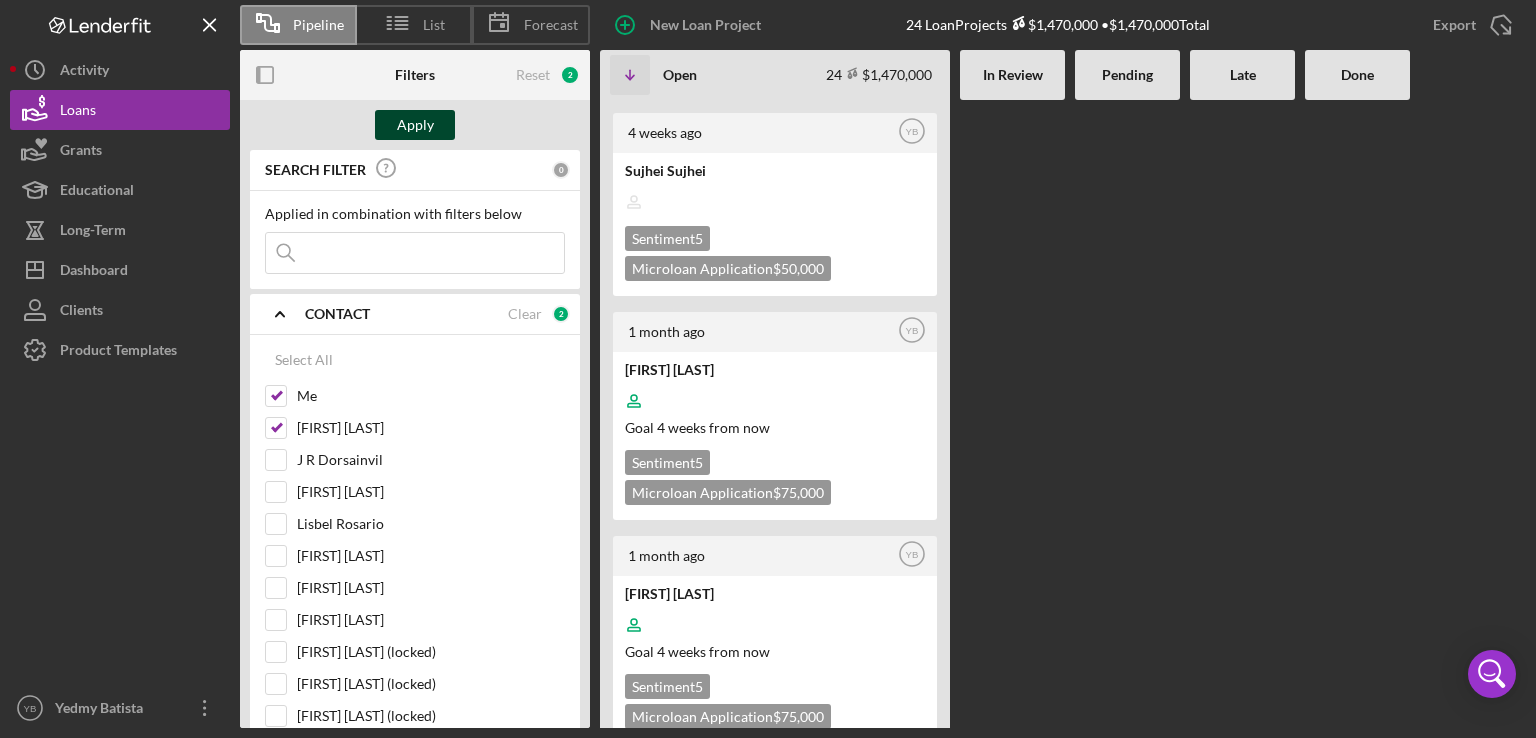 click on "Apply" at bounding box center (415, 125) 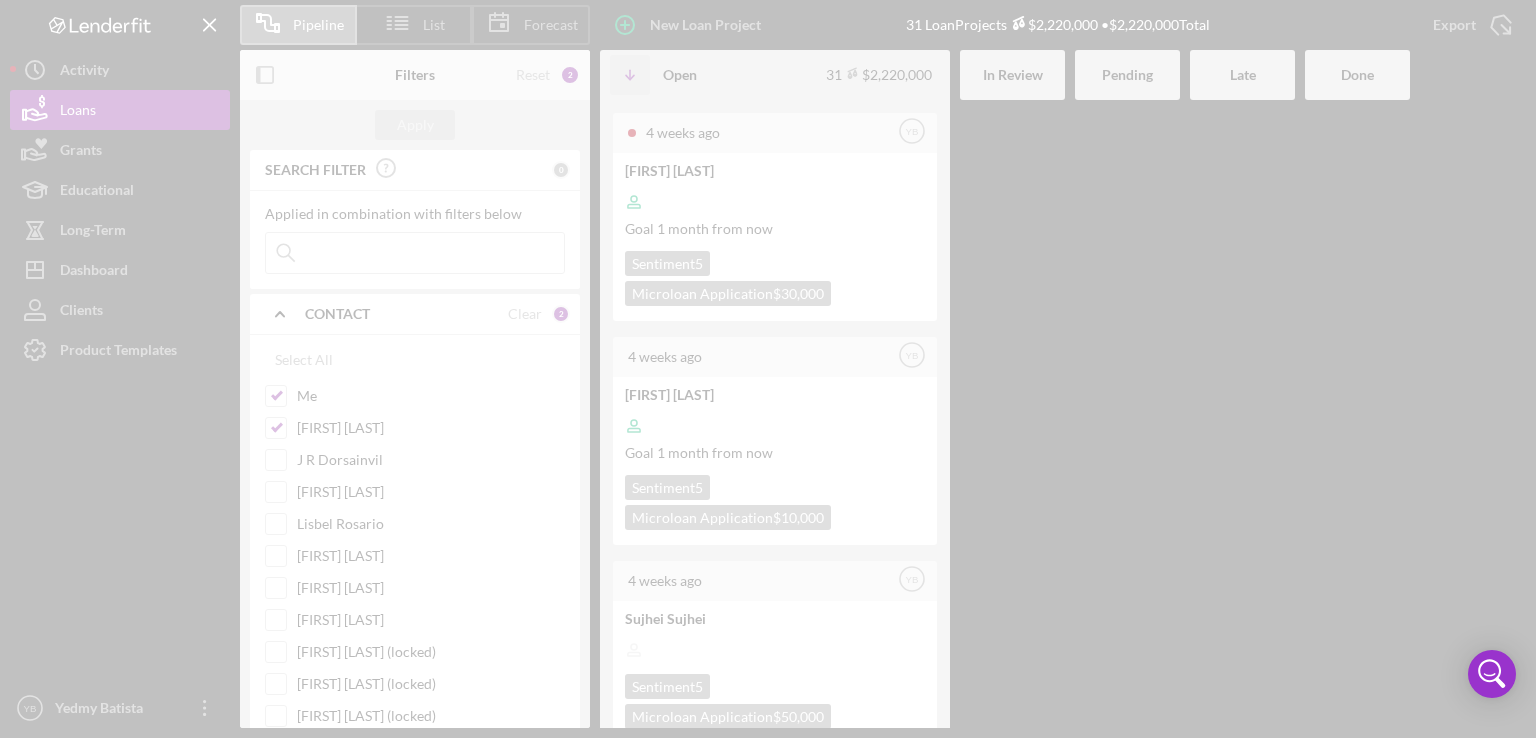 scroll, scrollTop: 5120, scrollLeft: 0, axis: vertical 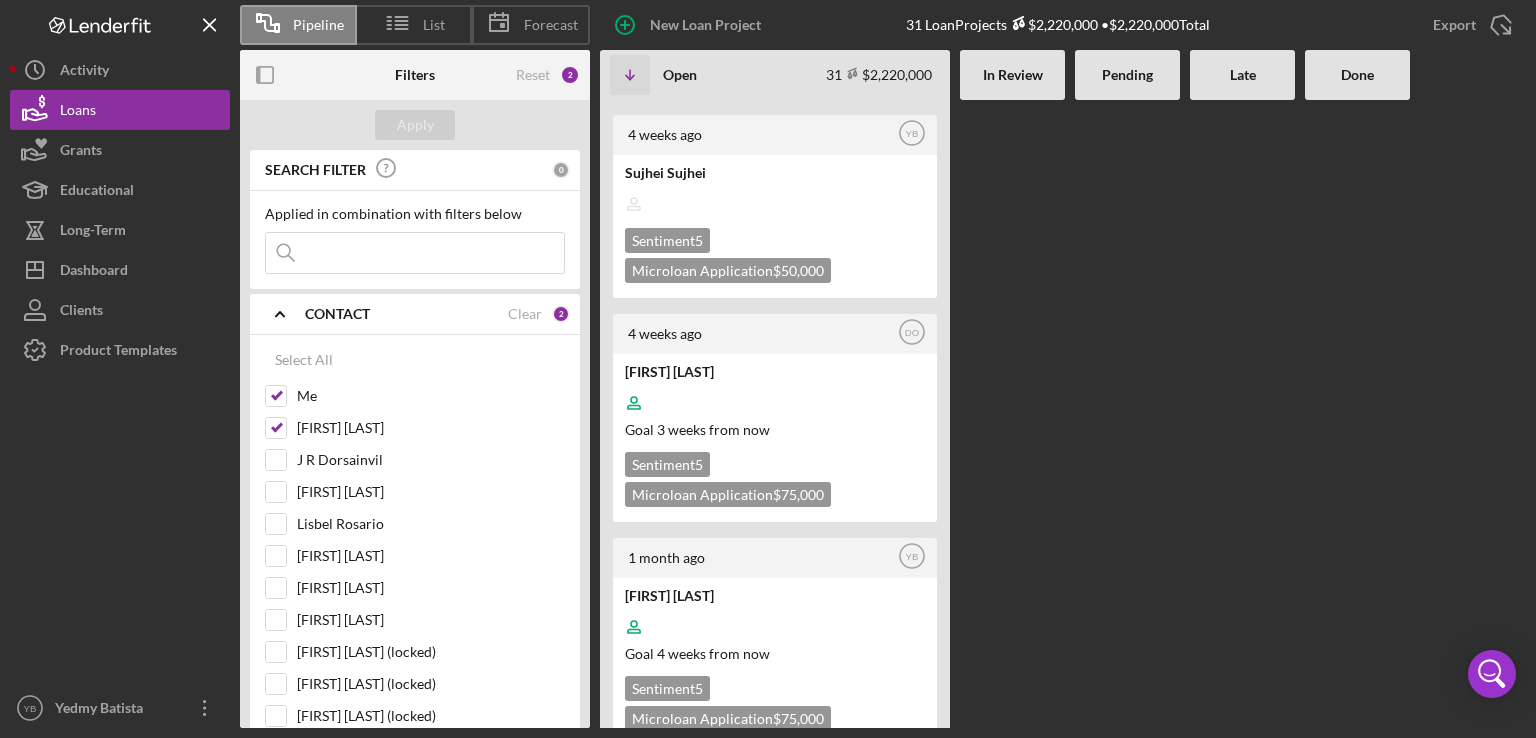 click on "[NUMBER] ago Icon/User Photo YB [FIRST] [LAST] Goal [DATE] Sentiment [NUMBER] [PRODUCT] [CURRENCY] [NUMBER] days ago Icon/User Photo YB [FIRST] [LAST] Goal [DATE] Sentiment [NUMBER] [PRODUCT] [CURRENCY] [NUMBER] days ago Icon/User Photo YB [FIRST] [LAST] Goal [DATE] Sentiment [NUMBER] [PRODUCT] [CURRENCY] [NUMBER] days ago Icon/User Photo YB [FIRST] [LAST] Goal [DATE] Sentiment [NUMBER] [PRODUCT] [CURRENCY] [NUMBER] days ago Icon/User Photo YB [FIRST] [LAST] Goal [DATE] Sentiment [NUMBER] [PRODUCT] [CURRENCY] [NUMBER] days ago Icon/User Photo YB [FIRST] [LAST] Goal [DATE] Sentiment [NUMBER] [PRODUCT] [CURRENCY] [NUMBER] days ago Icon/User Photo YB [FIRST] [LAST] Goal [DATE] Sentiment [NUMBER] [PRODUCT] [CURRENCY] [NUMBER] days ago Icon/User Photo YB [FIRST] [LAST] Goal [DATE] Sentiment [NUMBER] [PRODUCT] [CURRENCY] [NUMBER] days ago Icon/User Photo YB [FIRST] [LAST] Goal [DATE] Sentiment [NUMBER] [PRODUCT] [CURRENCY] [NUMBER] months ago Icon/User Photo YB [FIRST] [LAST] Goal [DATE] Sentiment" at bounding box center (1058, 414) 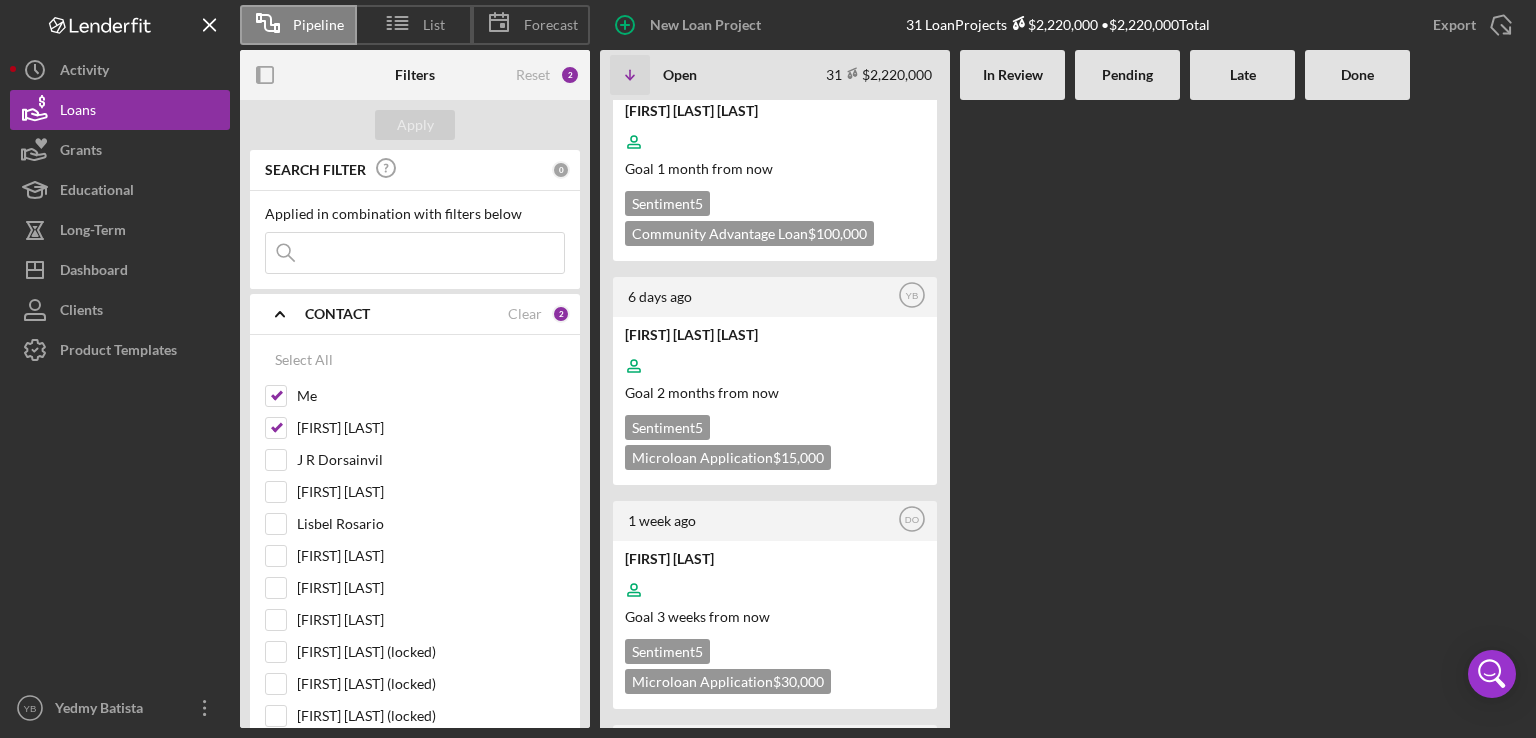 scroll, scrollTop: 1793, scrollLeft: 0, axis: vertical 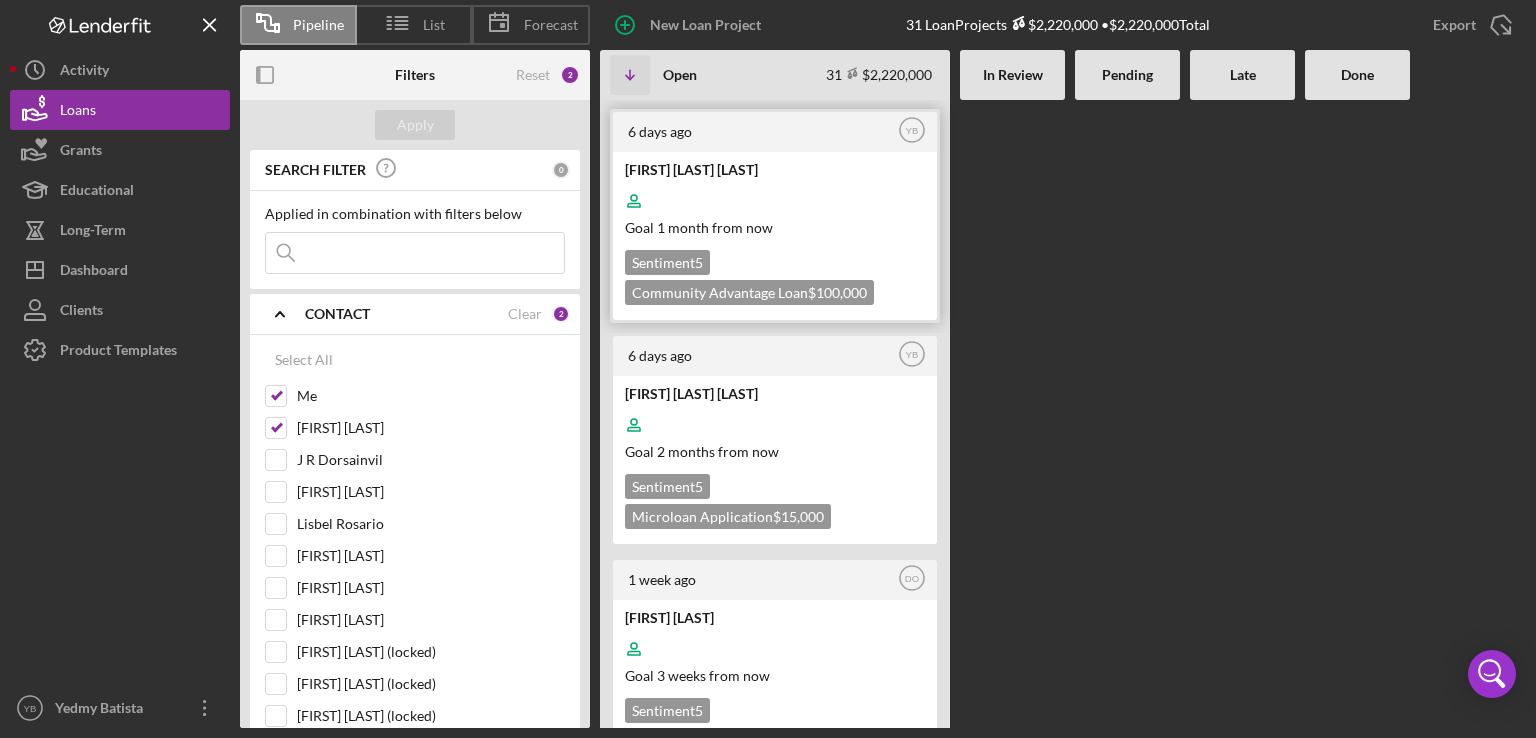 click at bounding box center (773, 201) 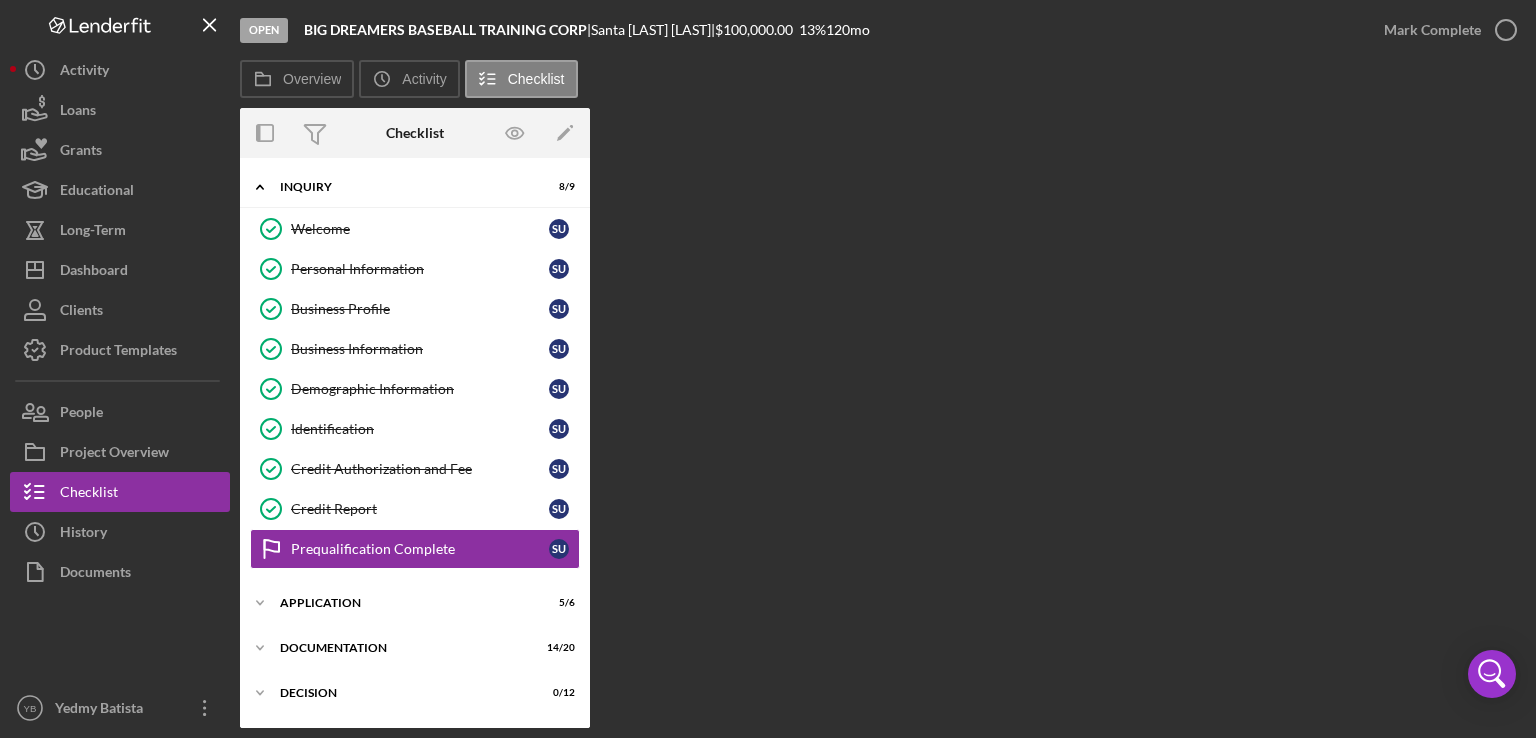 scroll, scrollTop: 104, scrollLeft: 0, axis: vertical 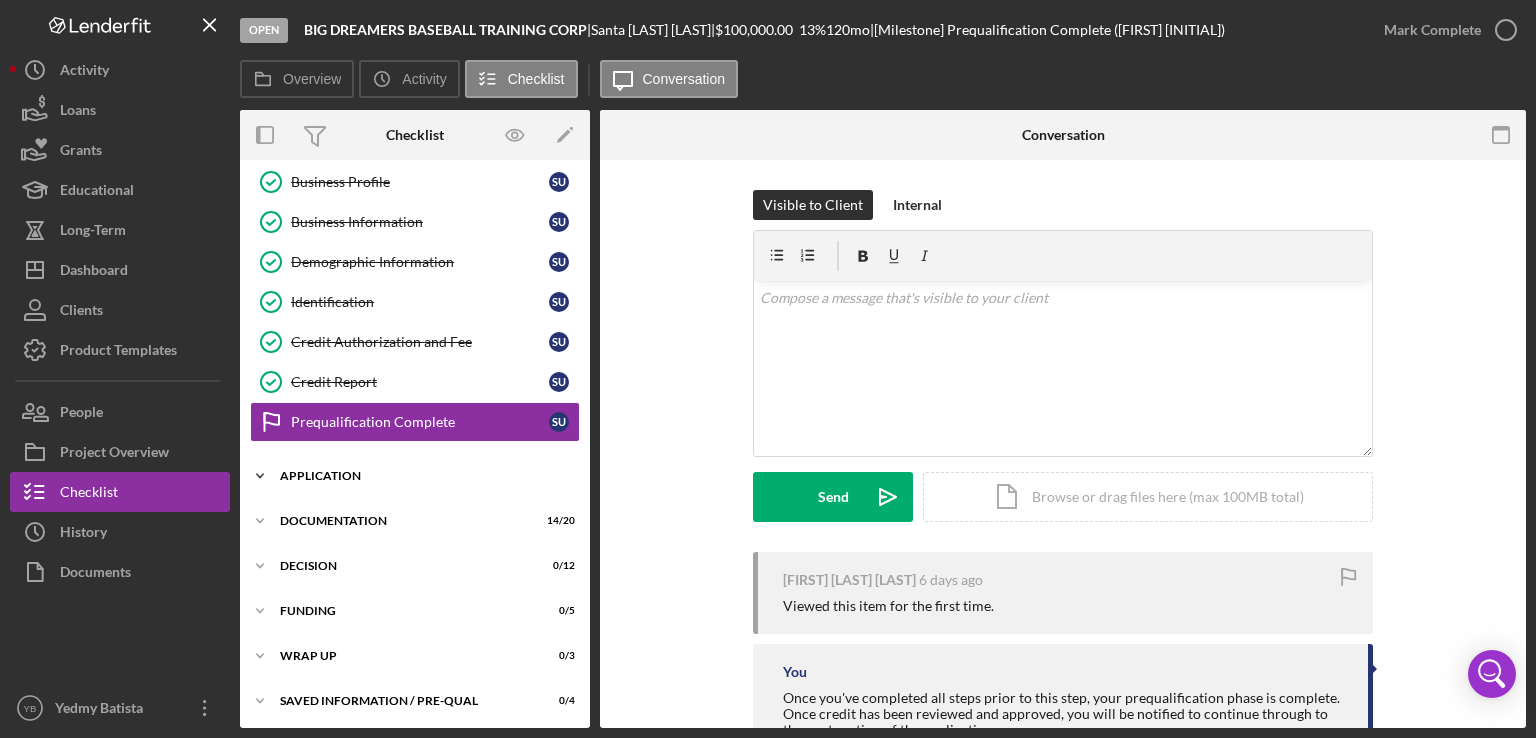 click on "Application" at bounding box center [422, 476] 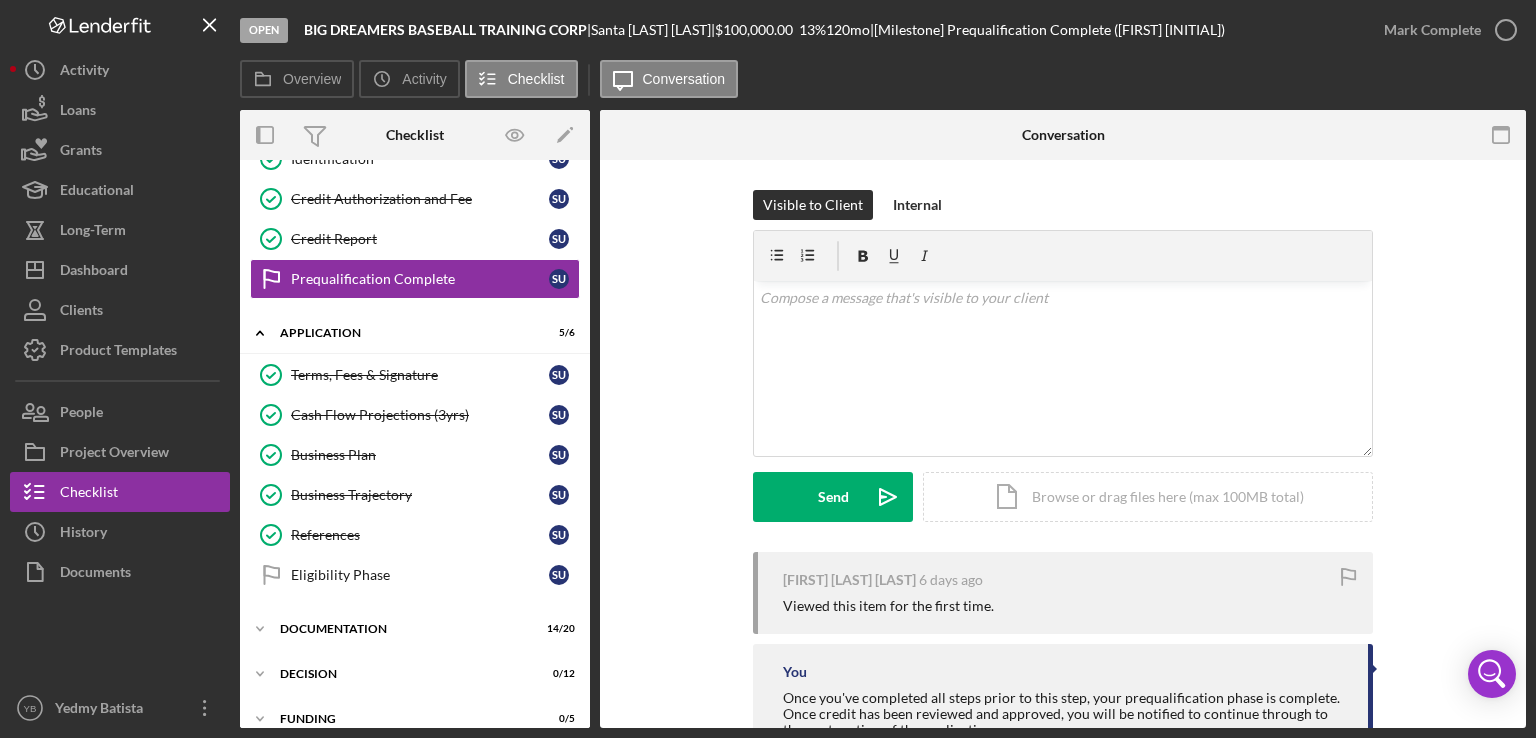 scroll, scrollTop: 309, scrollLeft: 0, axis: vertical 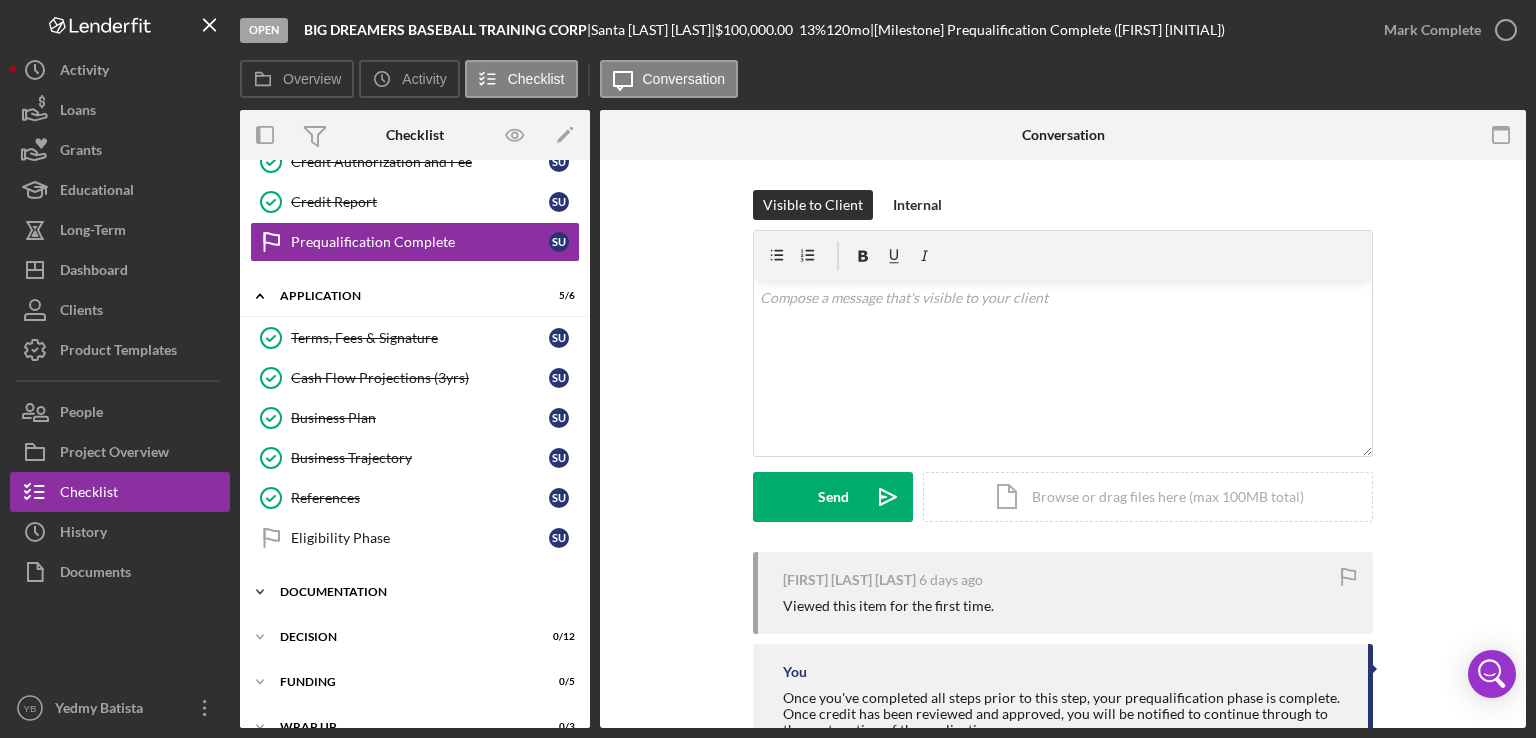 click on "Documentation" at bounding box center (422, 592) 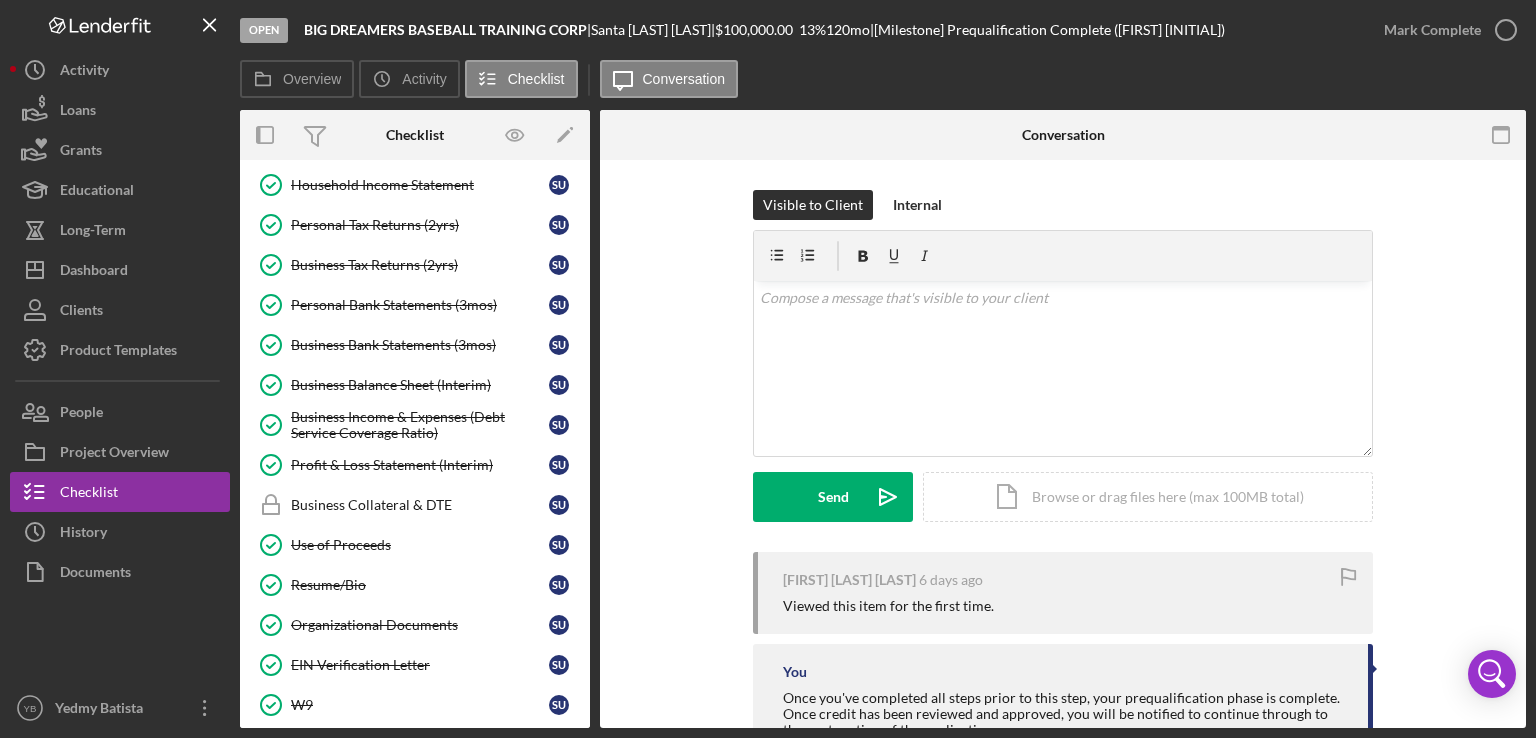 scroll, scrollTop: 840, scrollLeft: 0, axis: vertical 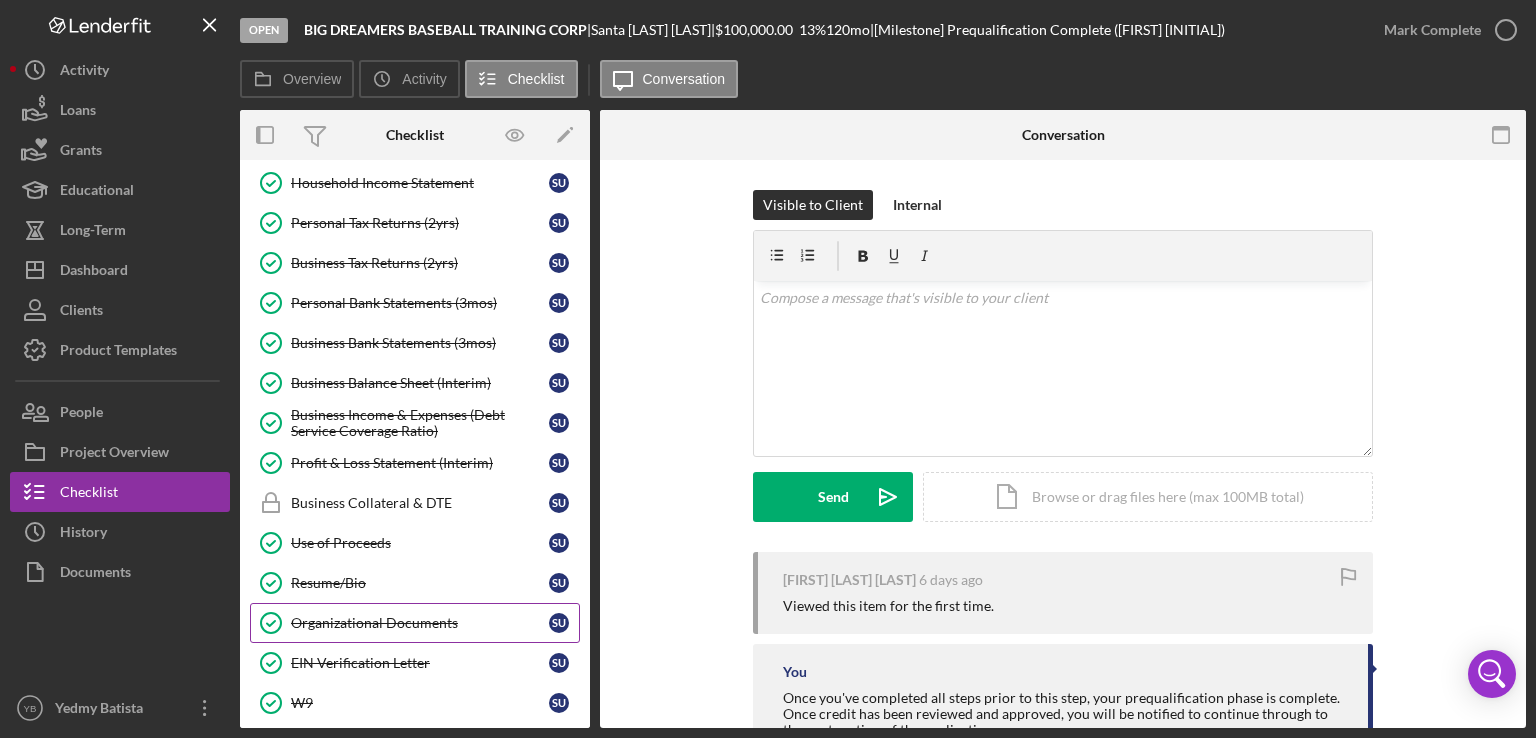 click on "Organizational  Documents" at bounding box center [420, 623] 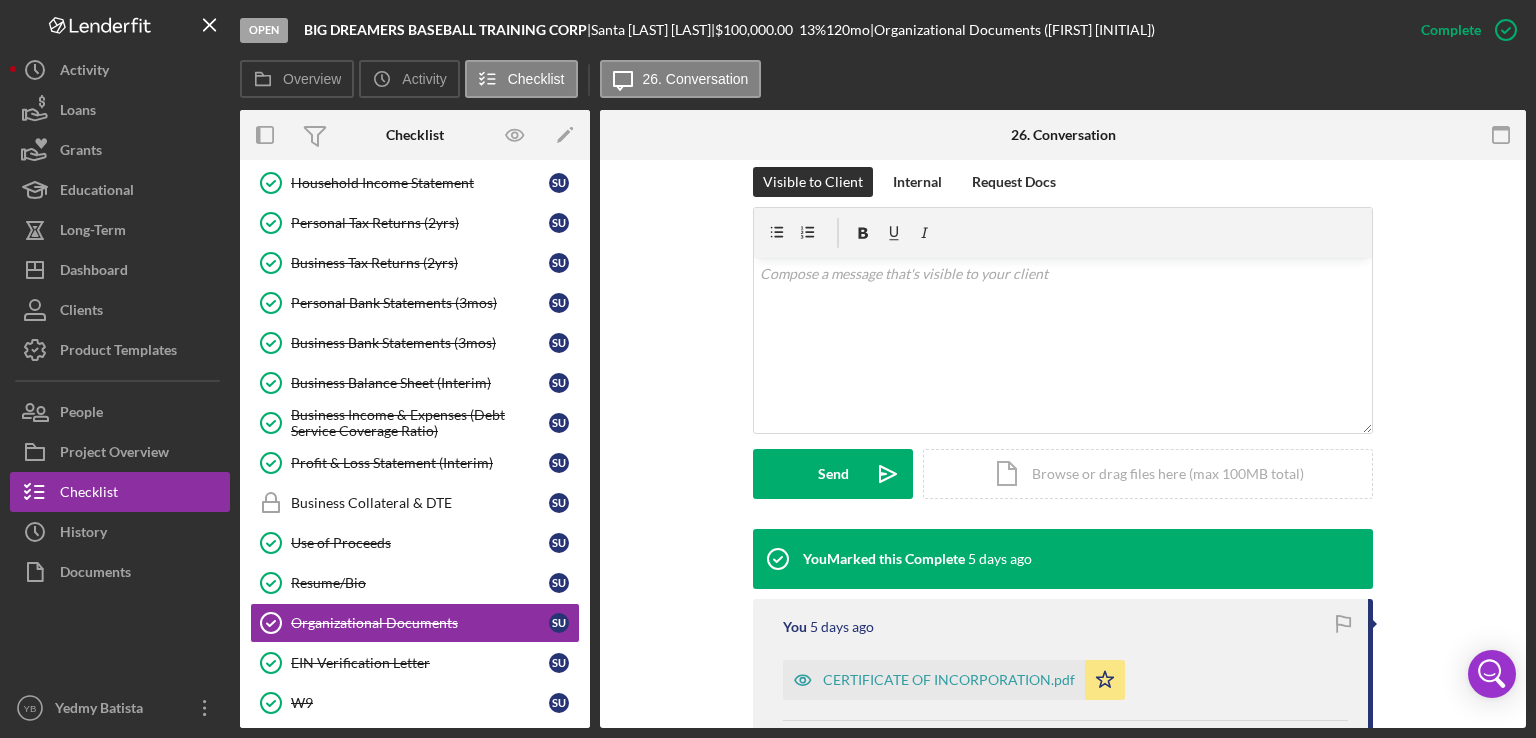 scroll, scrollTop: 300, scrollLeft: 0, axis: vertical 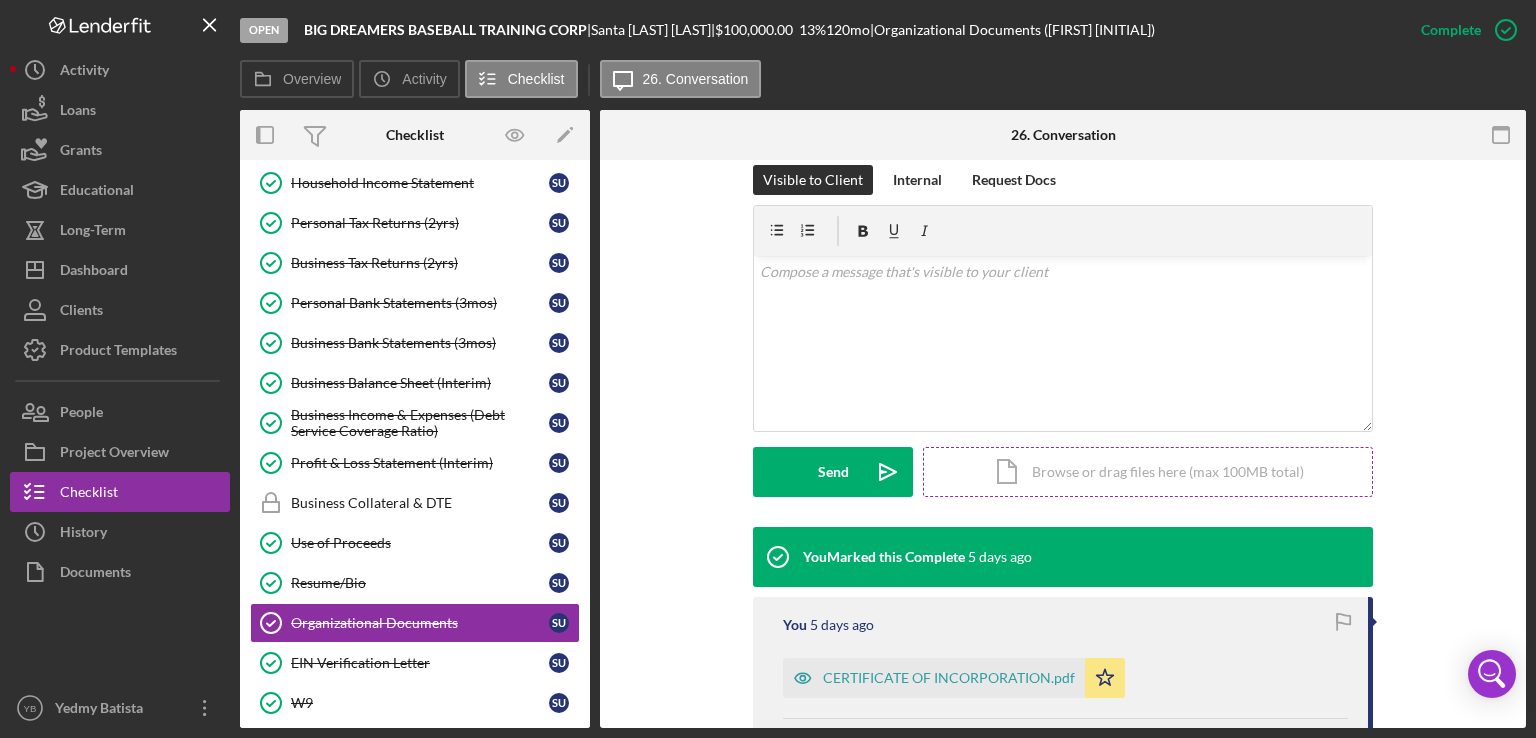 click on "Icon/Document Browse or drag files here (max 100MB total) Tap to choose files or take a photo" at bounding box center (1148, 472) 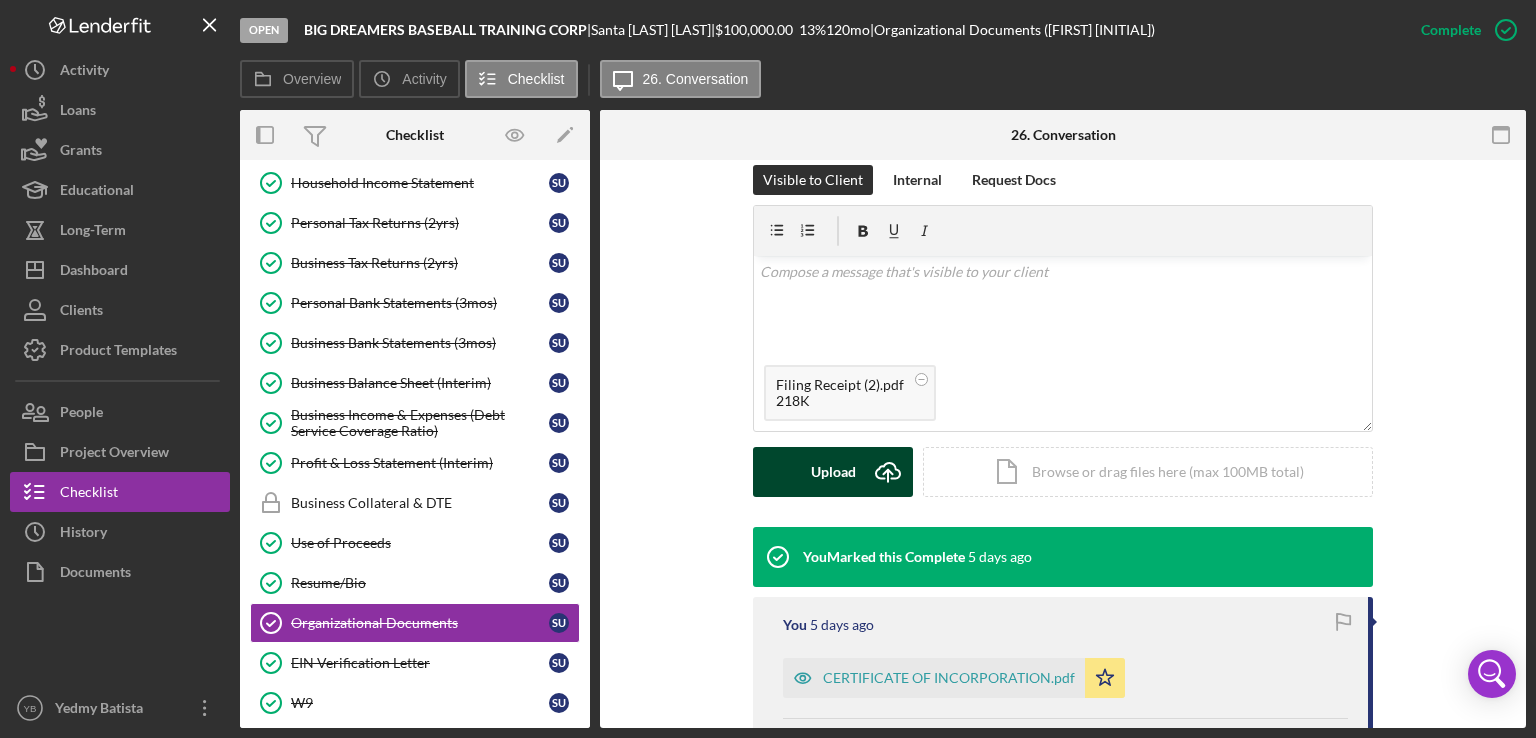 click on "Upload" at bounding box center [833, 472] 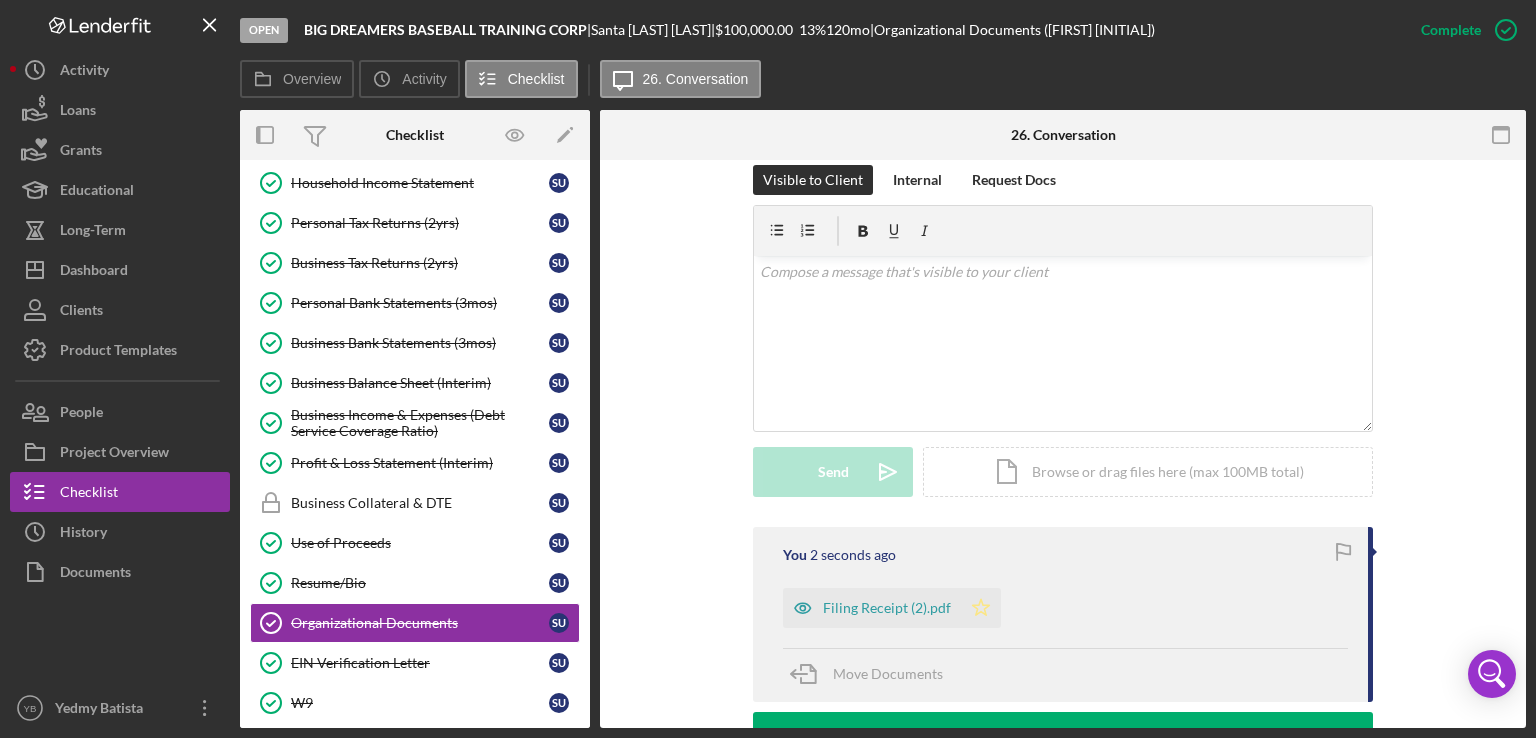 click on "Icon/Star" 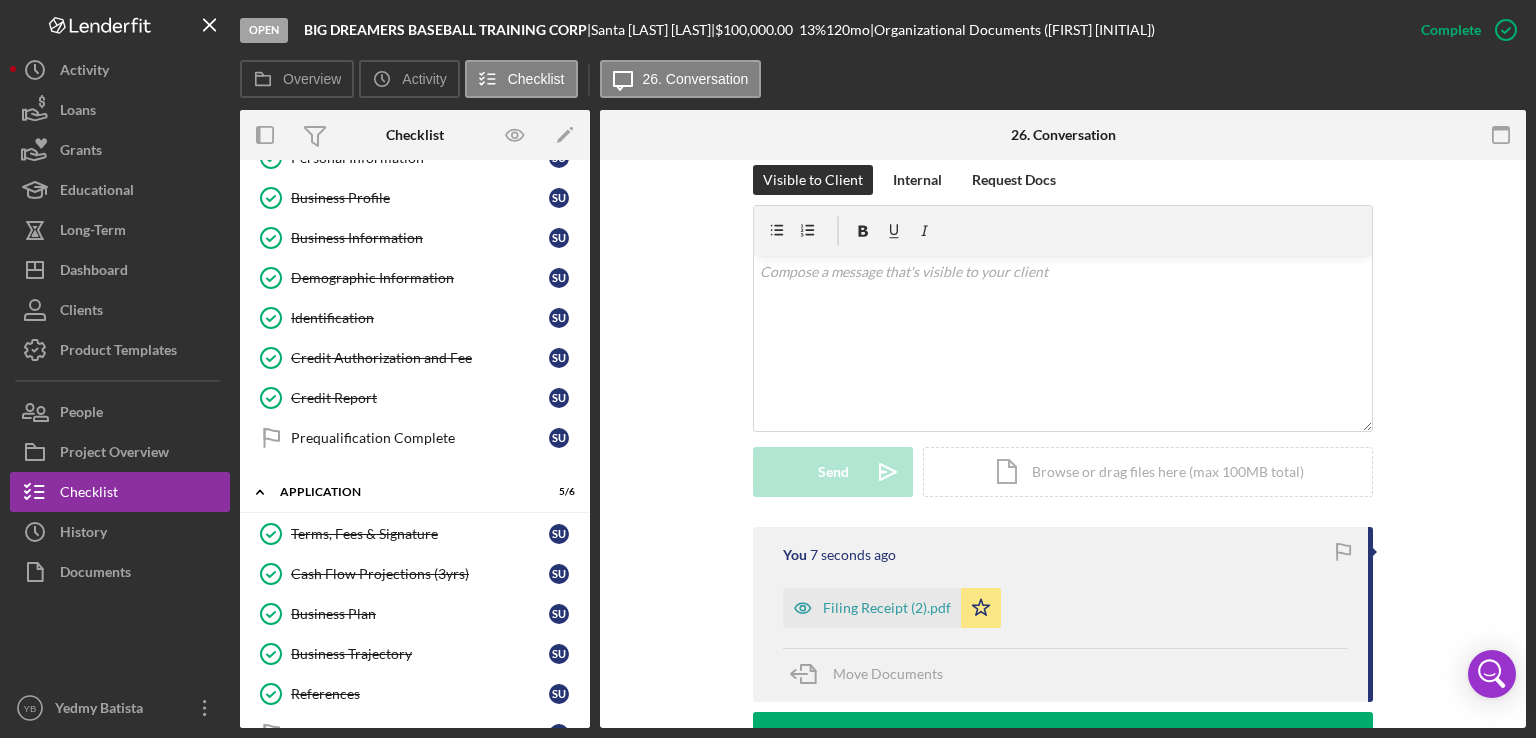 scroll, scrollTop: 0, scrollLeft: 0, axis: both 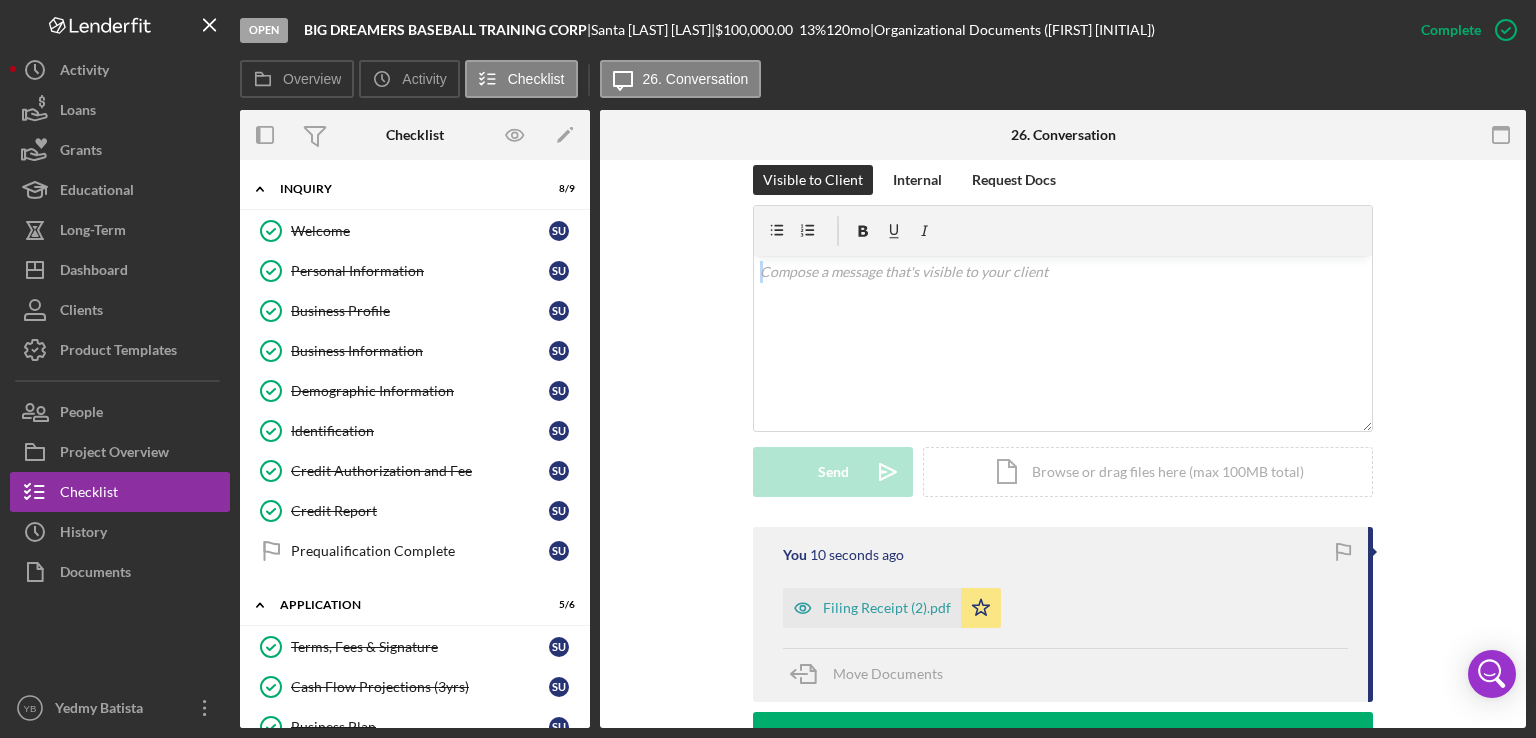 drag, startPoint x: 1528, startPoint y: 361, endPoint x: 1524, endPoint y: 191, distance: 170.04706 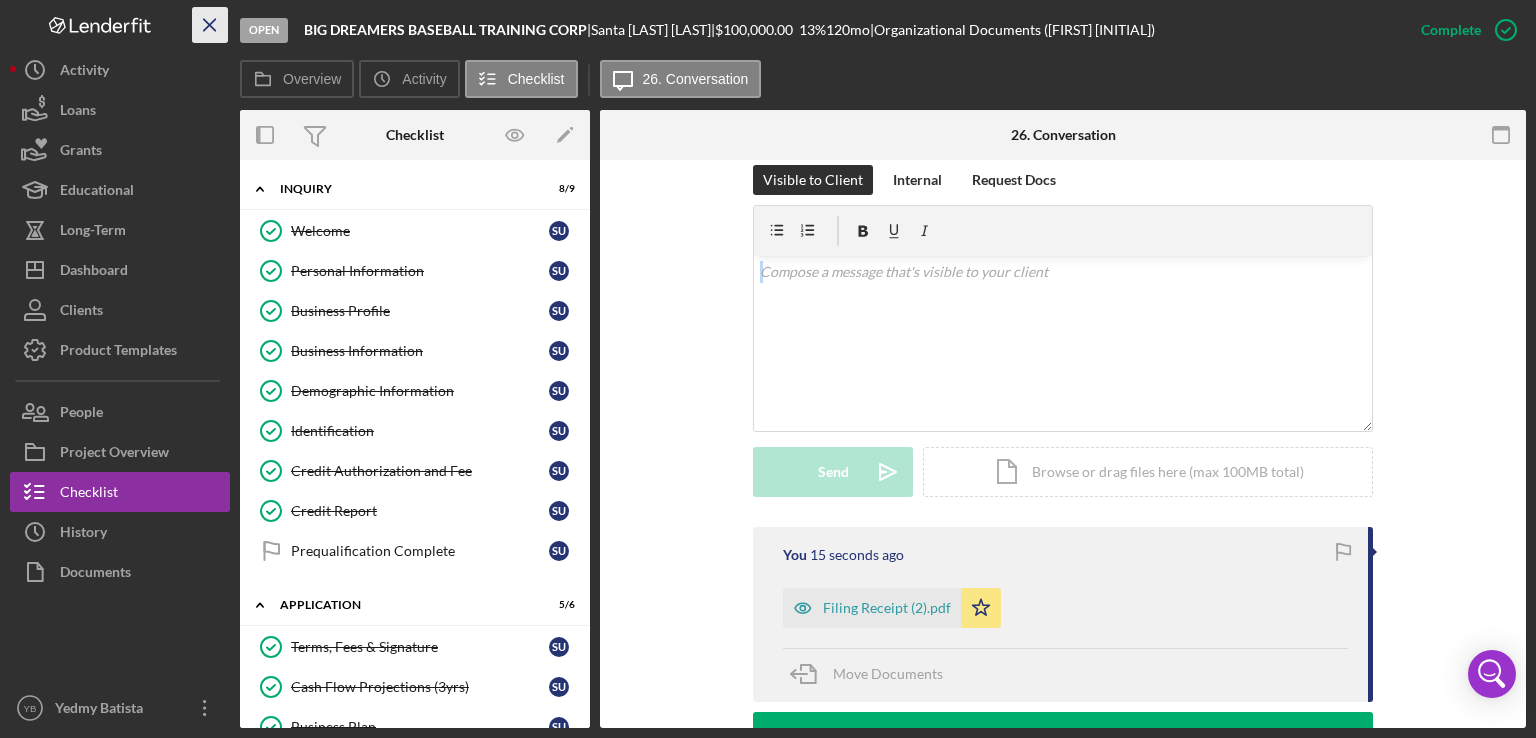 click on "Icon/Menu Close" 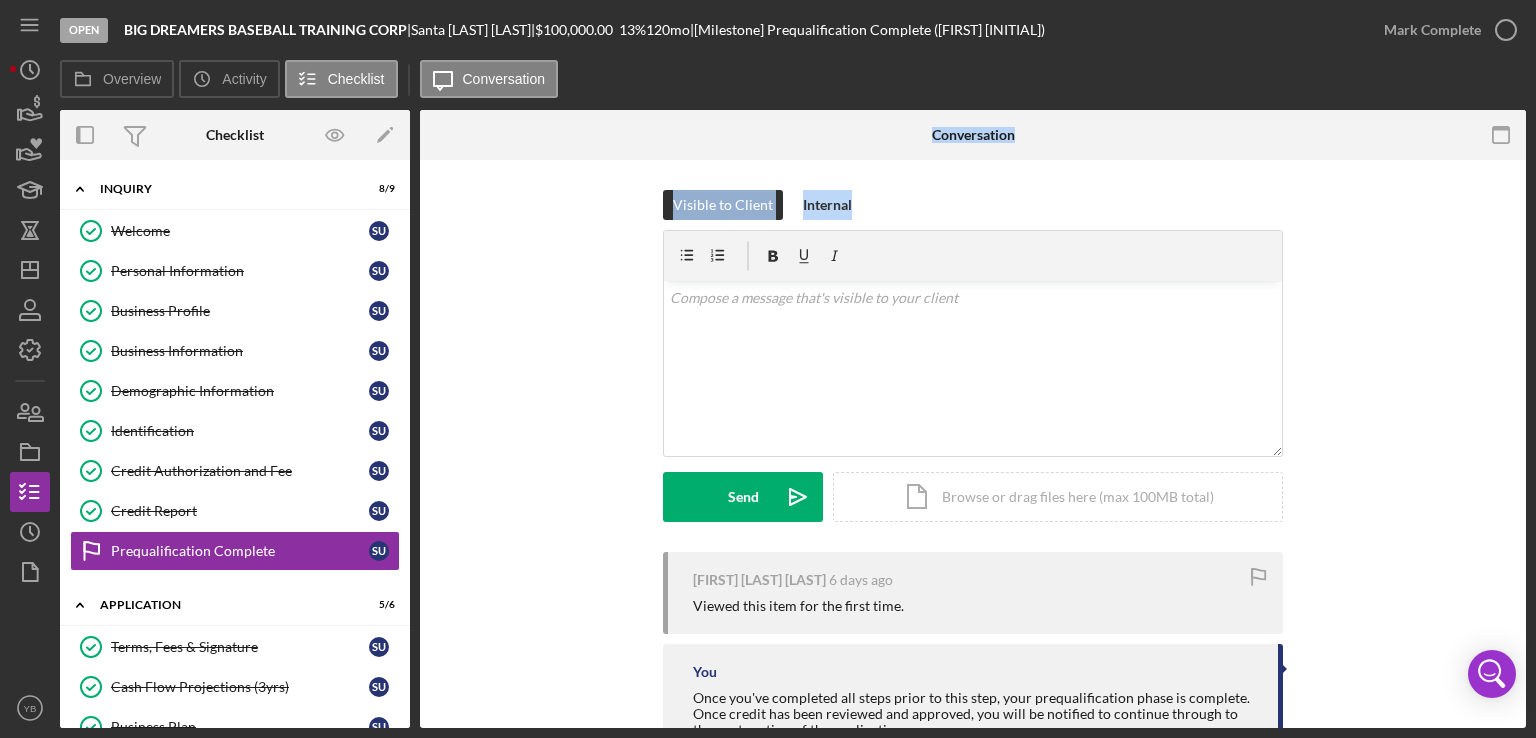 drag, startPoint x: 415, startPoint y: 246, endPoint x: 408, endPoint y: 338, distance: 92.26592 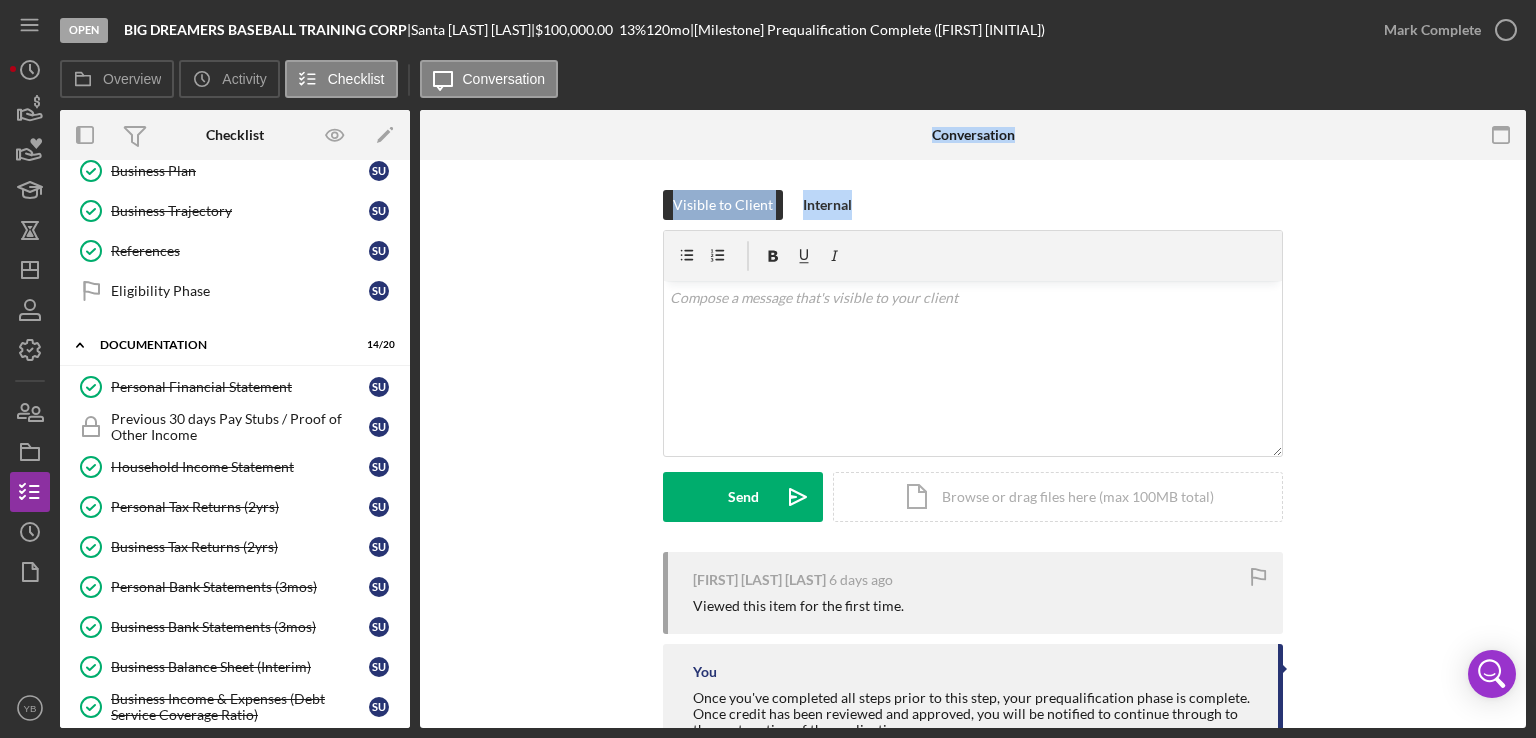 scroll, scrollTop: 0, scrollLeft: 0, axis: both 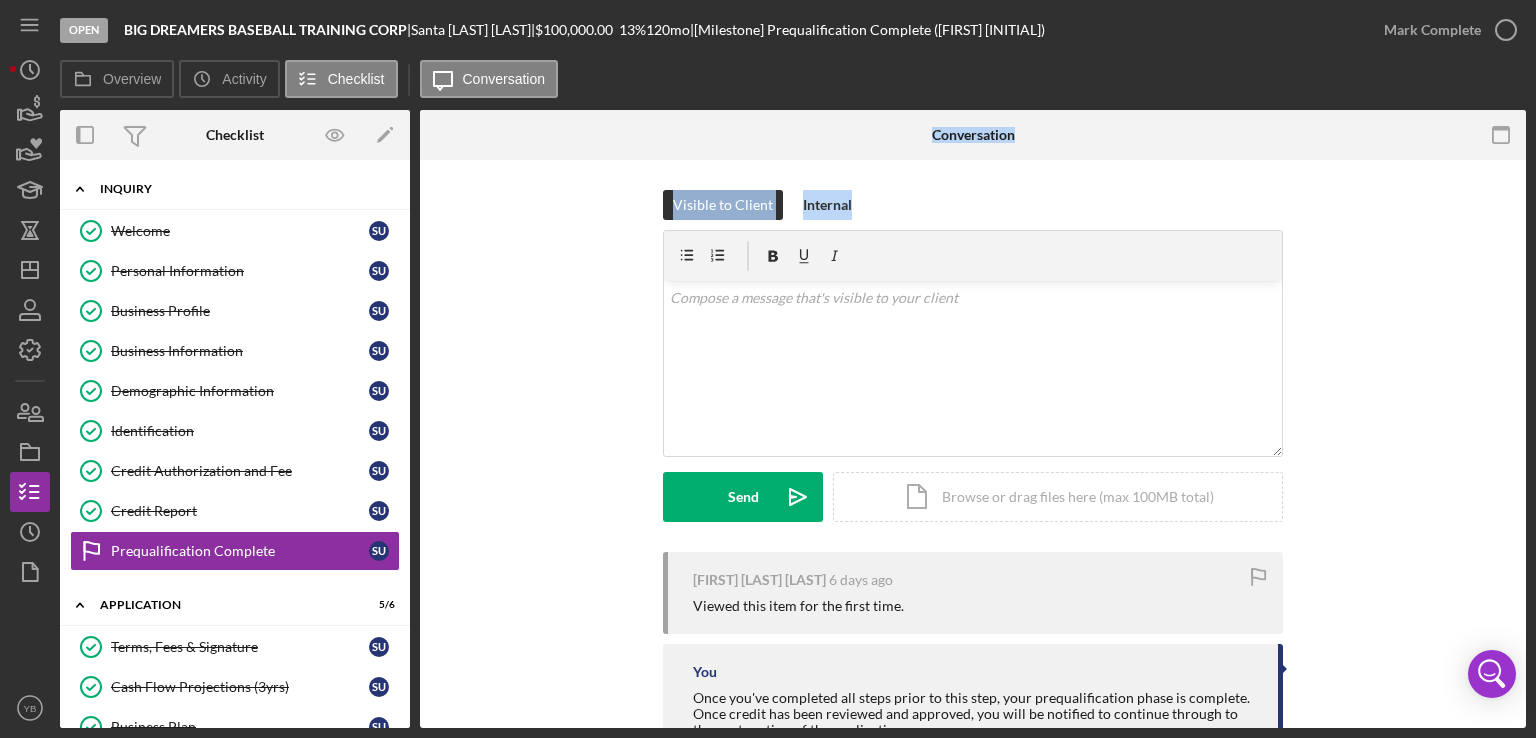 click on "Icon/Expander" 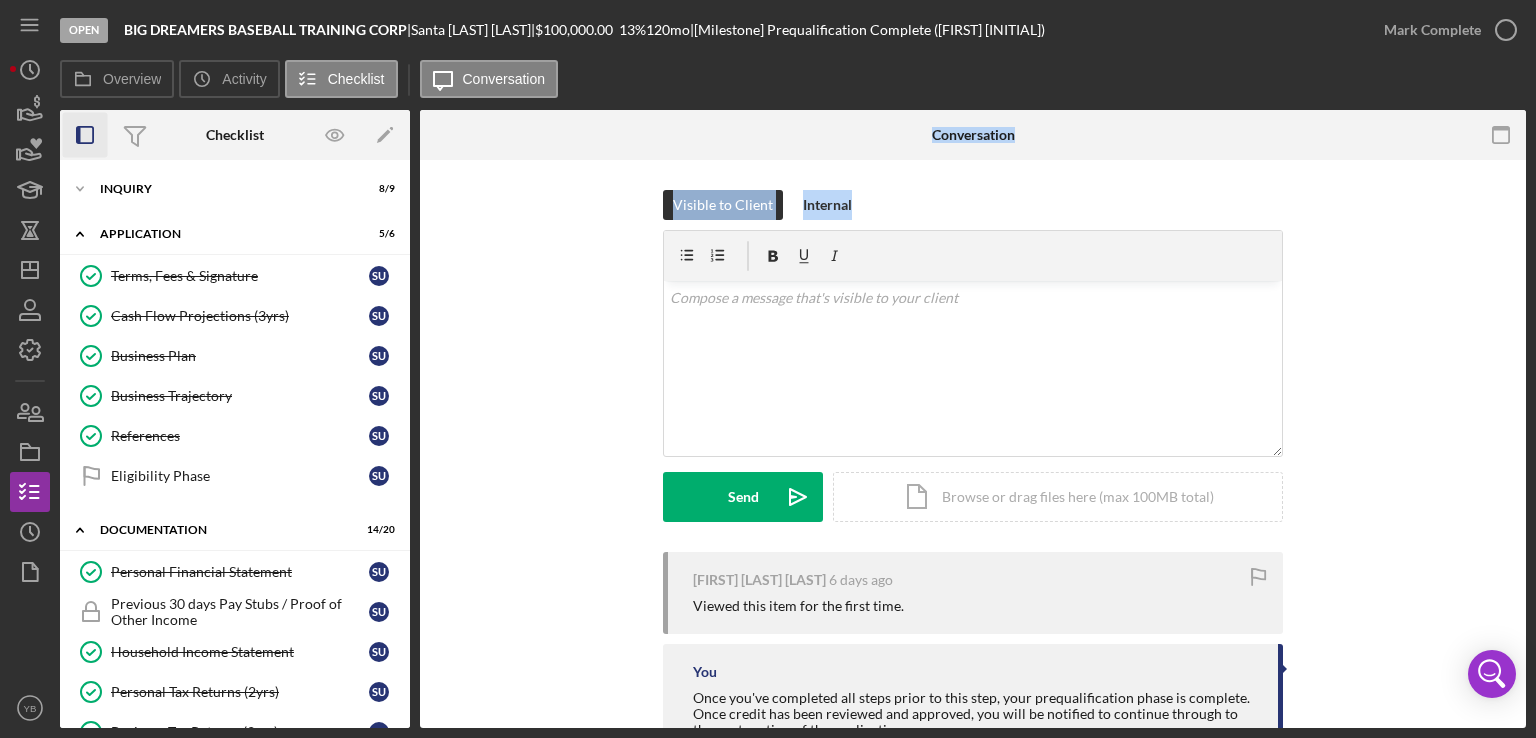 click 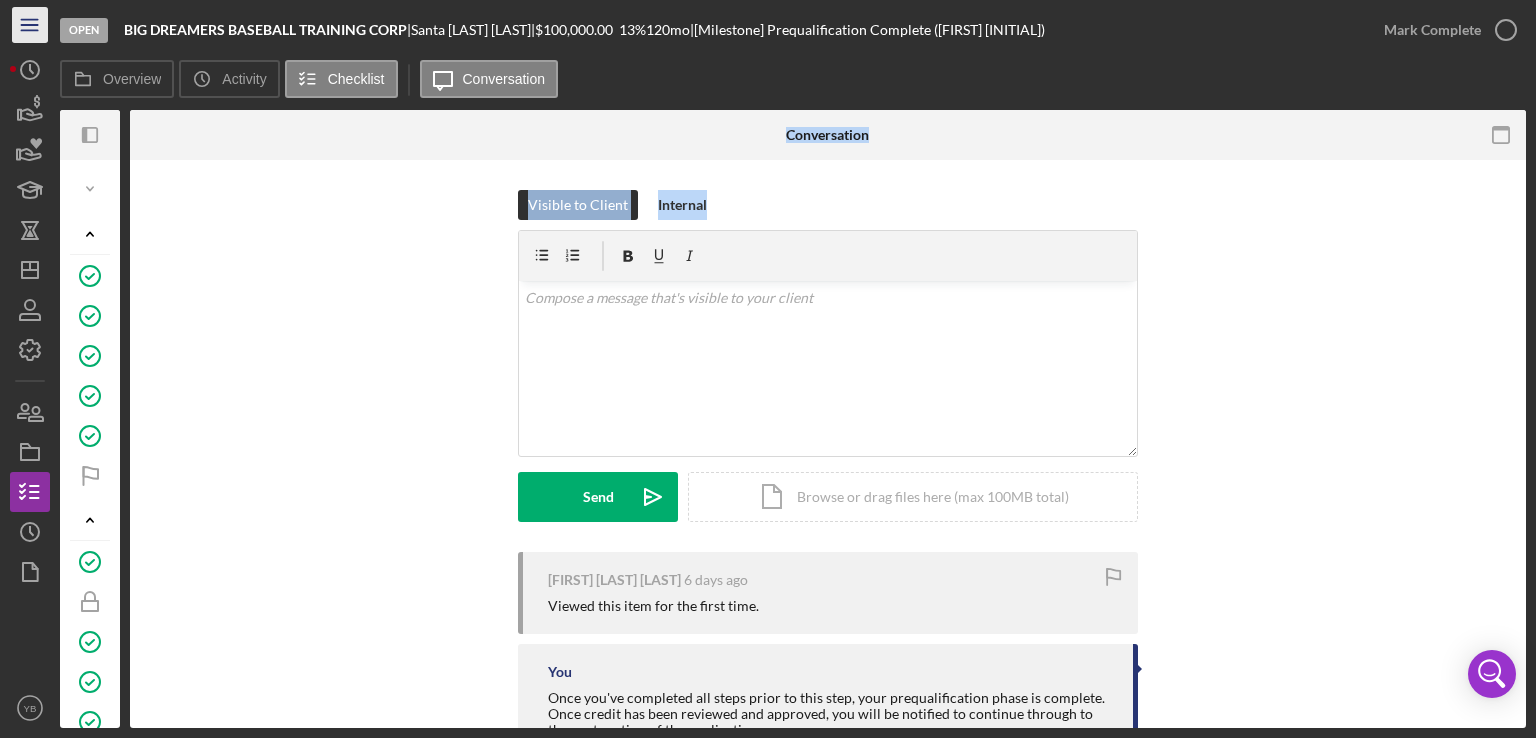 click 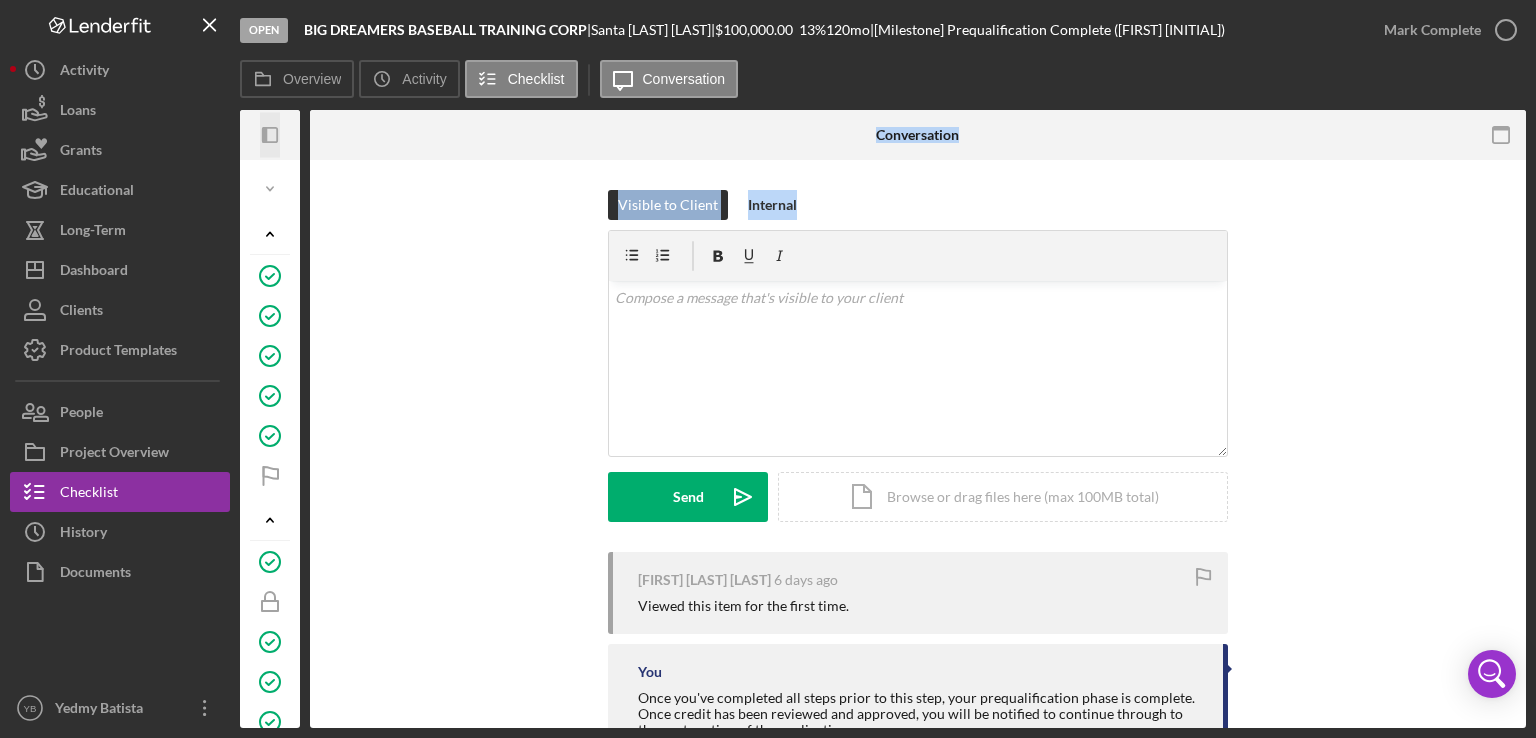 click on "Icon/Panel Side Expand" 